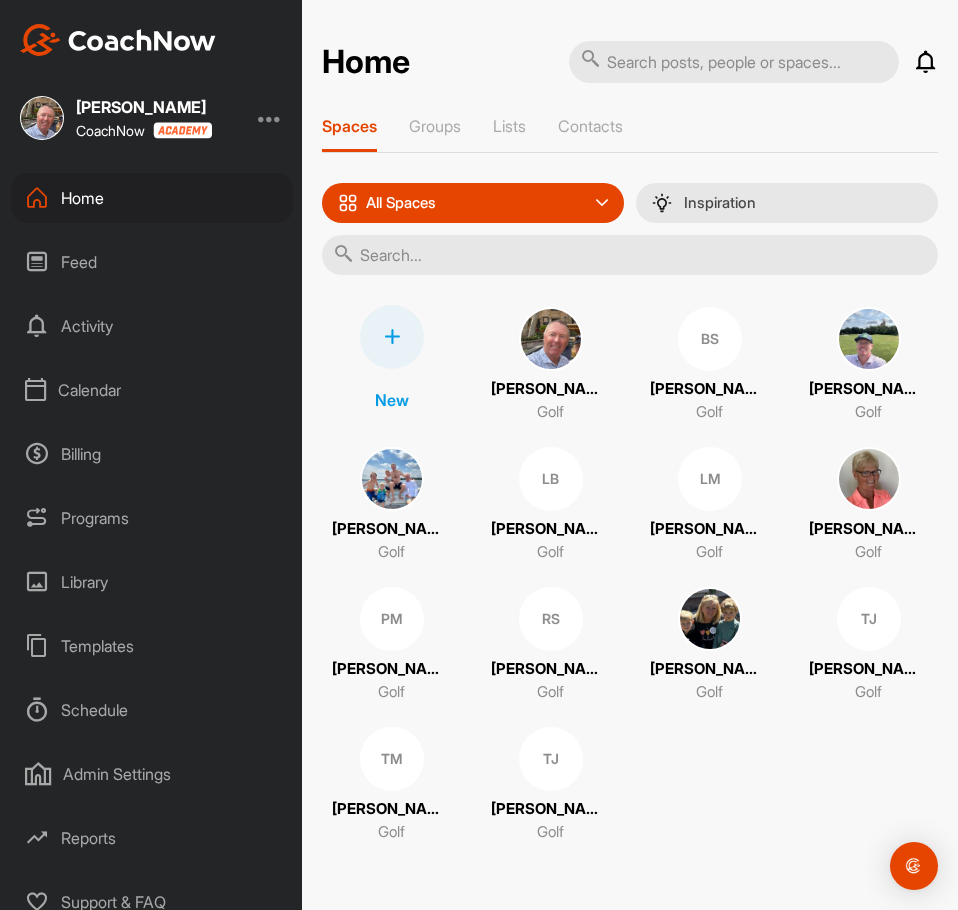 scroll, scrollTop: 0, scrollLeft: 0, axis: both 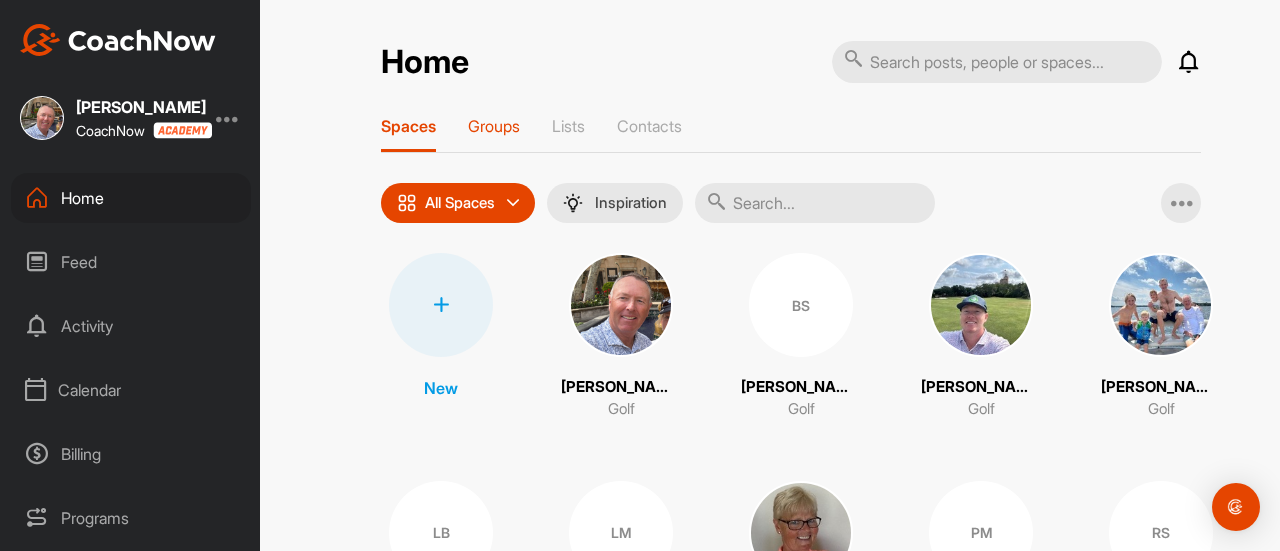 click on "Groups" at bounding box center (494, 126) 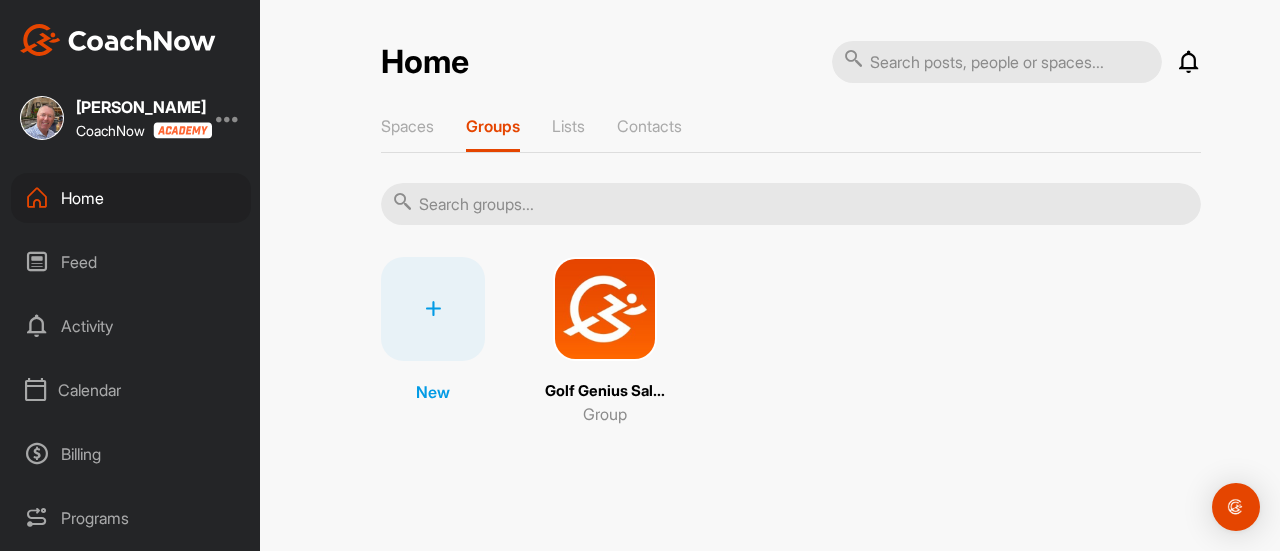click at bounding box center (605, 309) 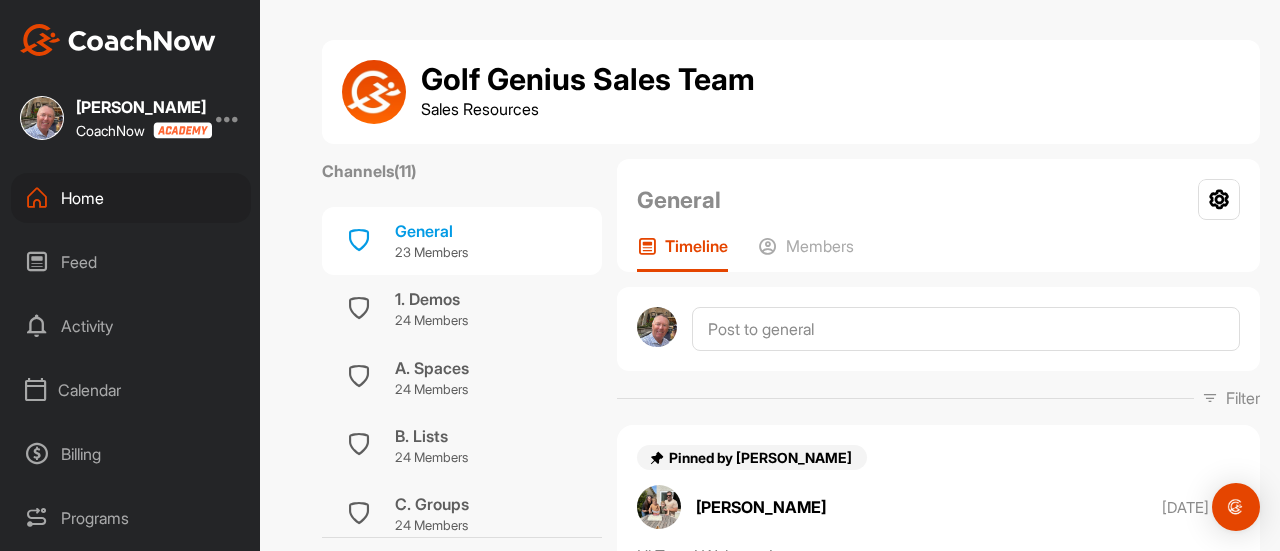 scroll, scrollTop: 0, scrollLeft: 0, axis: both 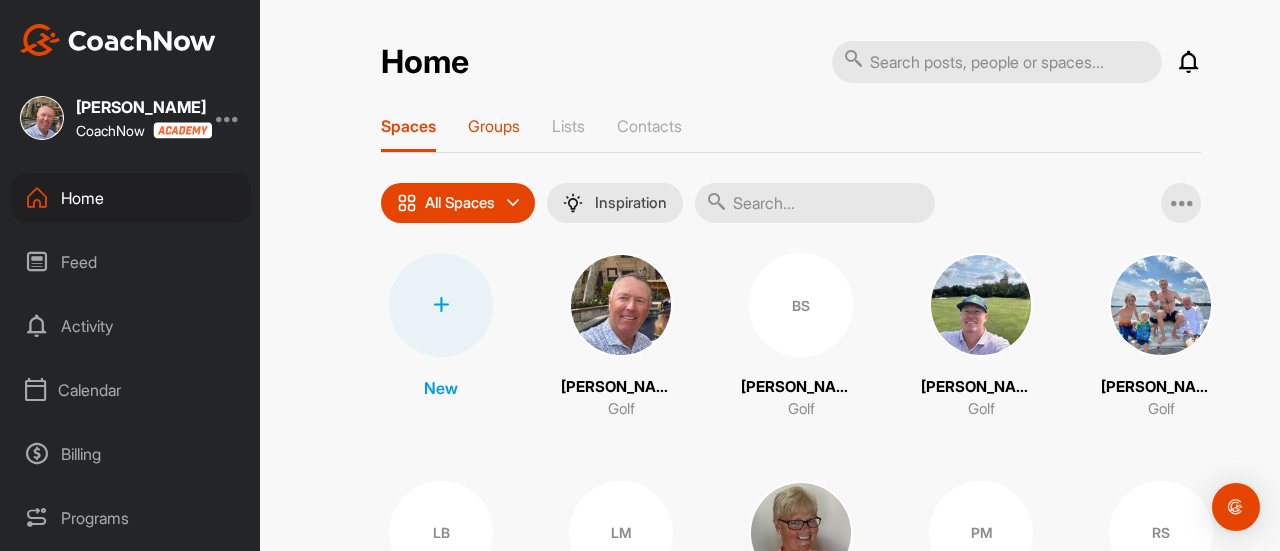 click on "Groups" at bounding box center (494, 126) 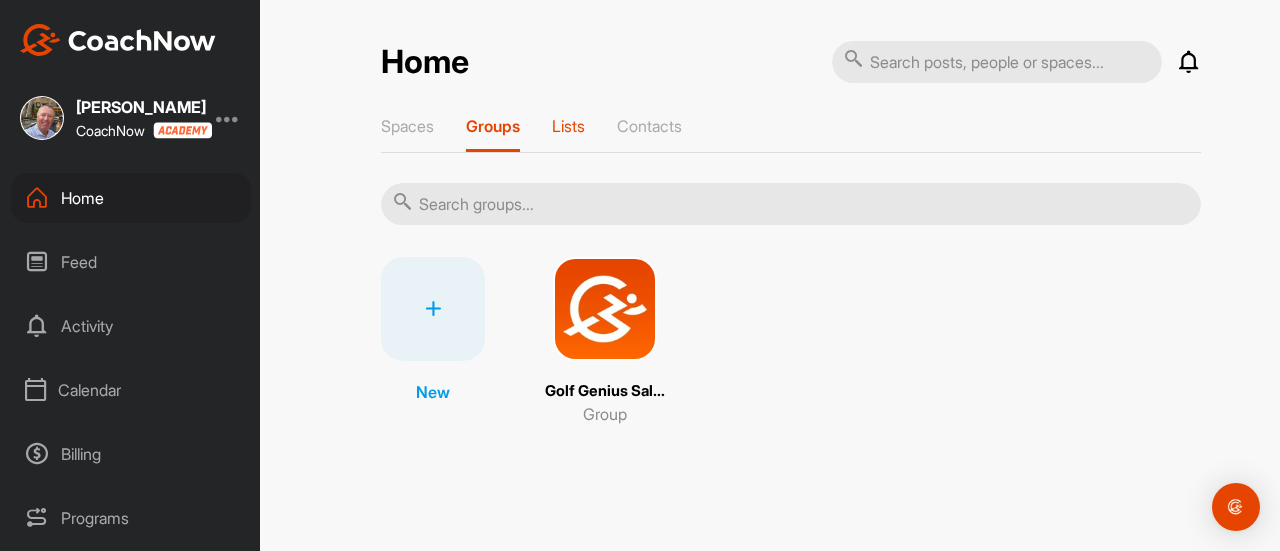 click on "Lists" at bounding box center [568, 126] 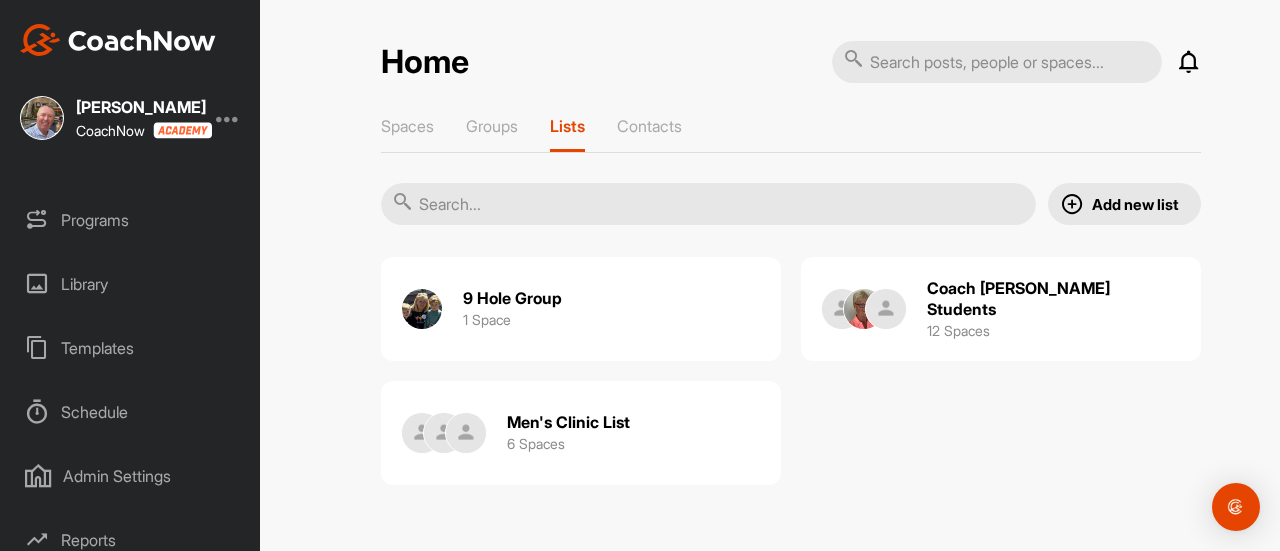 scroll, scrollTop: 300, scrollLeft: 0, axis: vertical 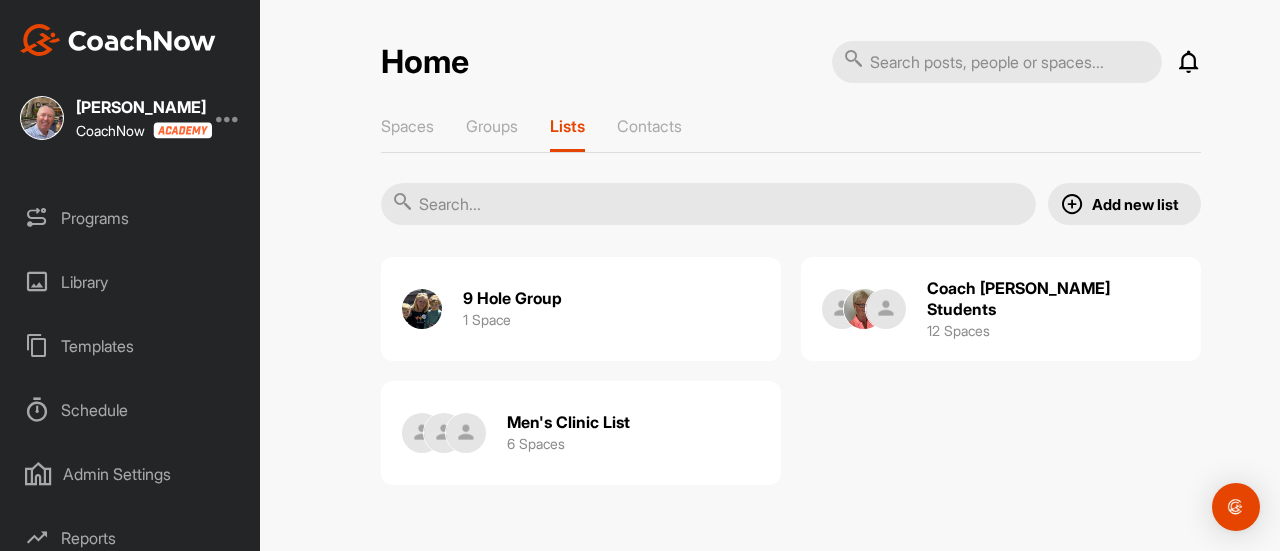 click on "Templates" at bounding box center (131, 346) 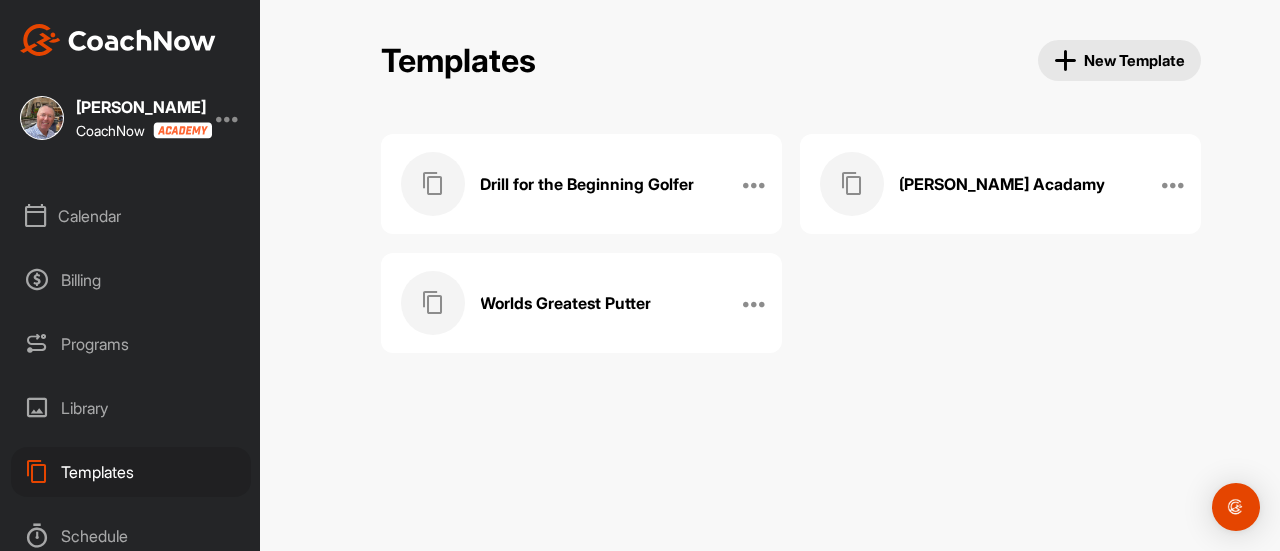 scroll, scrollTop: 91, scrollLeft: 0, axis: vertical 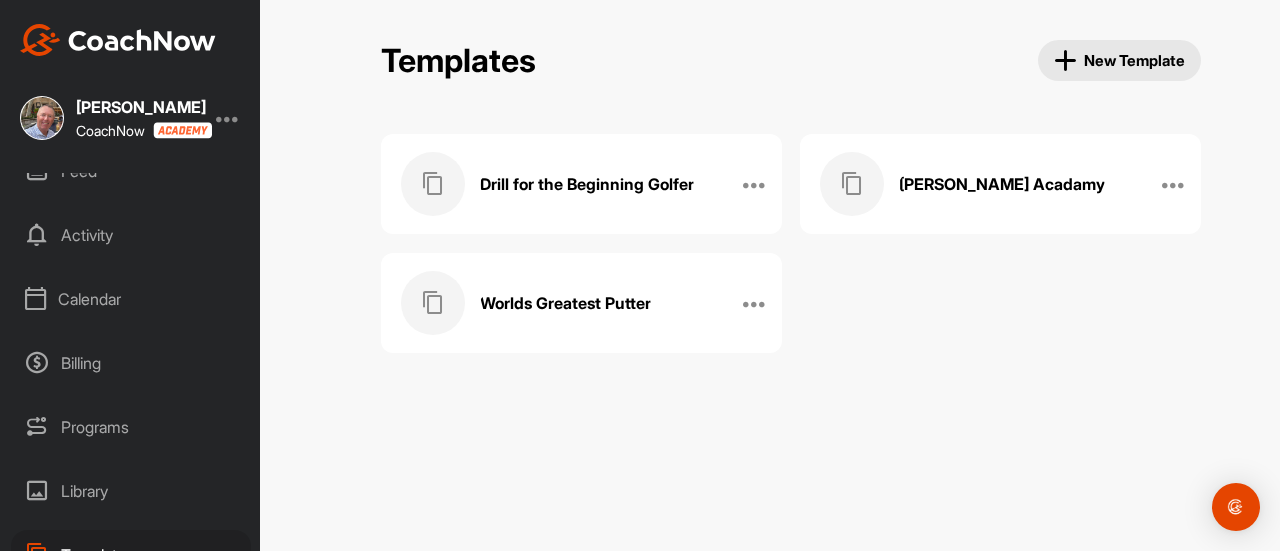 click on "Programs" at bounding box center [131, 427] 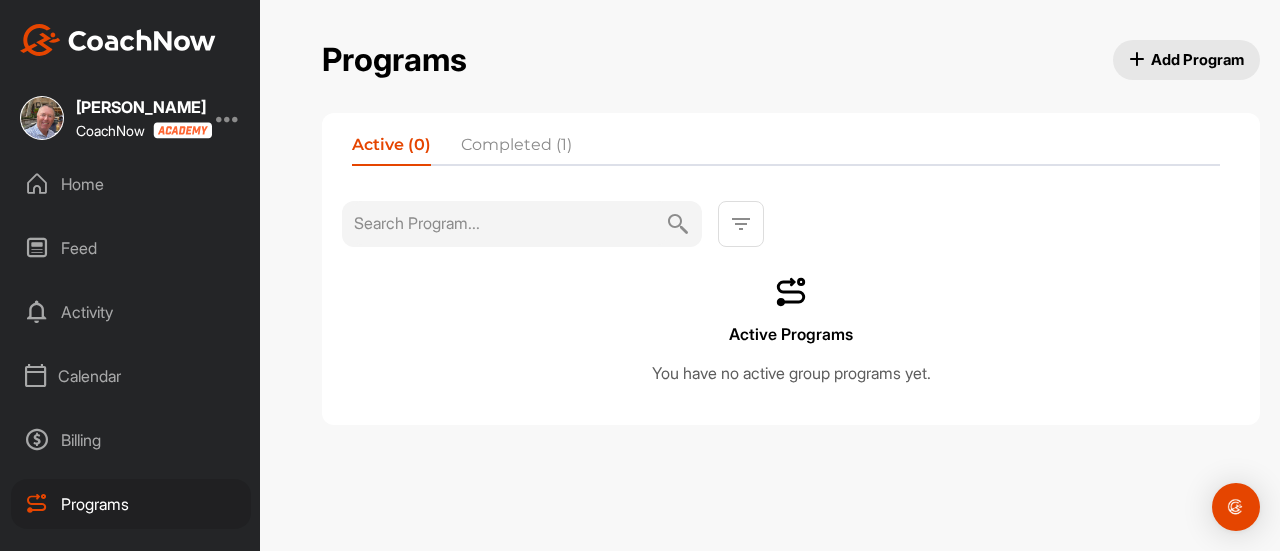 scroll, scrollTop: 0, scrollLeft: 0, axis: both 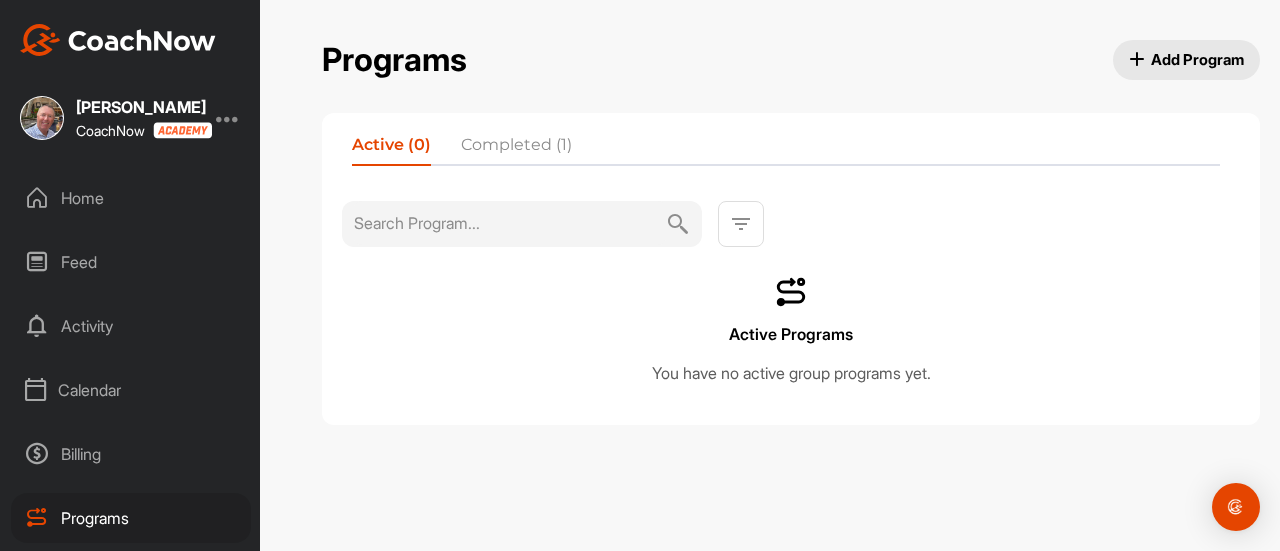 click on "Activity" at bounding box center (131, 326) 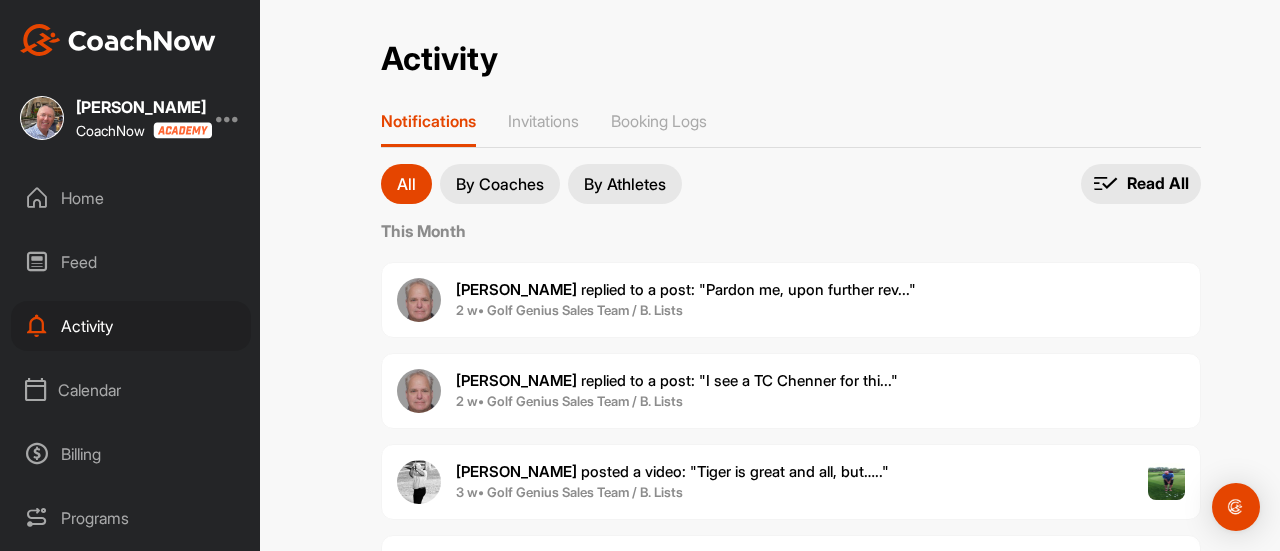 click on "Home" at bounding box center (131, 198) 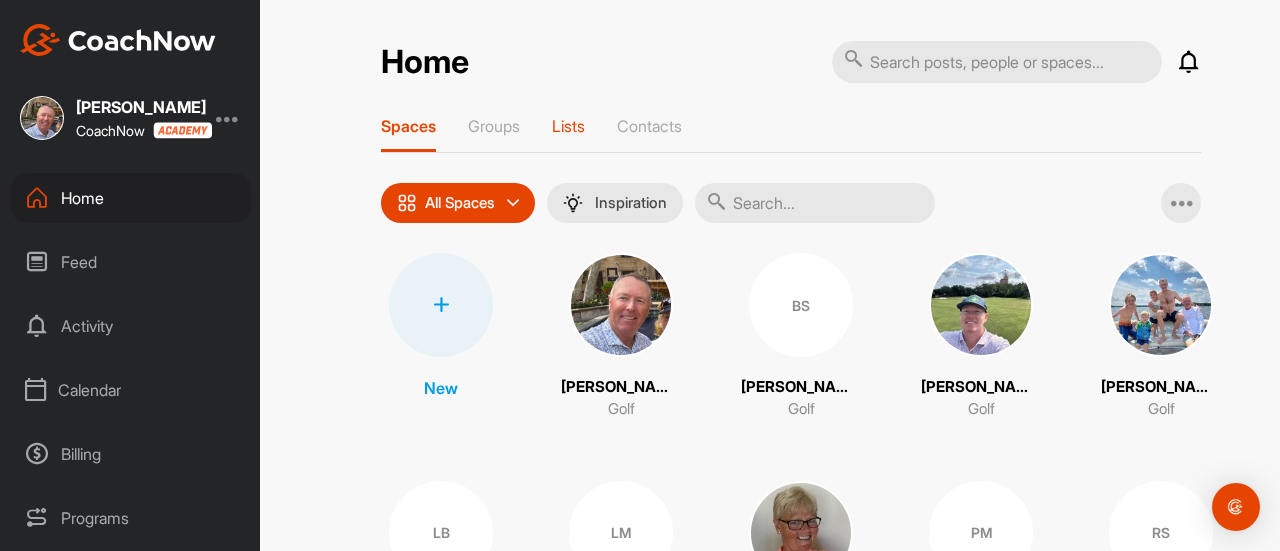 click on "Lists" at bounding box center [568, 126] 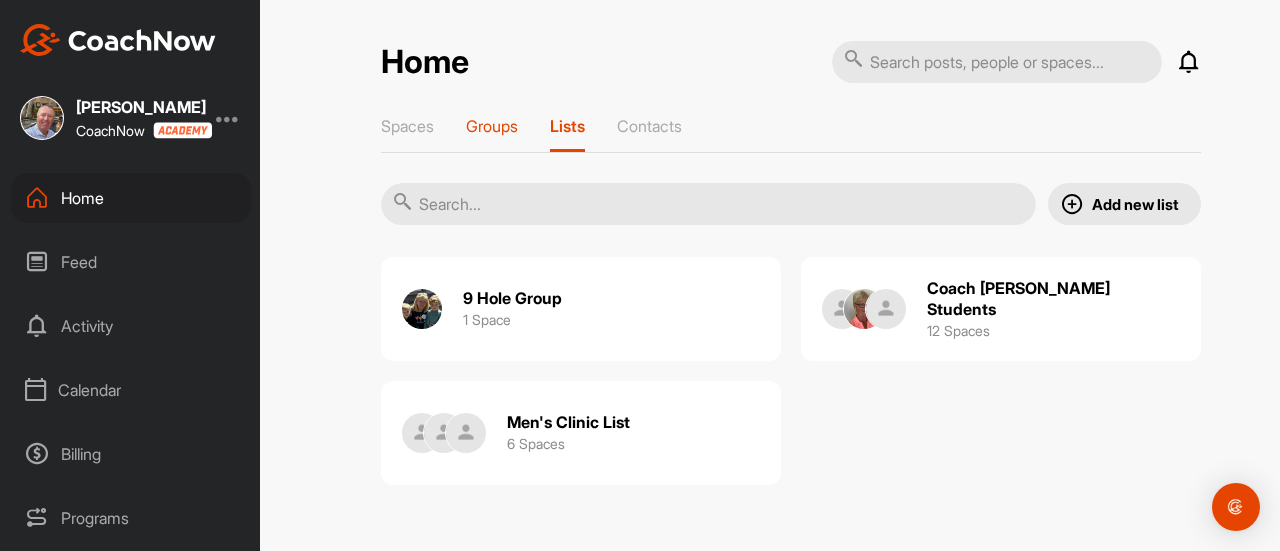 click on "Groups" at bounding box center [492, 126] 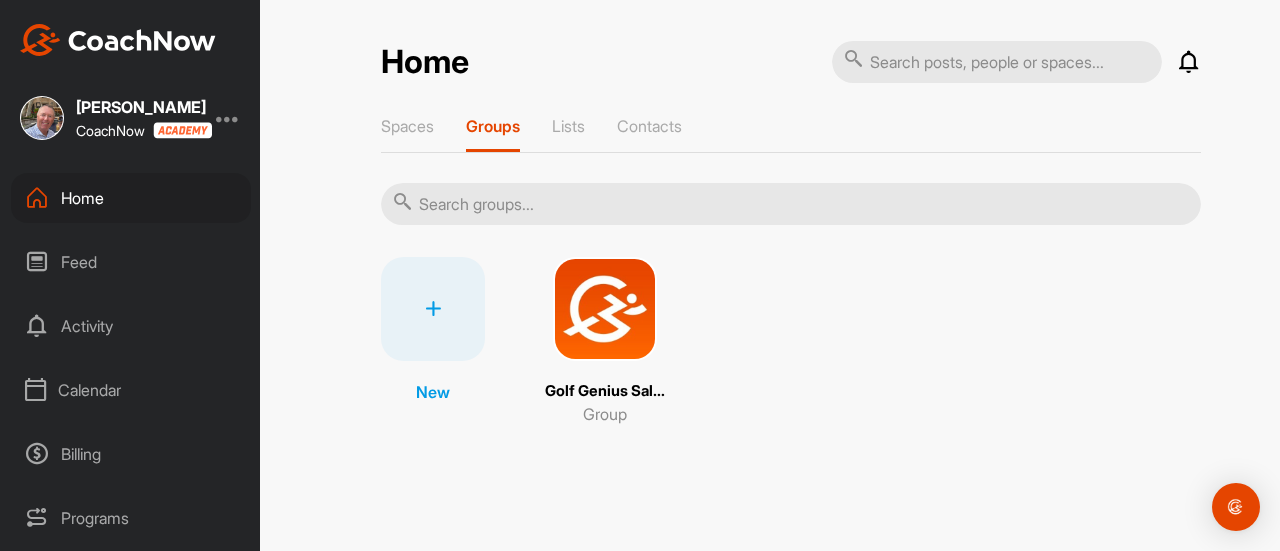 click at bounding box center [605, 309] 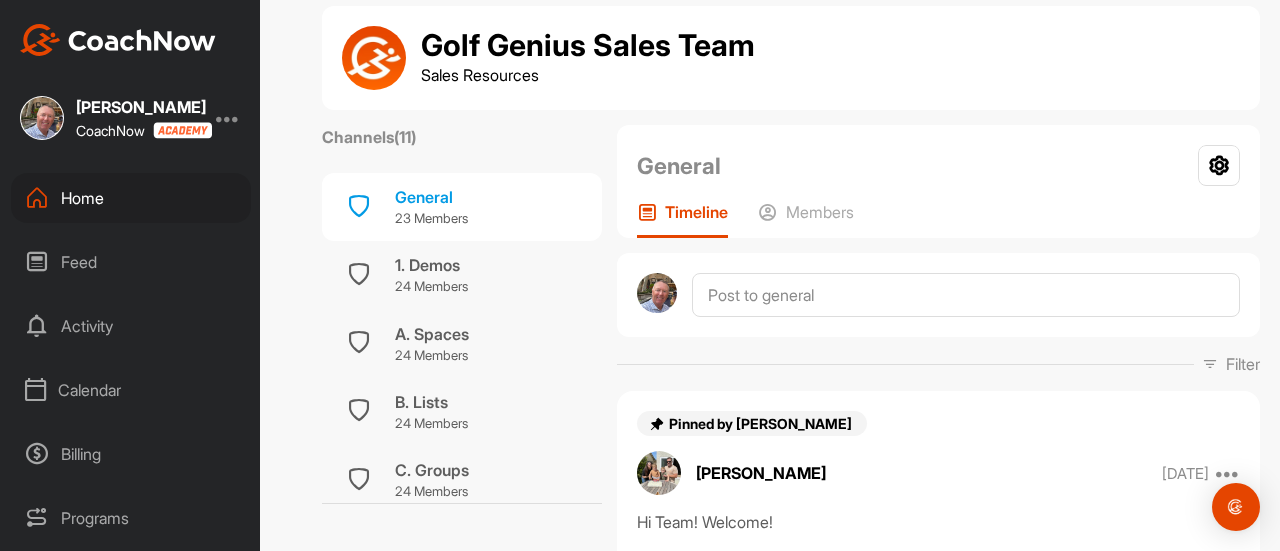 scroll, scrollTop: 0, scrollLeft: 0, axis: both 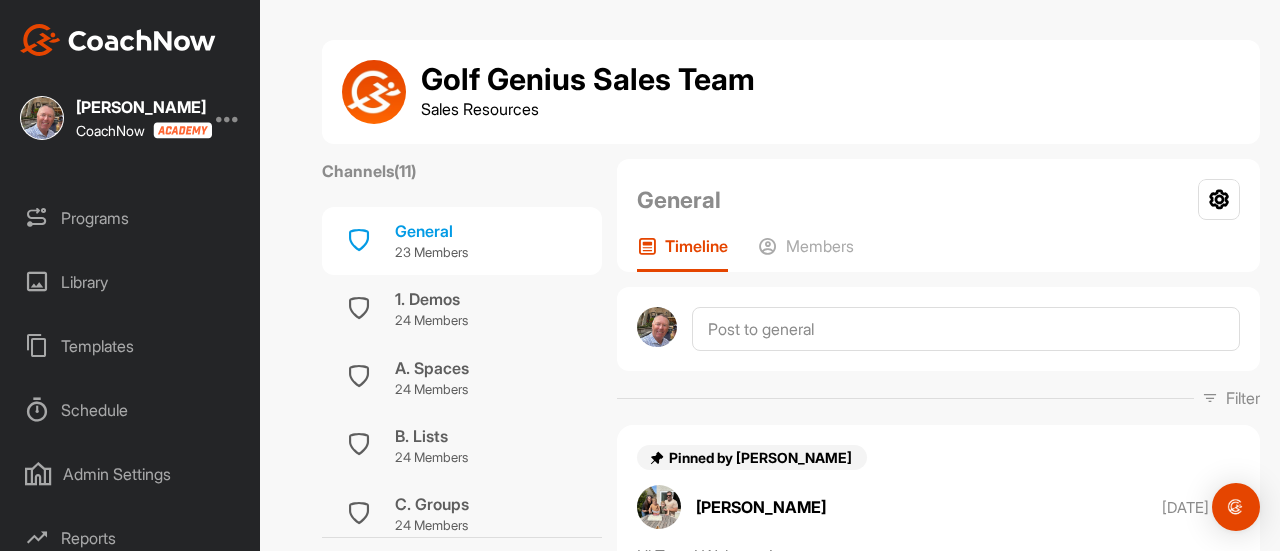 click on "Schedule" at bounding box center (131, 410) 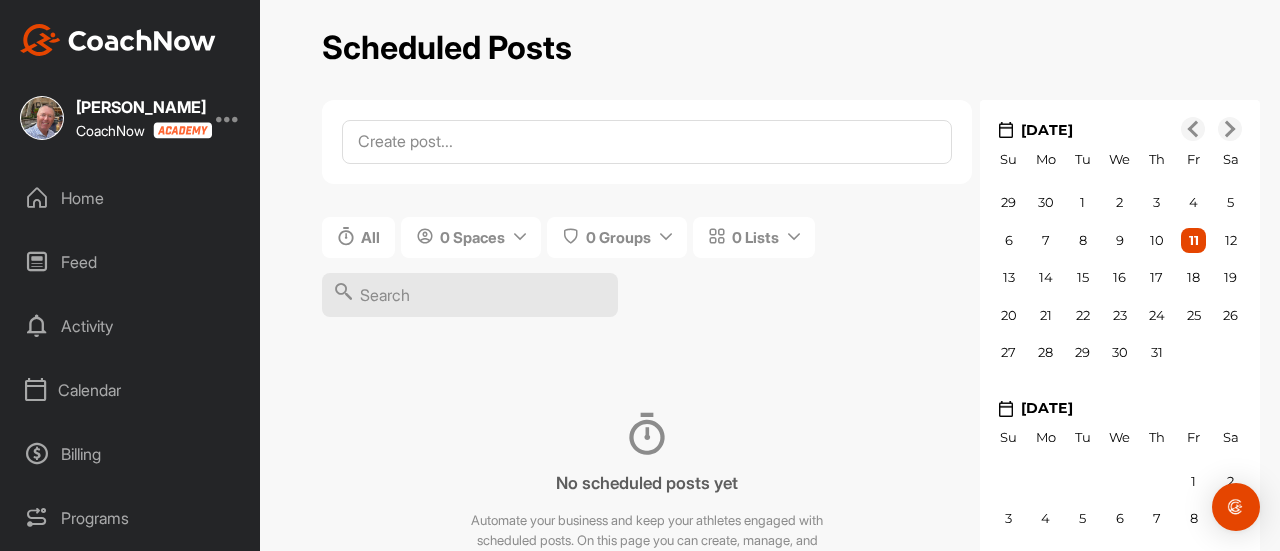 scroll, scrollTop: 0, scrollLeft: 0, axis: both 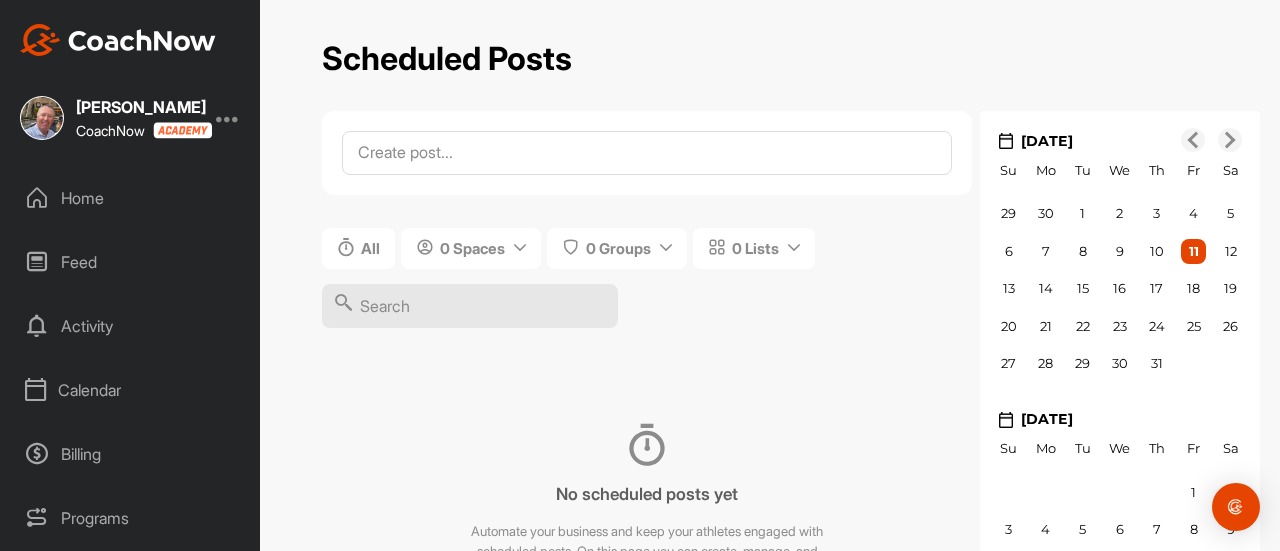 click on "Home" at bounding box center [131, 198] 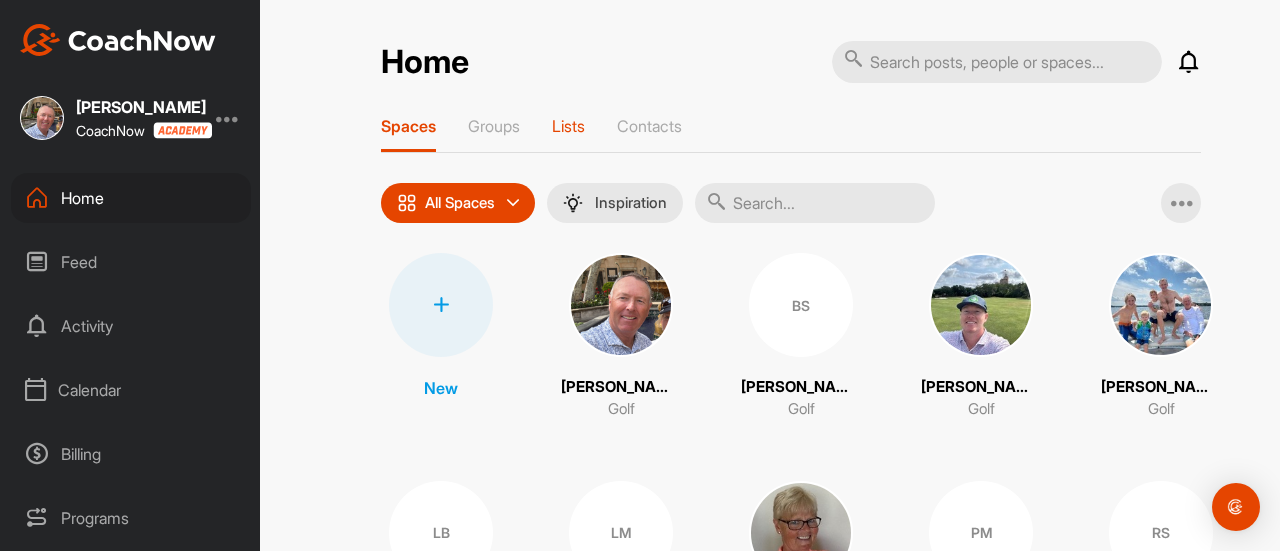 click on "Lists" at bounding box center (568, 126) 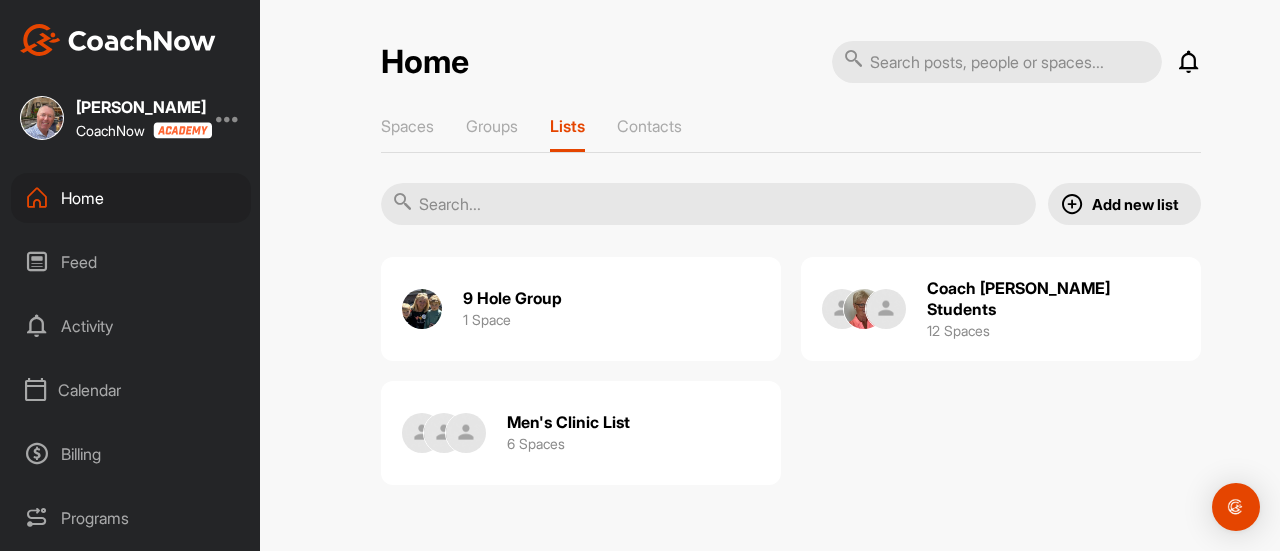 click on "9 Hole Group" at bounding box center (512, 298) 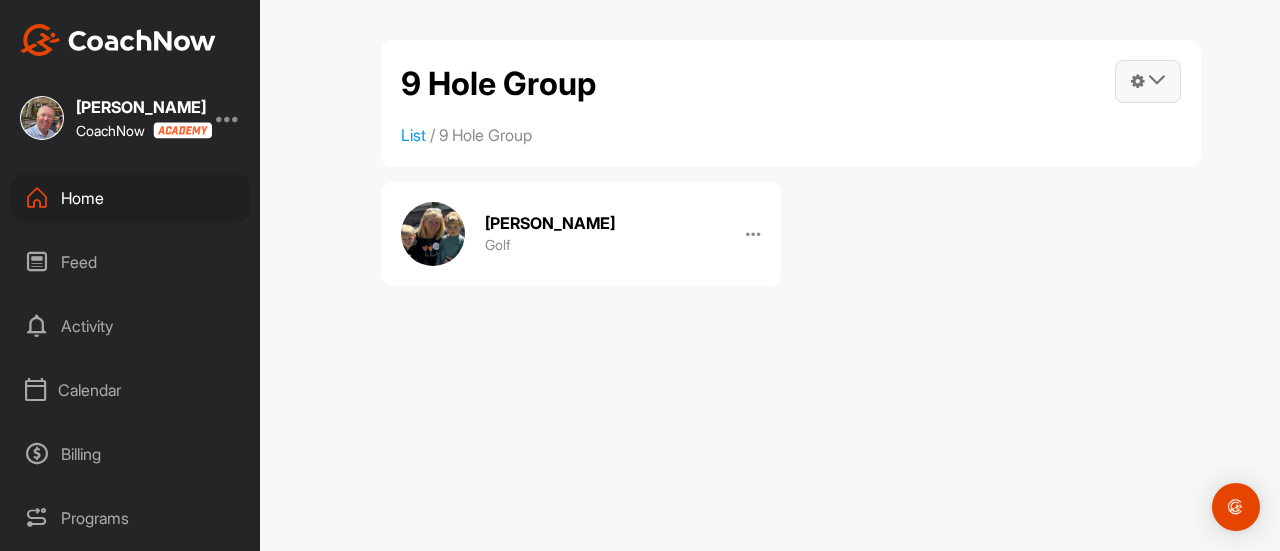 click at bounding box center (1157, 80) 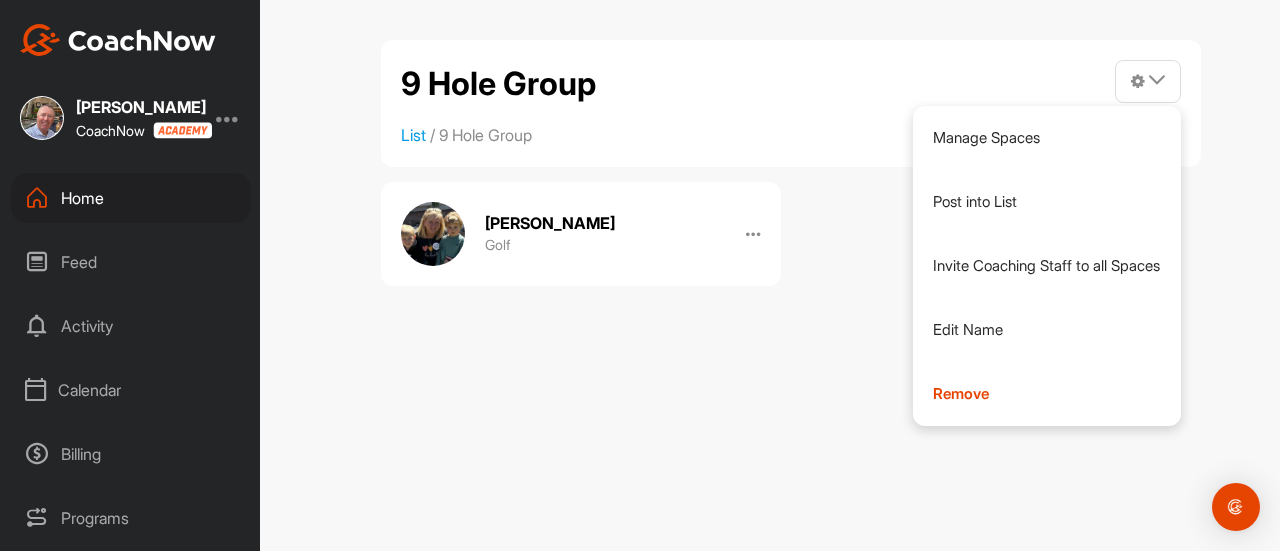 click on "9 Hole Group       Manage Spaces Post into List Invite Coaching Staff to all Spaces Edit Name Remove List   /  9 Hole Group" at bounding box center (791, 103) 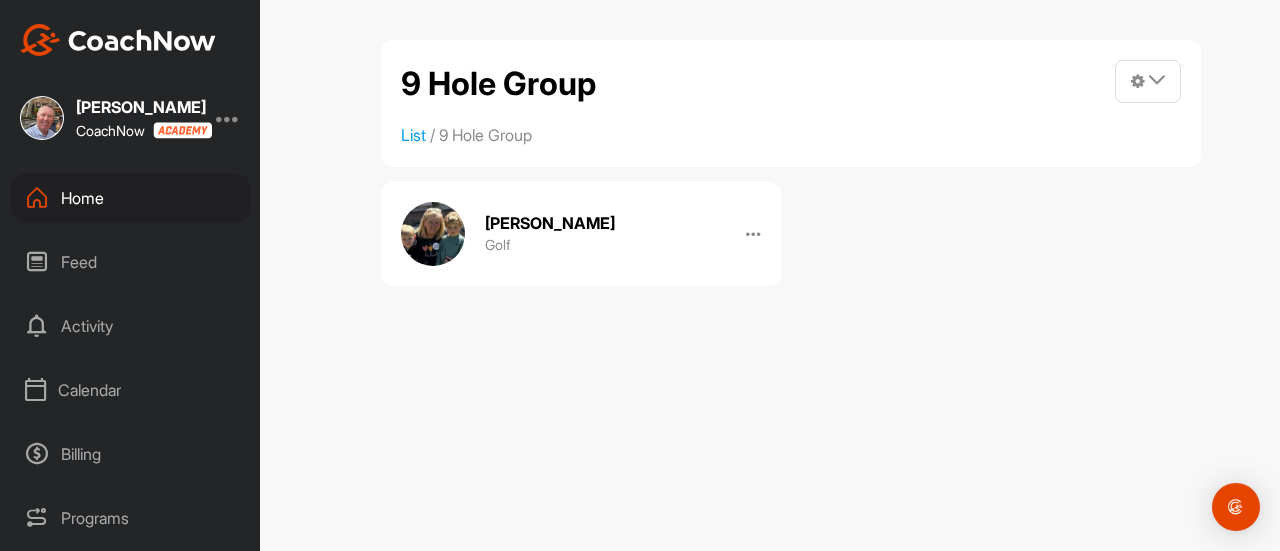 click on "Home" at bounding box center (131, 198) 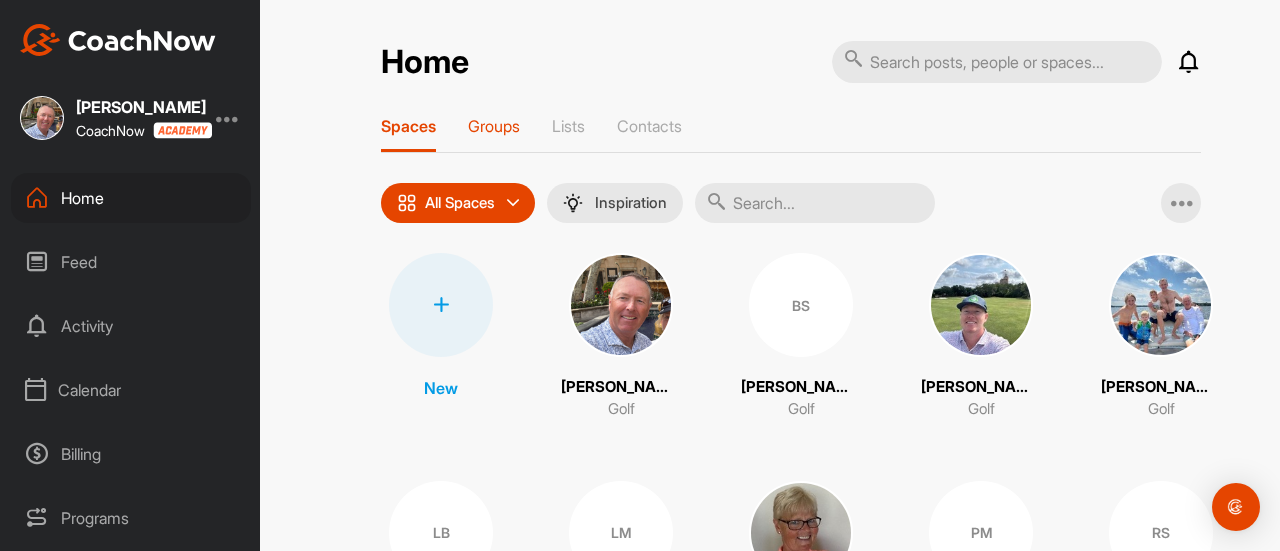 click on "Groups" at bounding box center [494, 126] 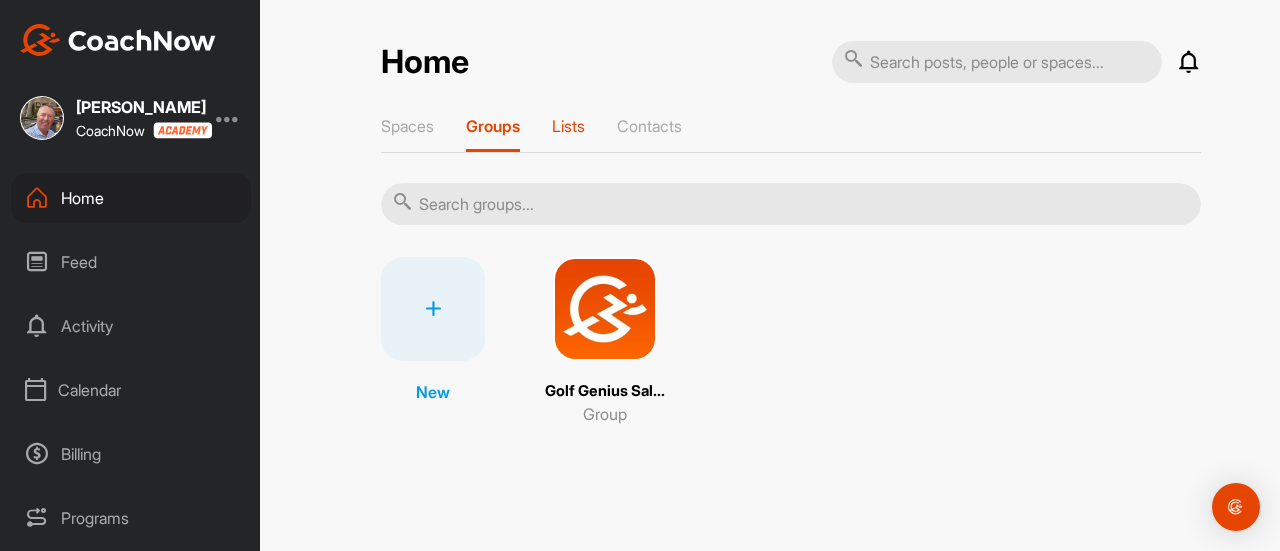 click on "Lists" at bounding box center [568, 126] 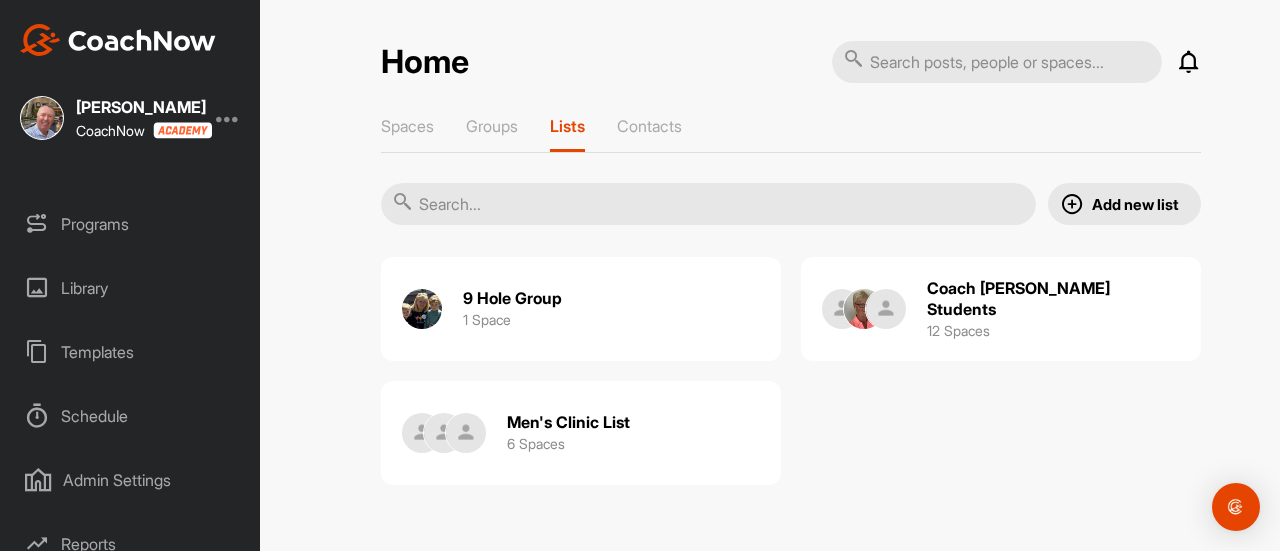 scroll, scrollTop: 300, scrollLeft: 0, axis: vertical 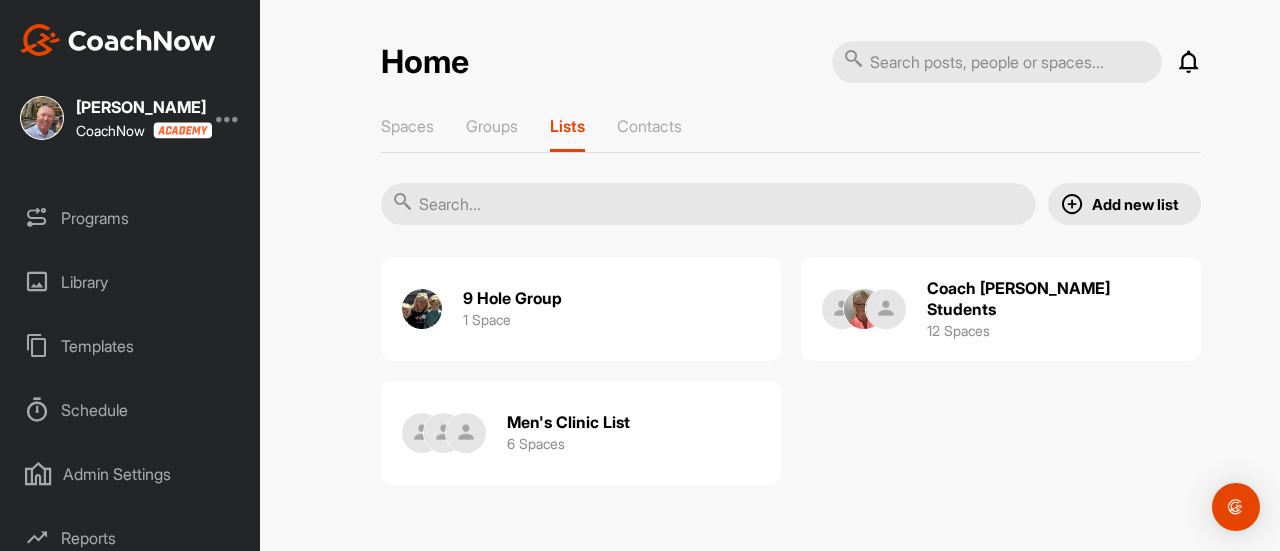 click on "Schedule" at bounding box center (131, 410) 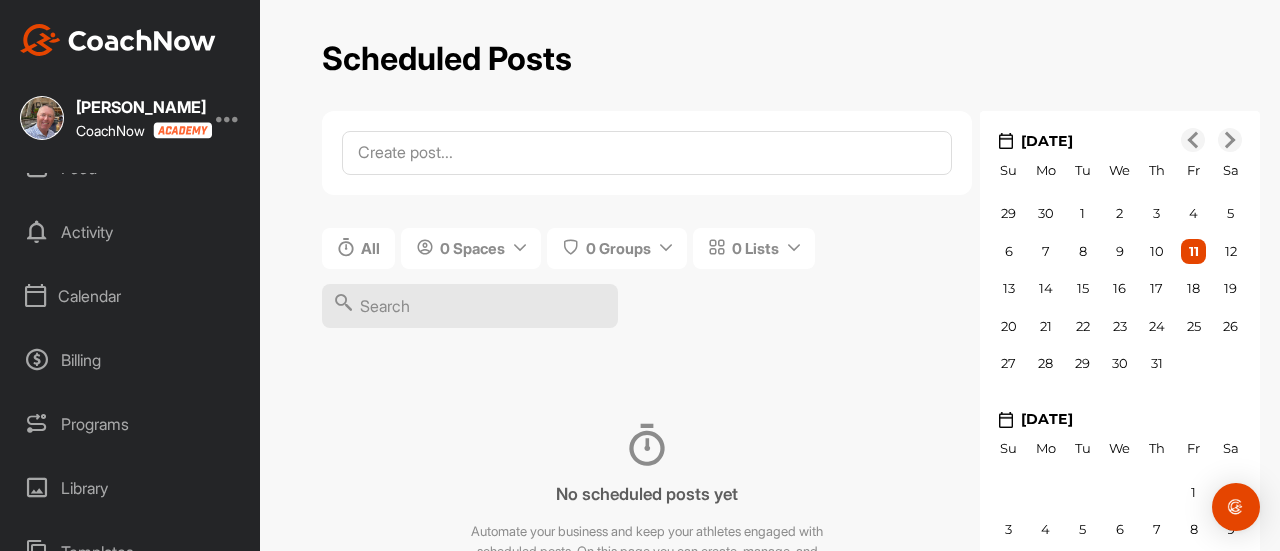 scroll, scrollTop: 100, scrollLeft: 0, axis: vertical 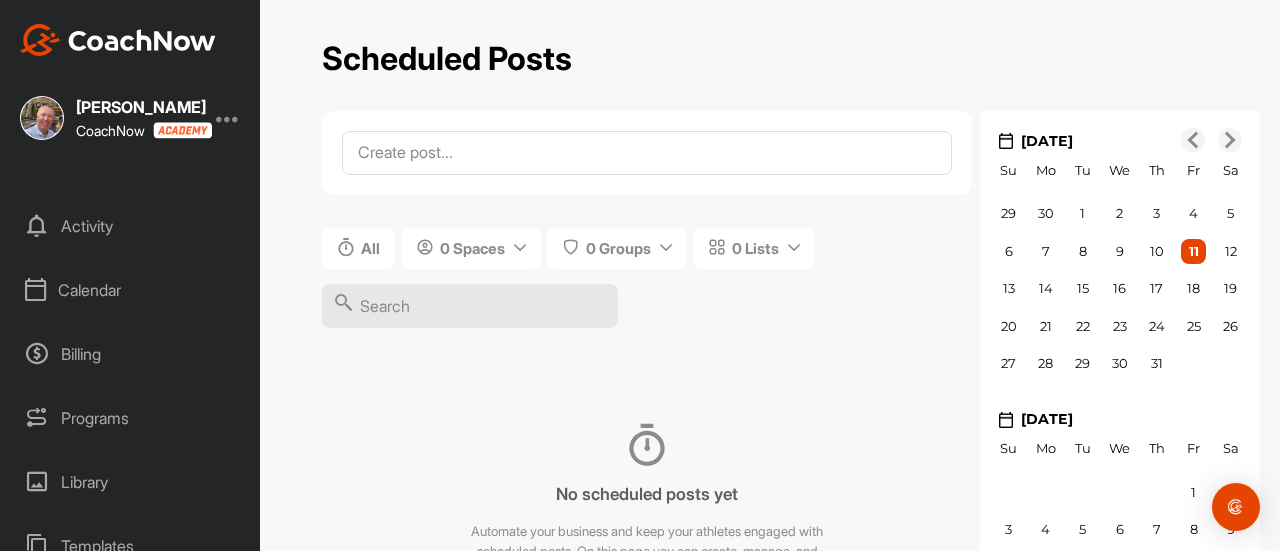click on "Programs" at bounding box center [131, 418] 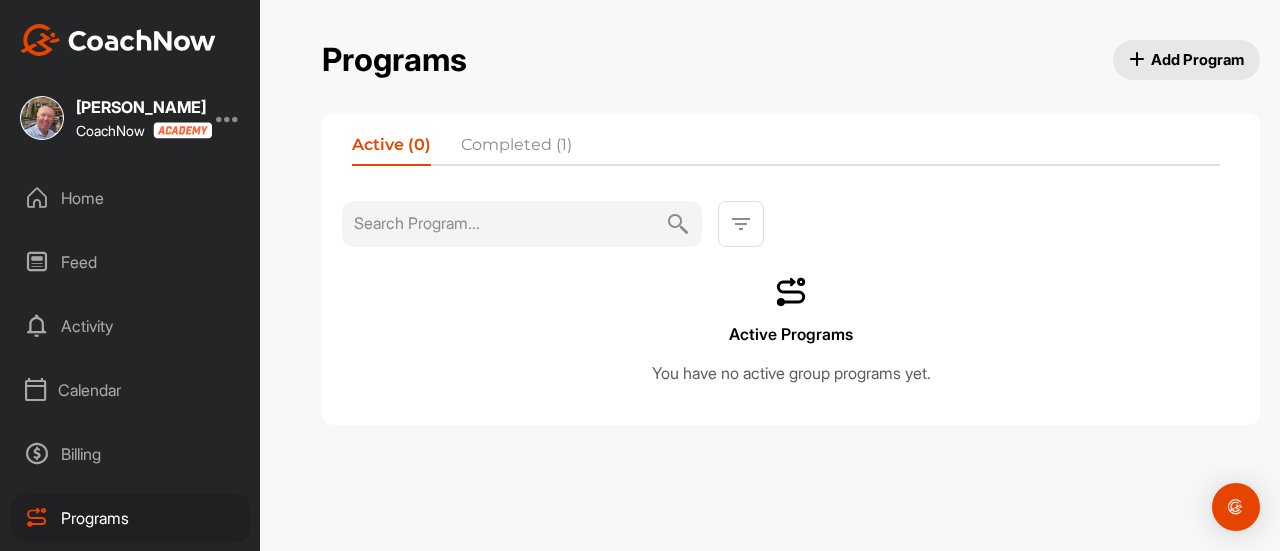 click on "Completed (1)" at bounding box center (516, 149) 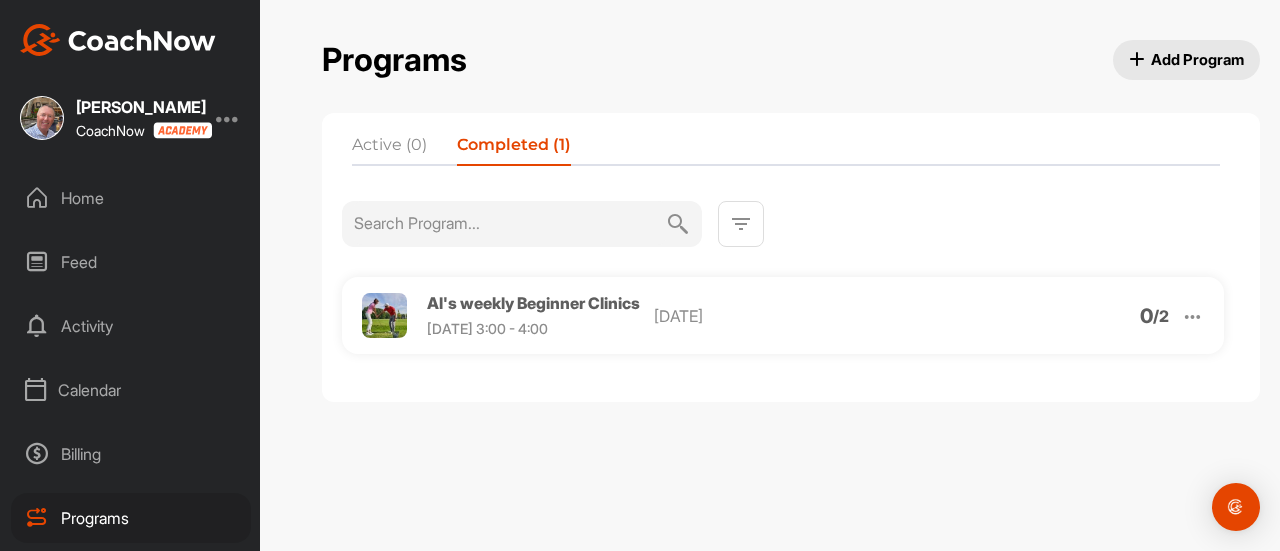 click on "Al's weekly Beginner Clinics  [DATE] 3:00 - 4:00" at bounding box center [533, 316] 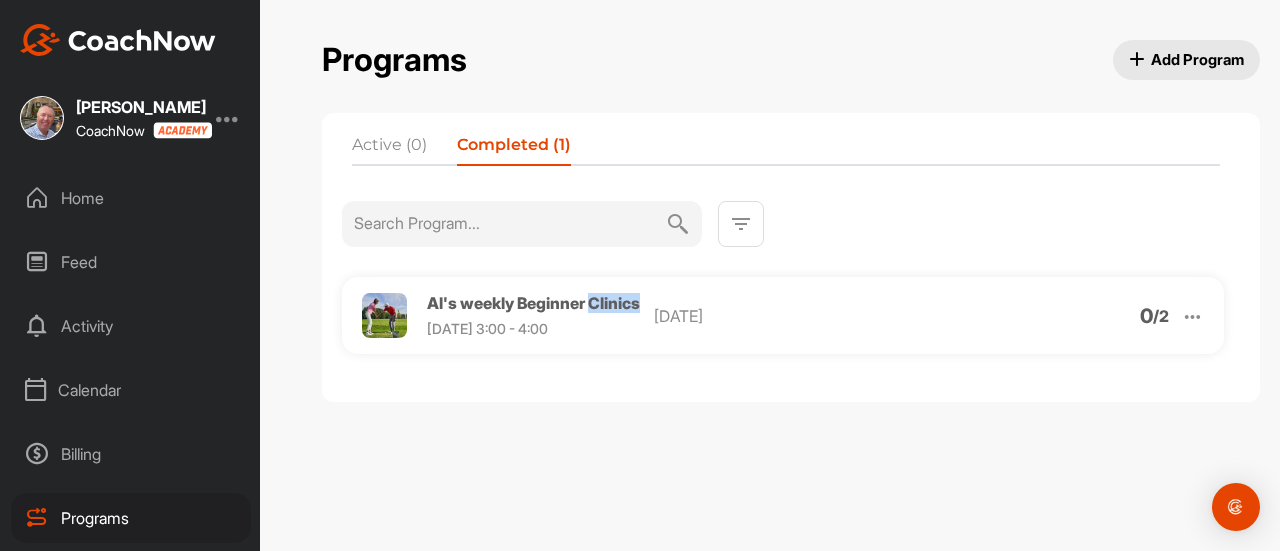 click on "Al's weekly Beginner Clinics  [DATE] 3:00 - 4:00" at bounding box center (533, 316) 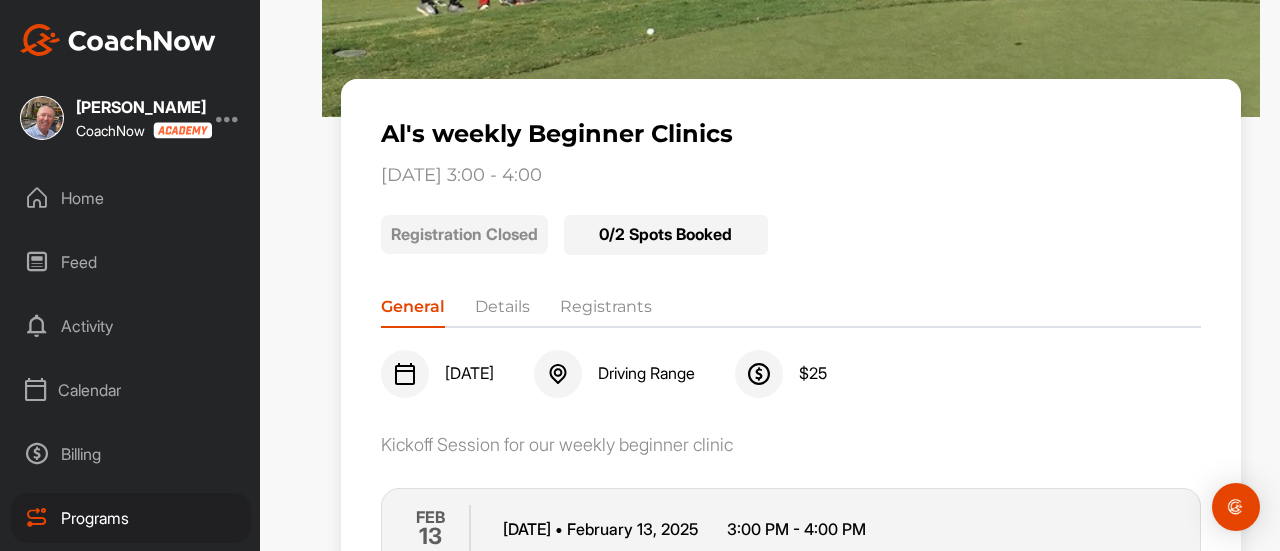 scroll, scrollTop: 228, scrollLeft: 0, axis: vertical 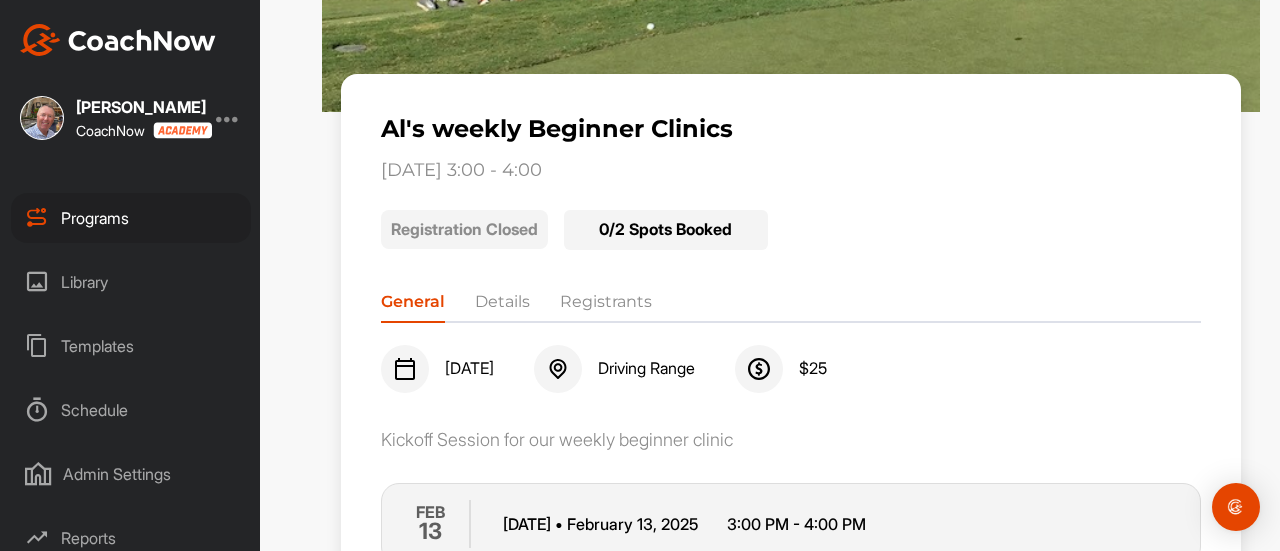 click on "Schedule" at bounding box center (131, 410) 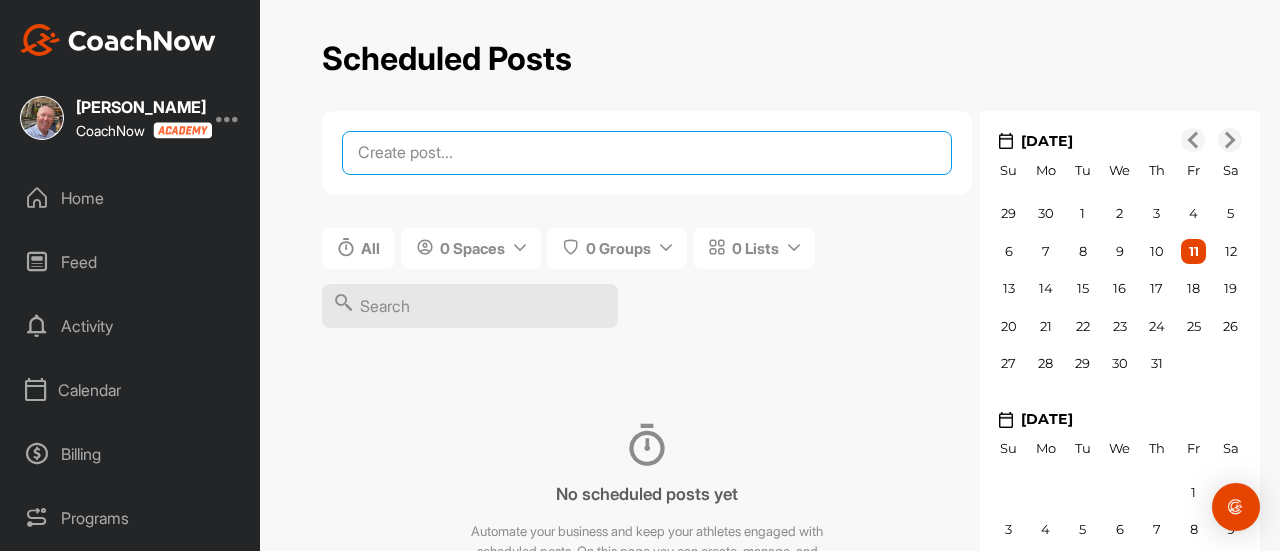click at bounding box center (647, 153) 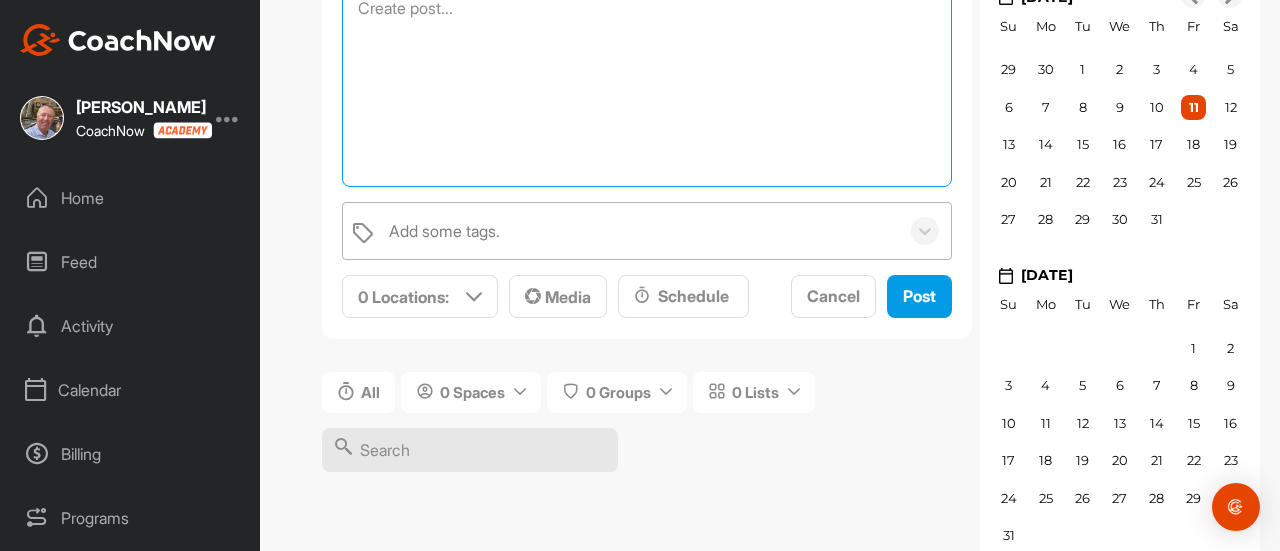 scroll, scrollTop: 200, scrollLeft: 0, axis: vertical 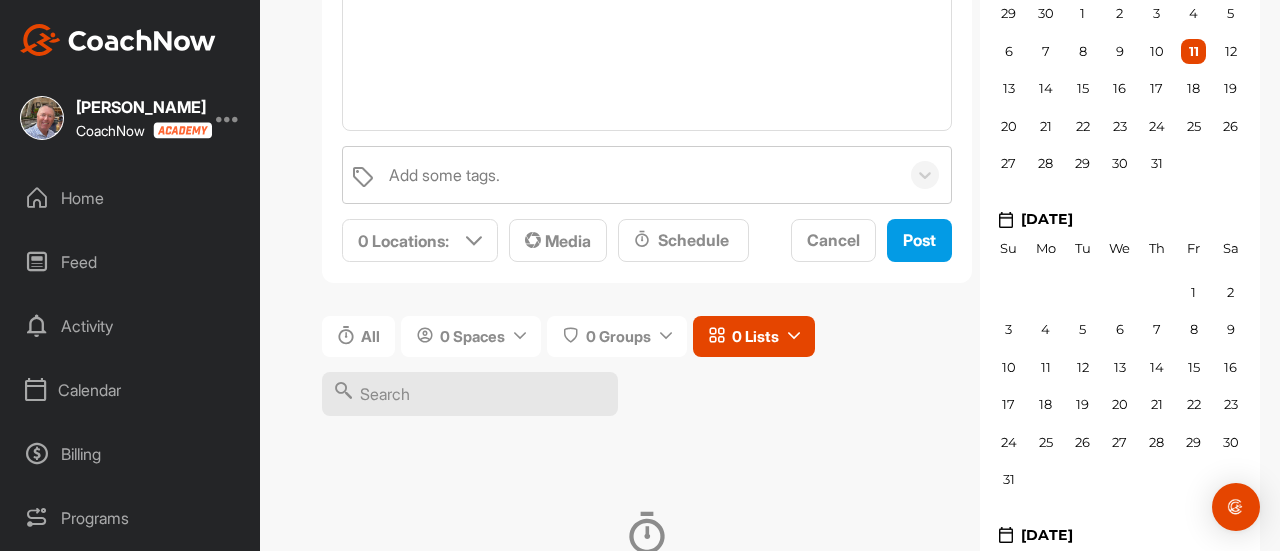 click on "0 Lists" at bounding box center (755, 336) 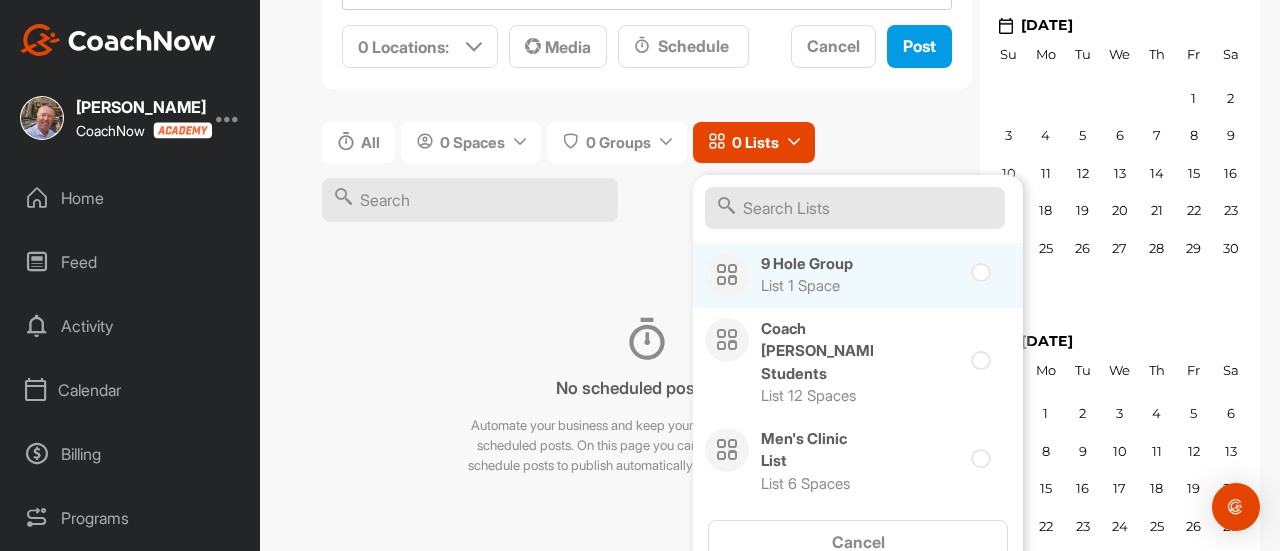 scroll, scrollTop: 400, scrollLeft: 0, axis: vertical 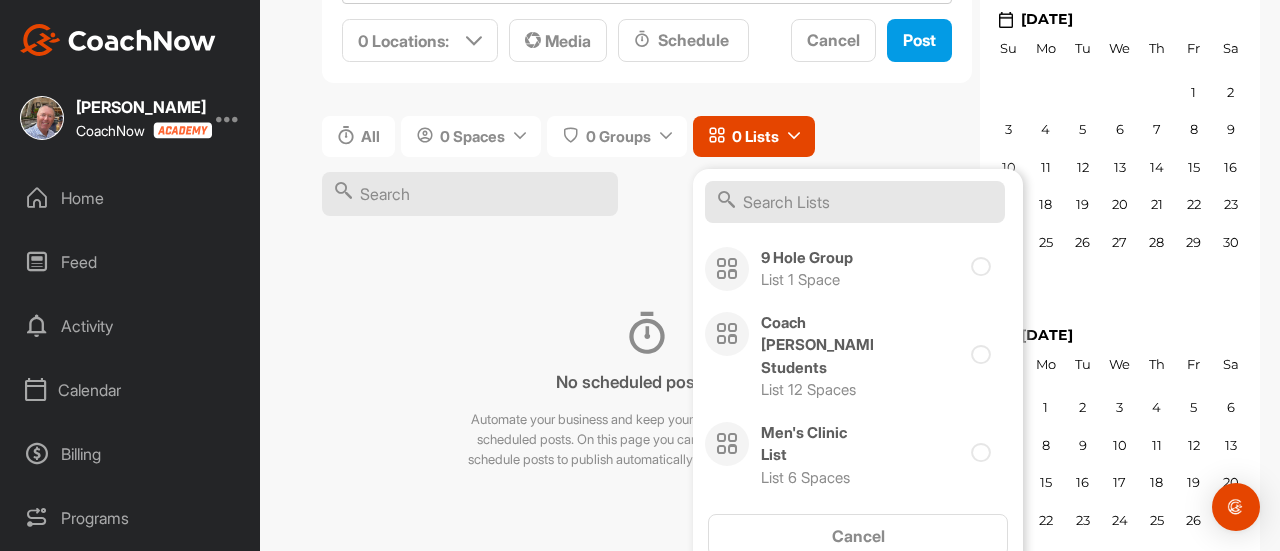 click on "No scheduled posts yet Automate your business and keep your athletes engaged with scheduled posts. On this page you can create, manage, and schedule posts to publish automatically in any Space or Group." at bounding box center [647, 391] 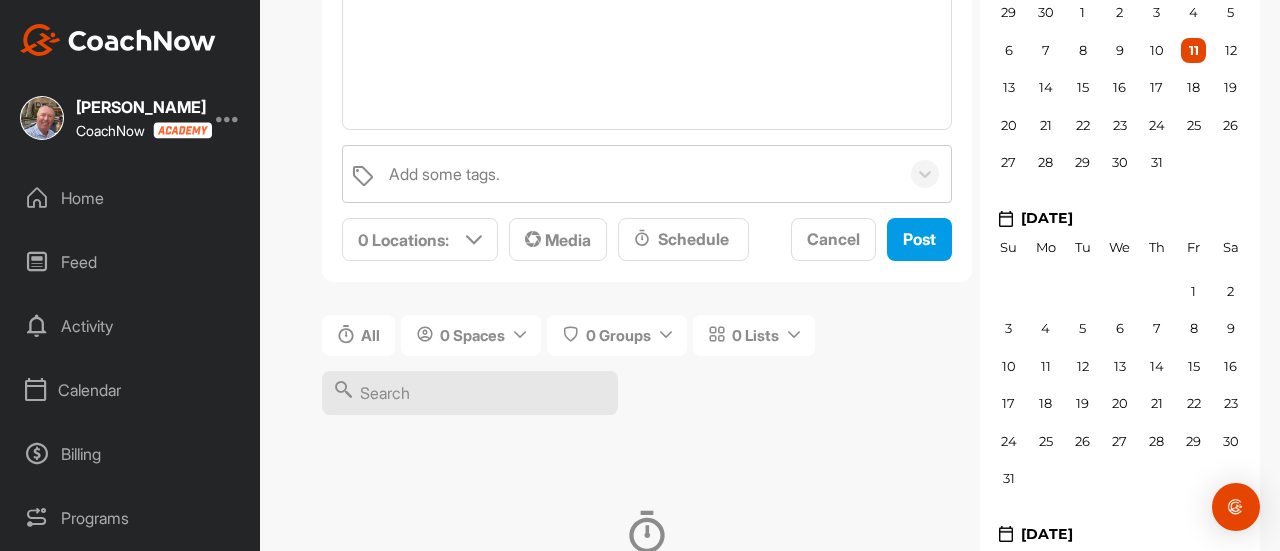 scroll, scrollTop: 200, scrollLeft: 0, axis: vertical 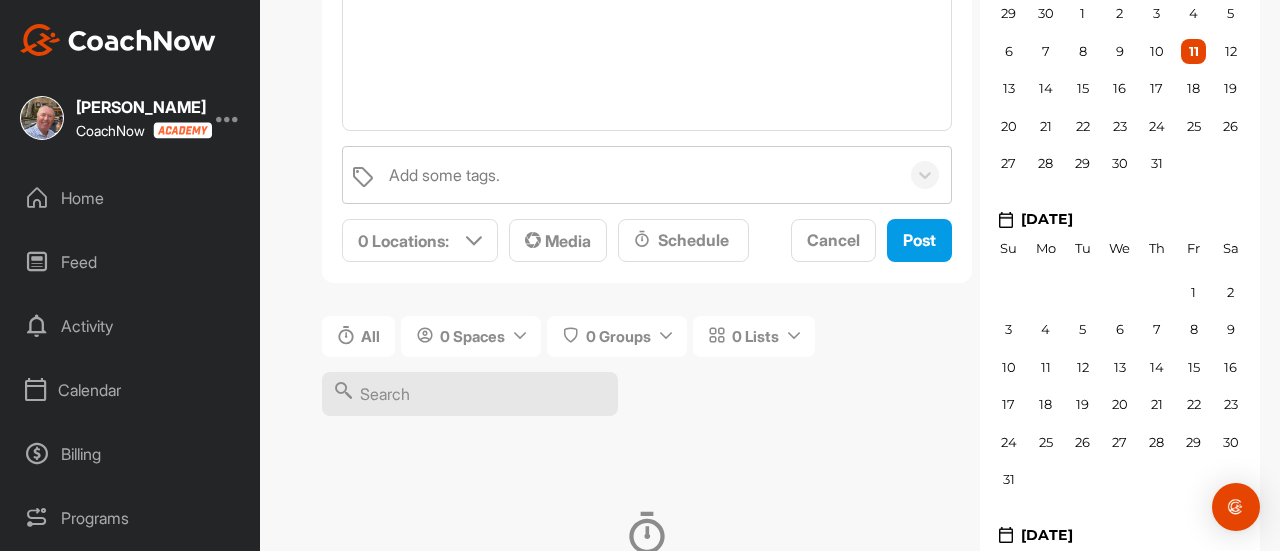 click on "Home" at bounding box center [131, 198] 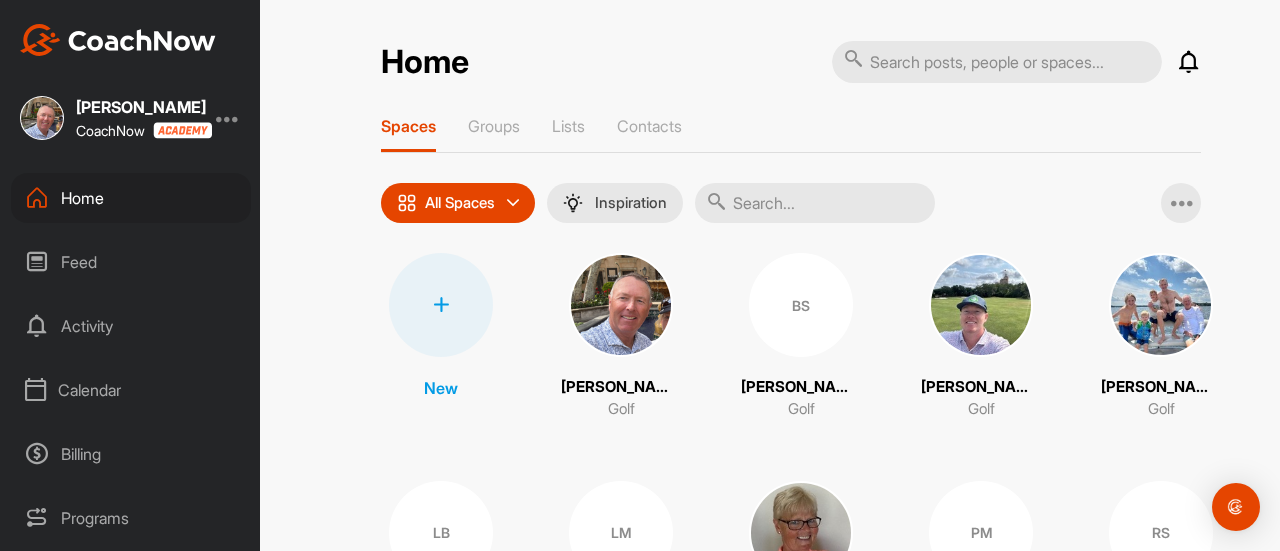 click on "Activity" at bounding box center [131, 326] 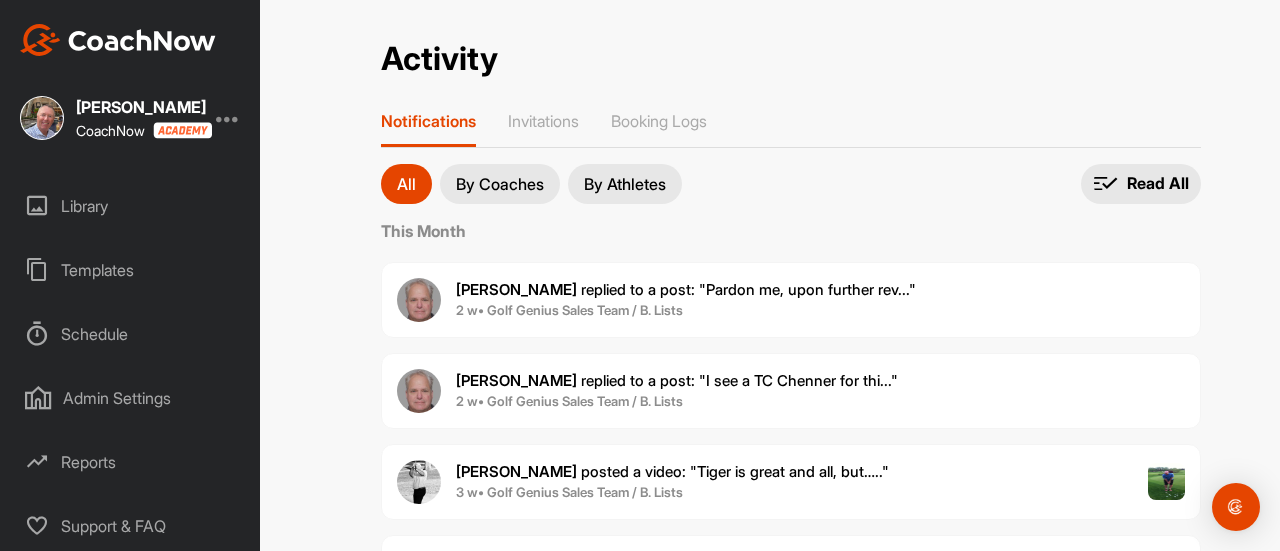 scroll, scrollTop: 390, scrollLeft: 0, axis: vertical 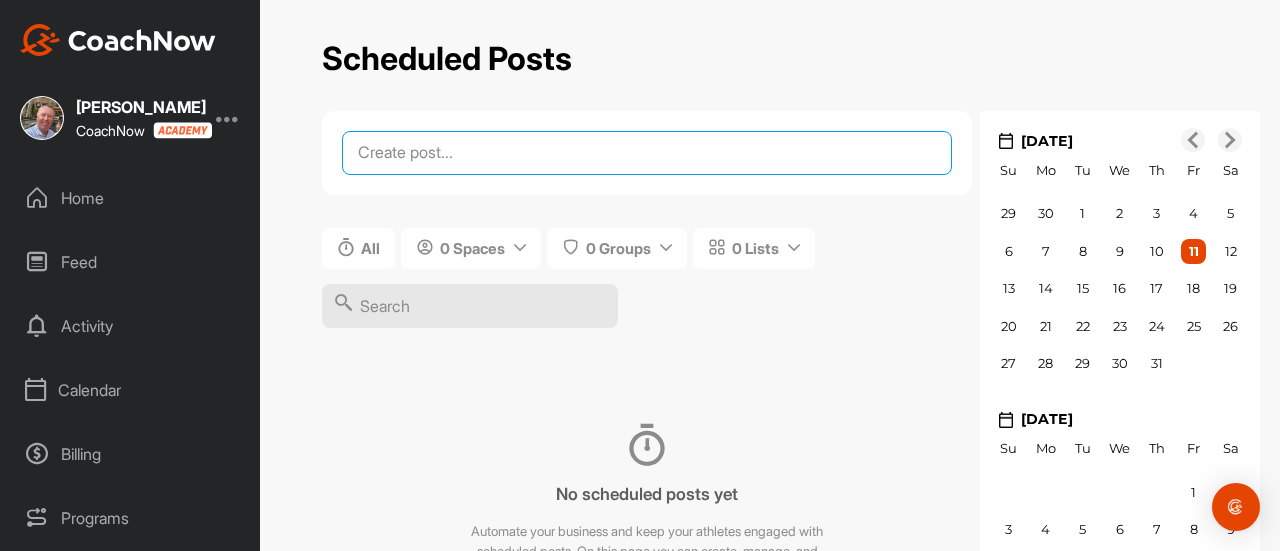 click at bounding box center (647, 153) 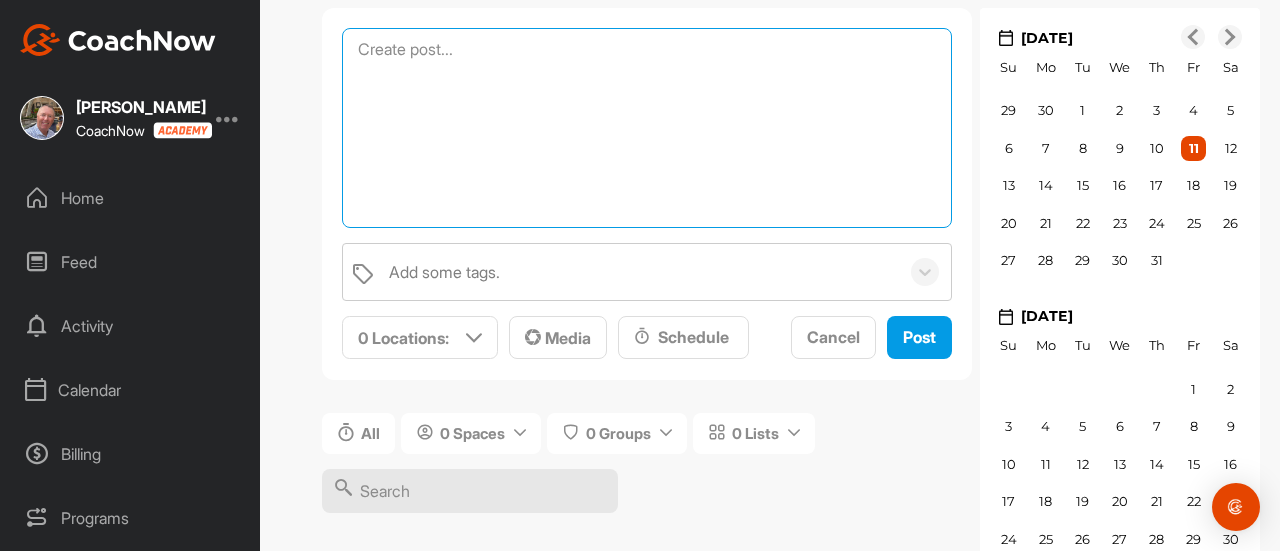 scroll, scrollTop: 100, scrollLeft: 0, axis: vertical 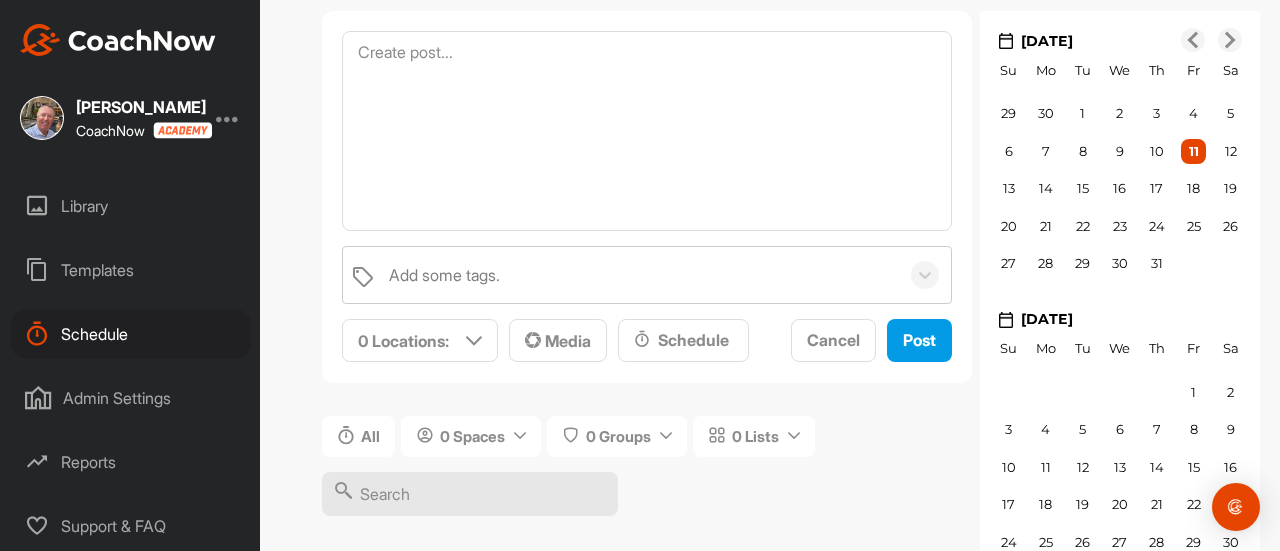 click on "Templates" at bounding box center (131, 270) 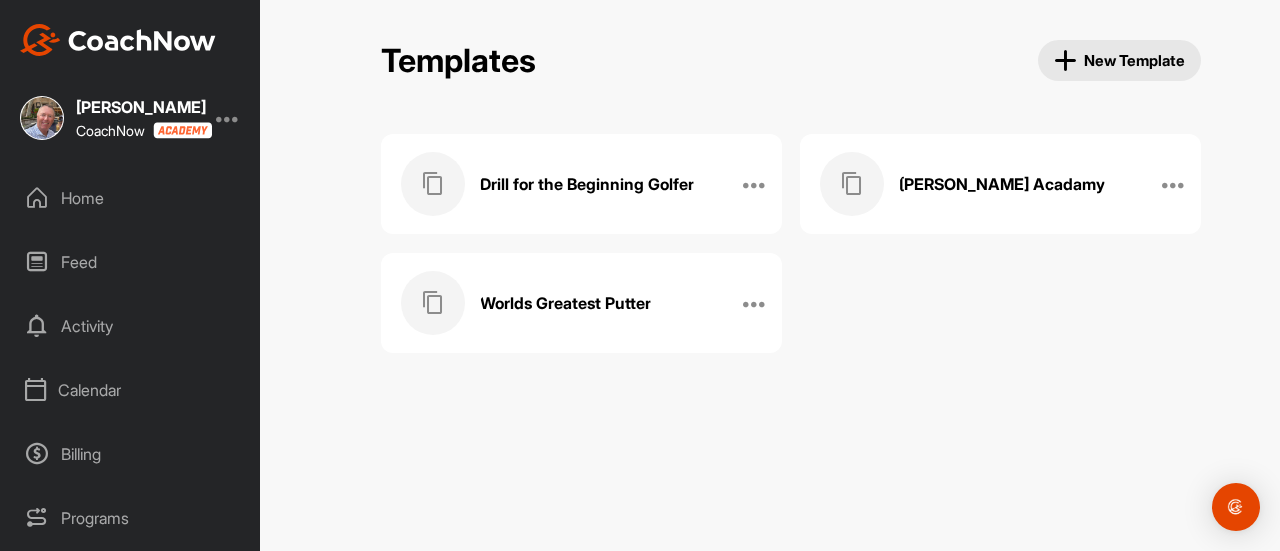 click on "Drill for the Beginning Golfer" at bounding box center [587, 184] 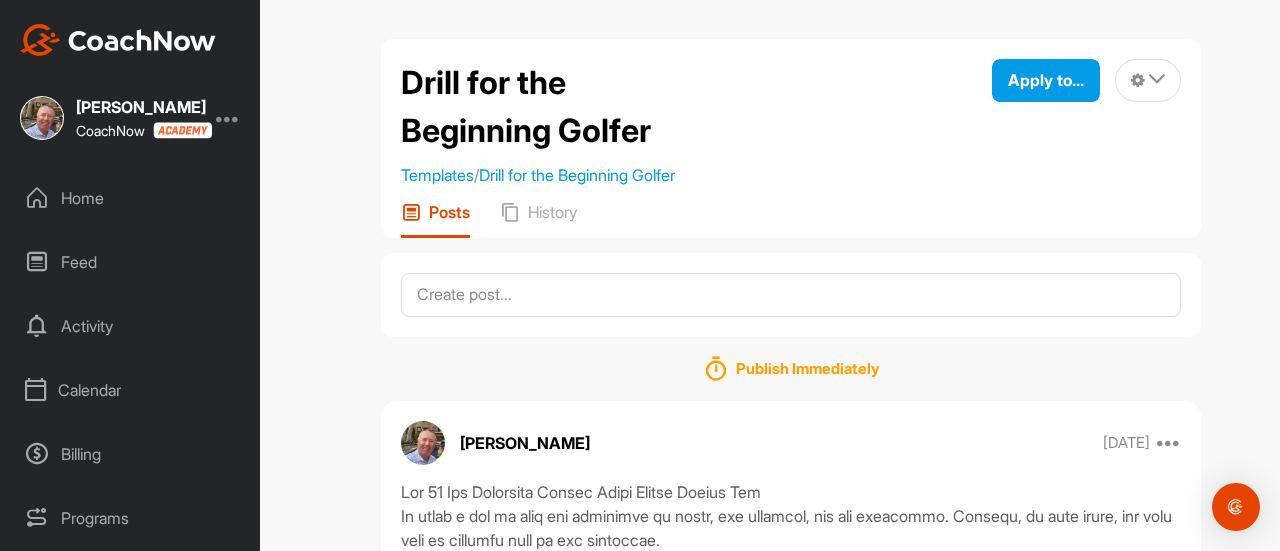 scroll, scrollTop: 0, scrollLeft: 0, axis: both 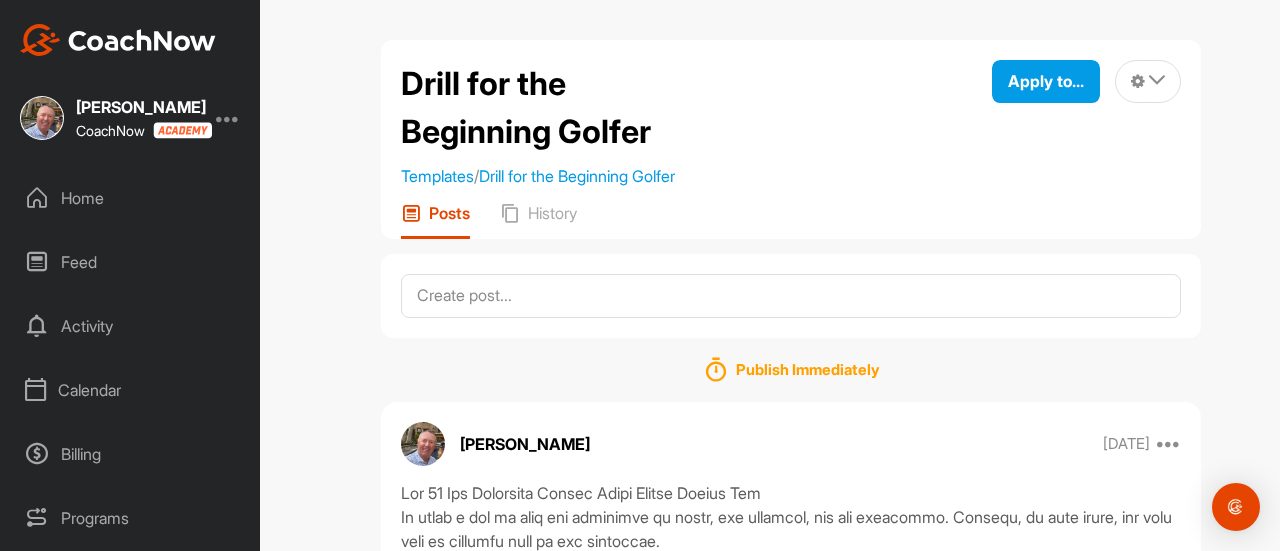 click on "Home" at bounding box center [131, 198] 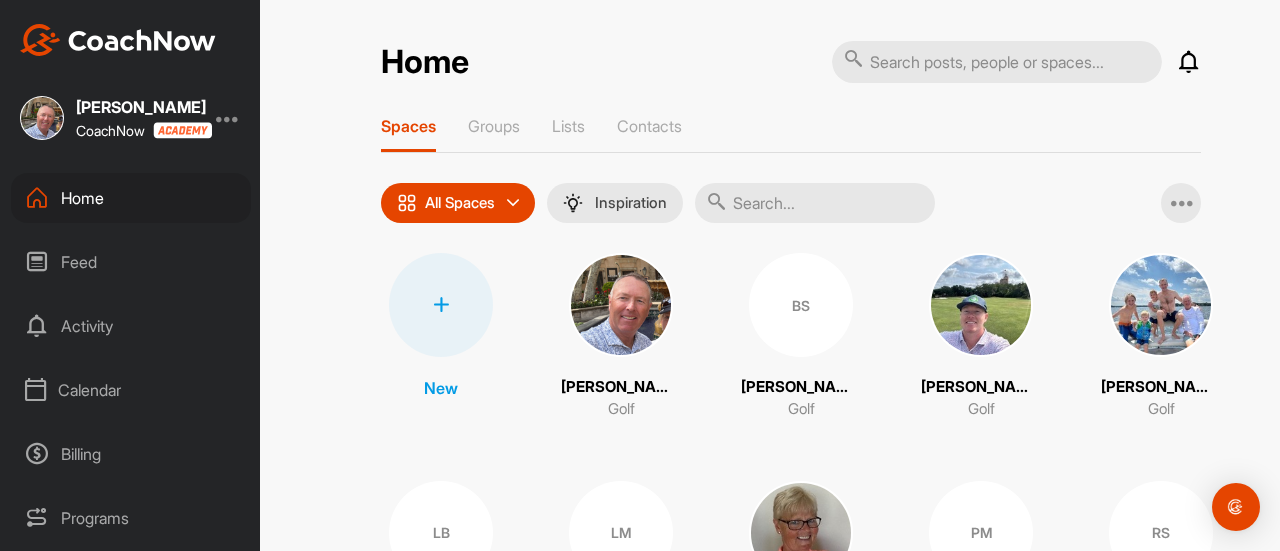 click at bounding box center [621, 305] 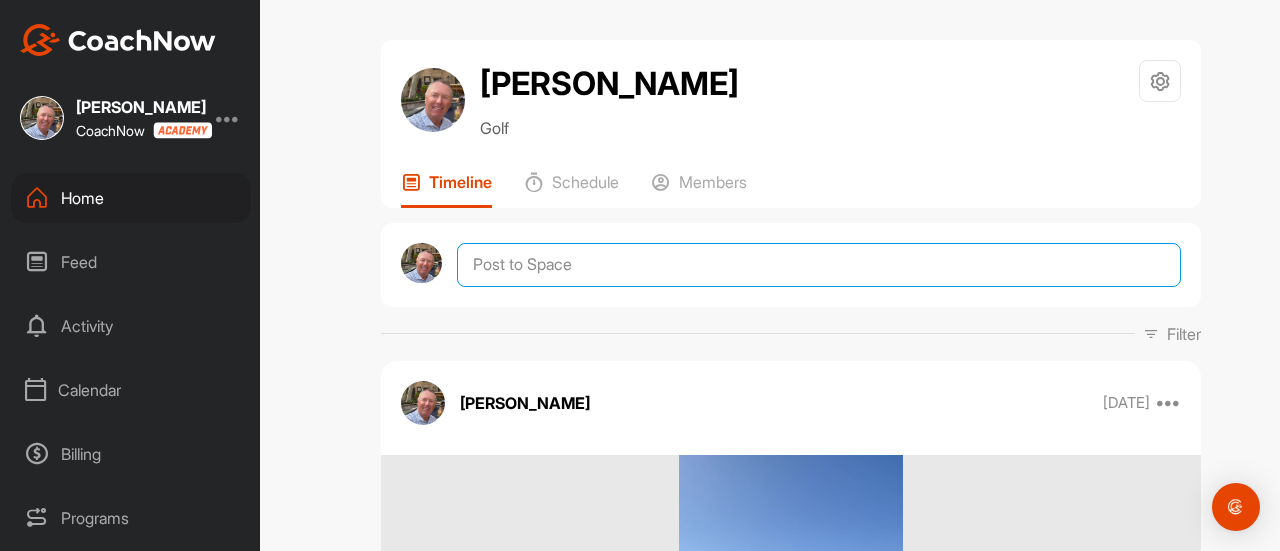 click at bounding box center (819, 265) 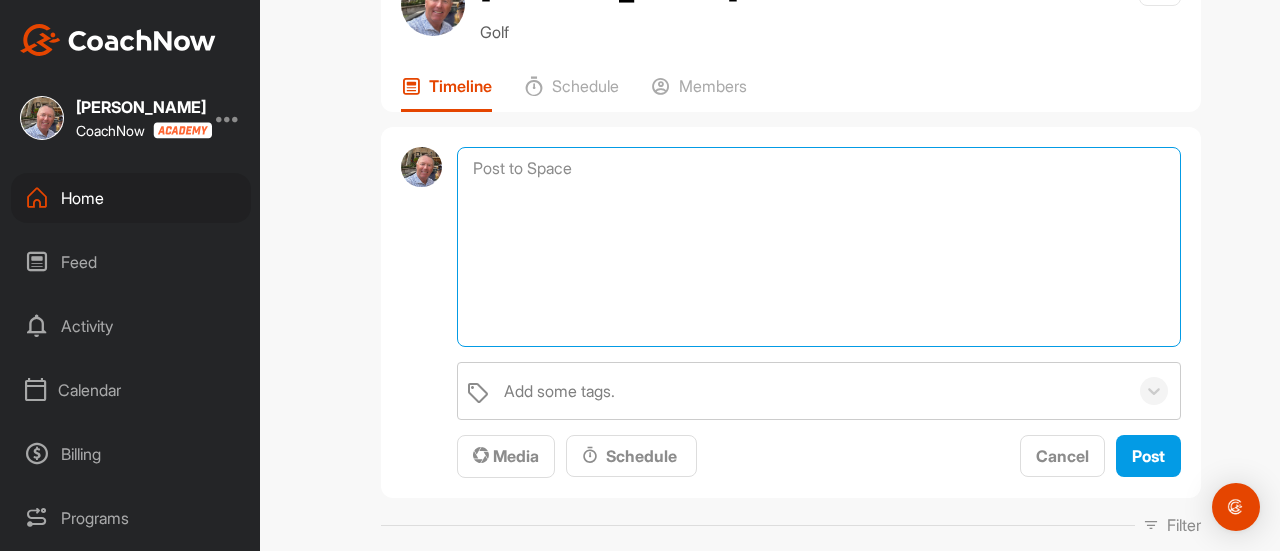 scroll, scrollTop: 100, scrollLeft: 0, axis: vertical 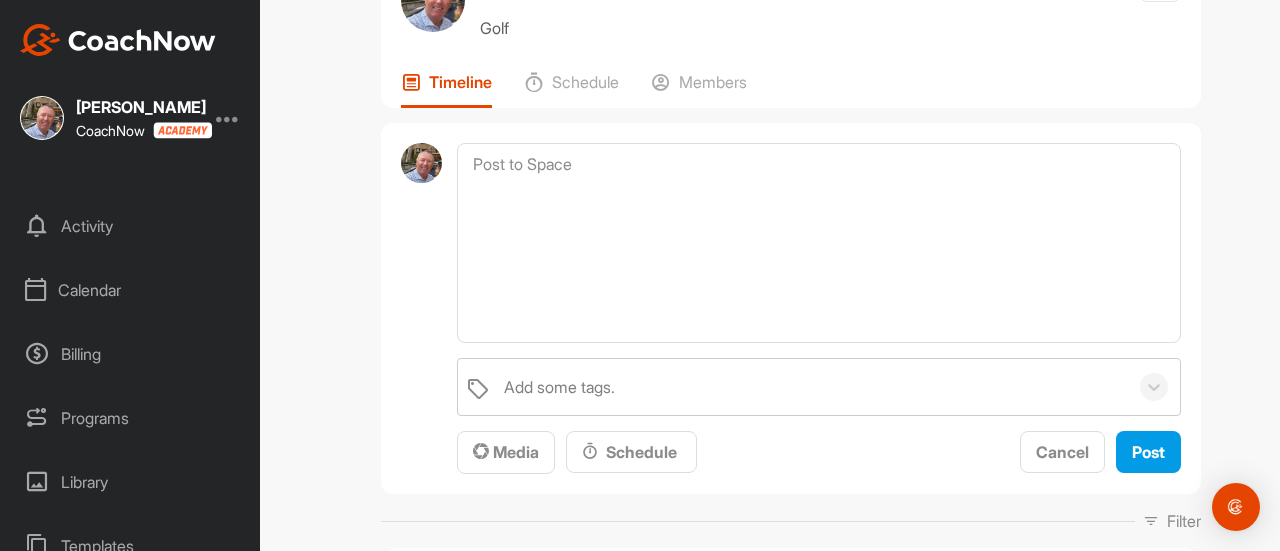 click on "Programs" at bounding box center [131, 418] 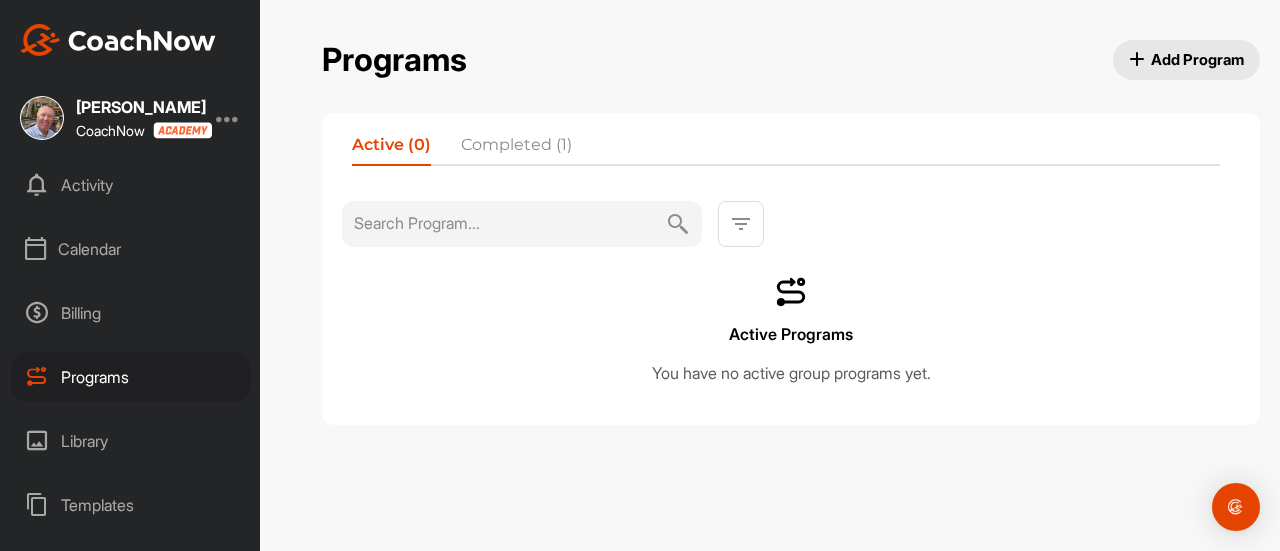 scroll, scrollTop: 200, scrollLeft: 0, axis: vertical 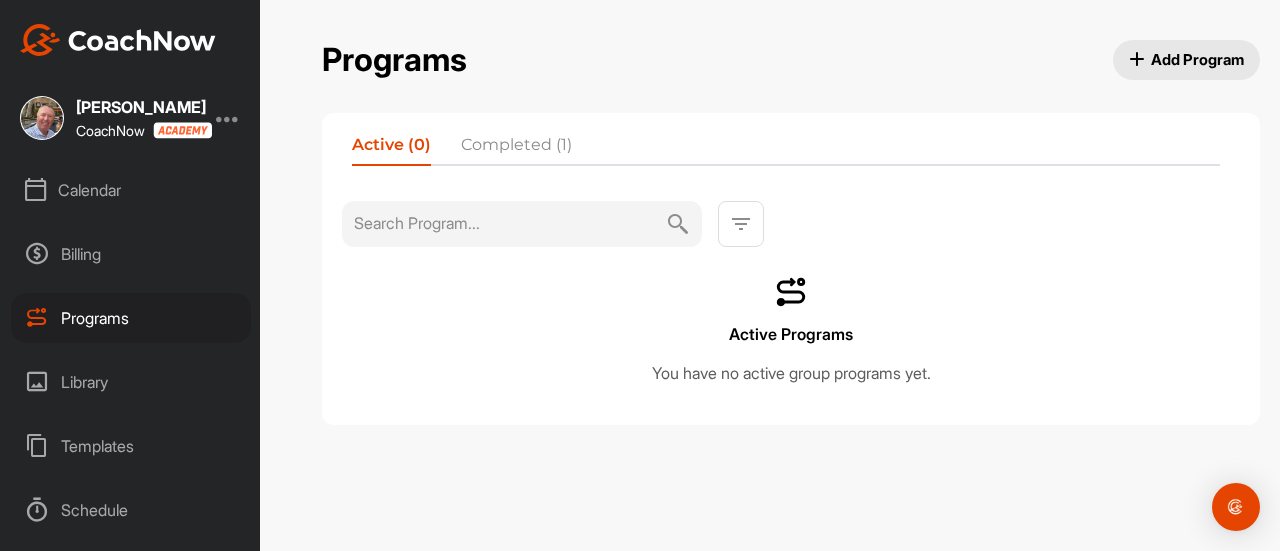 click on "Completed (1)" at bounding box center [516, 149] 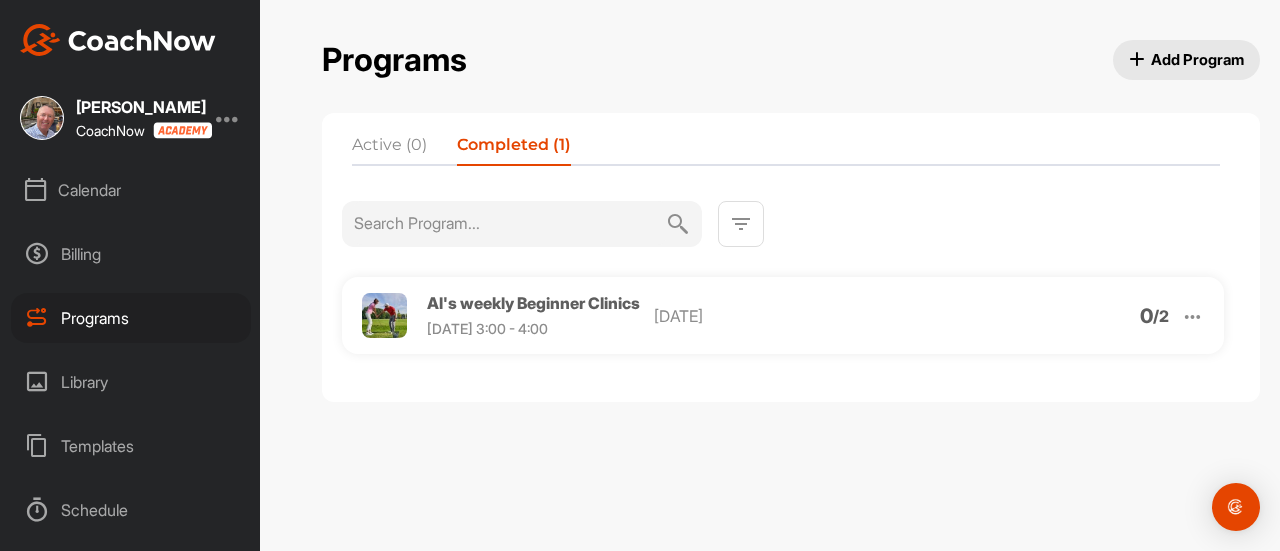 click on "Al's weekly Beginner Clinics" at bounding box center (533, 303) 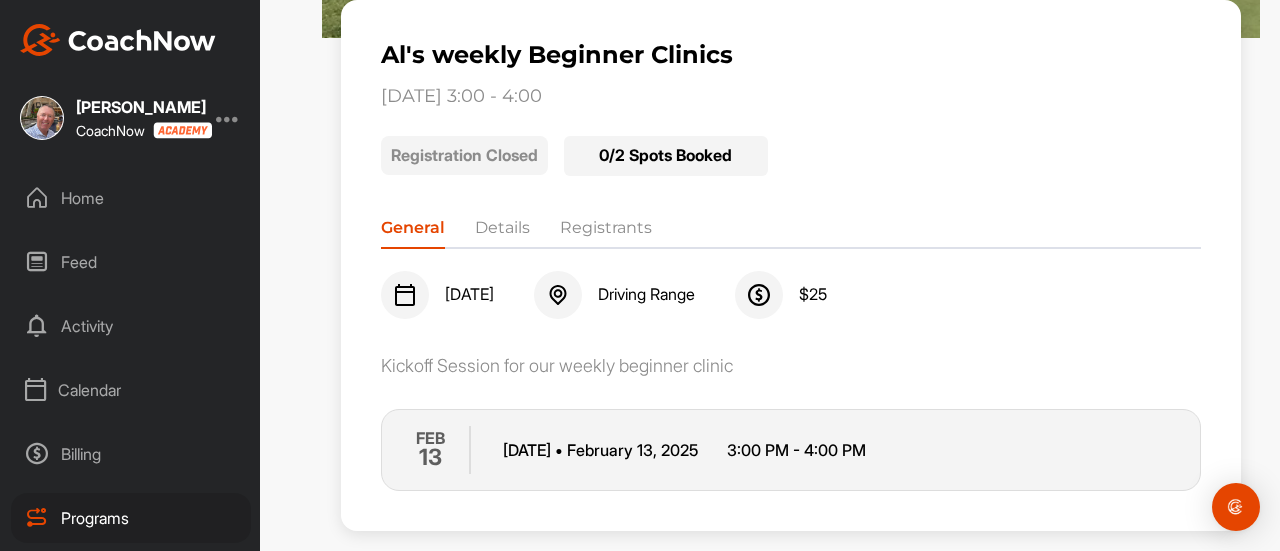 scroll, scrollTop: 328, scrollLeft: 0, axis: vertical 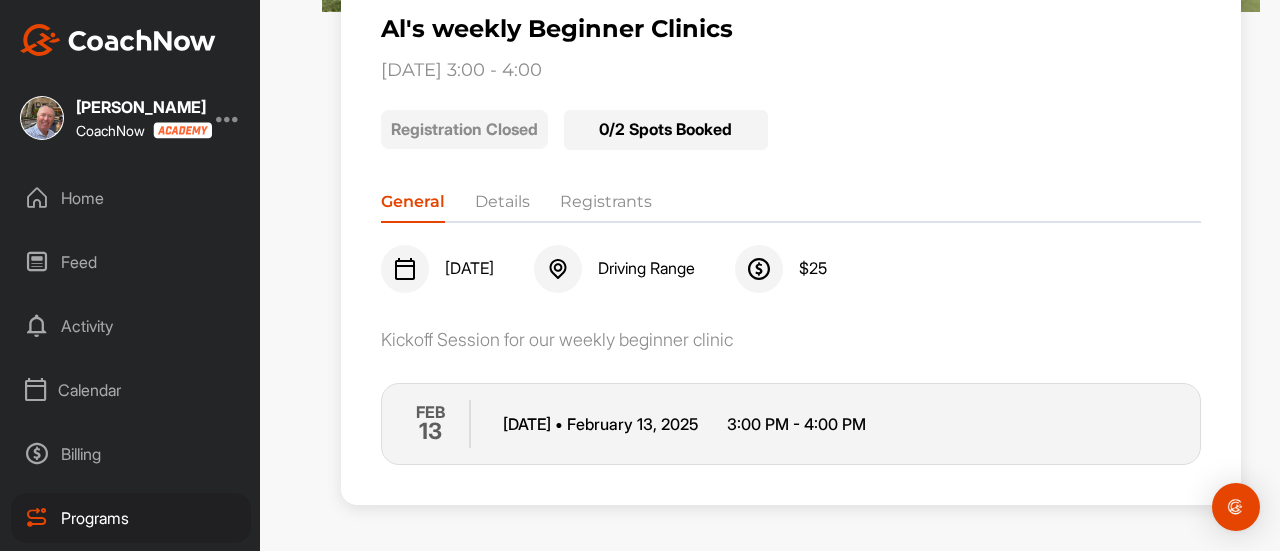 click on "Details" at bounding box center [502, 206] 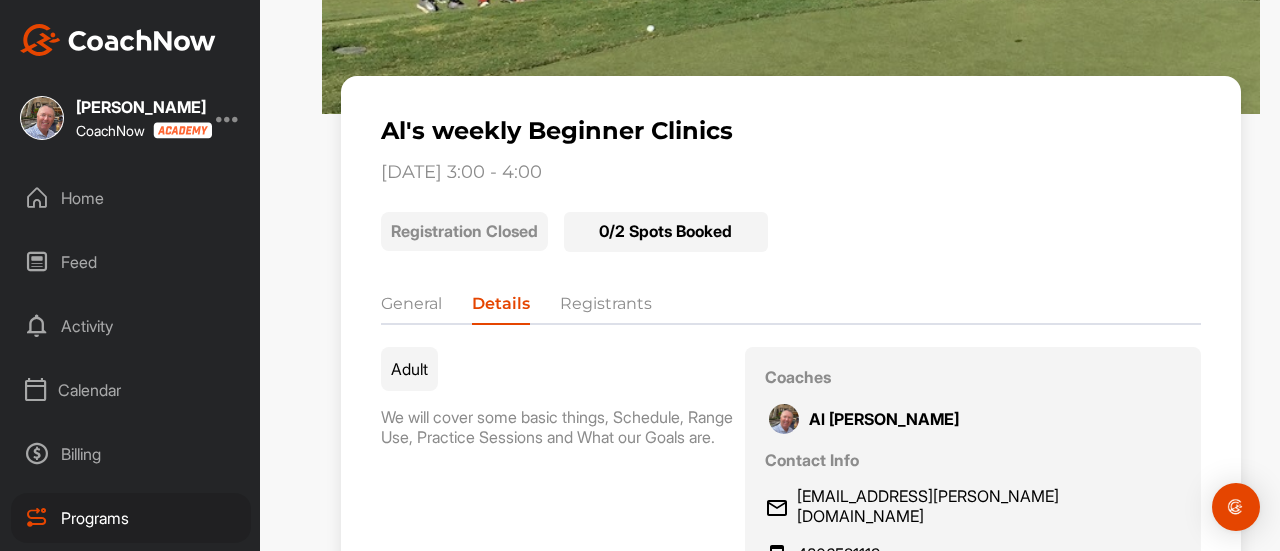 scroll, scrollTop: 228, scrollLeft: 0, axis: vertical 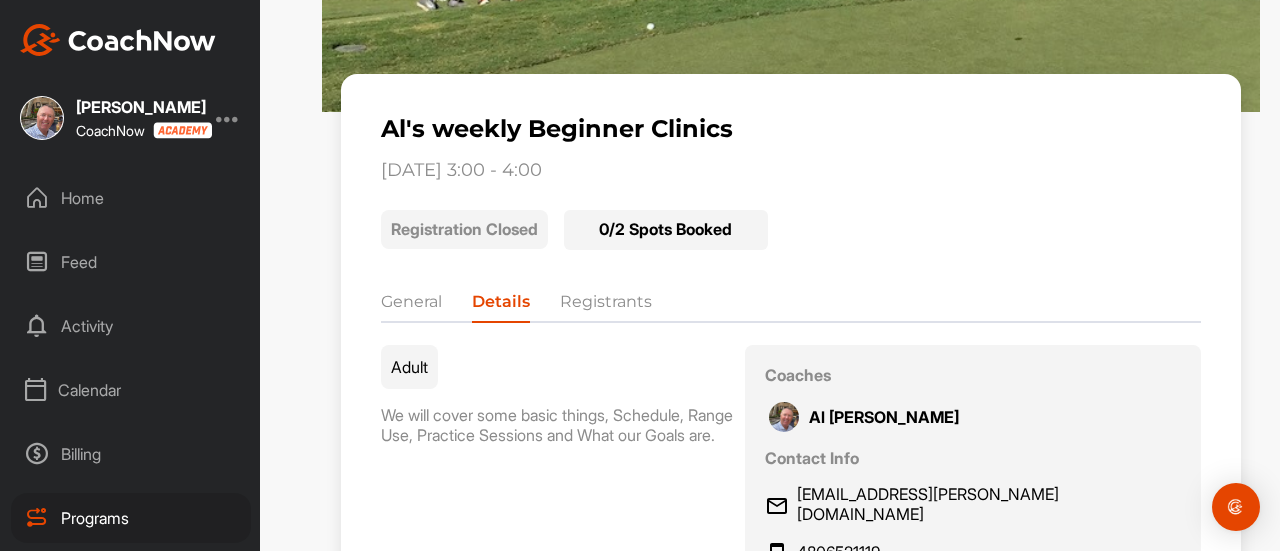 click on "General" at bounding box center (411, 306) 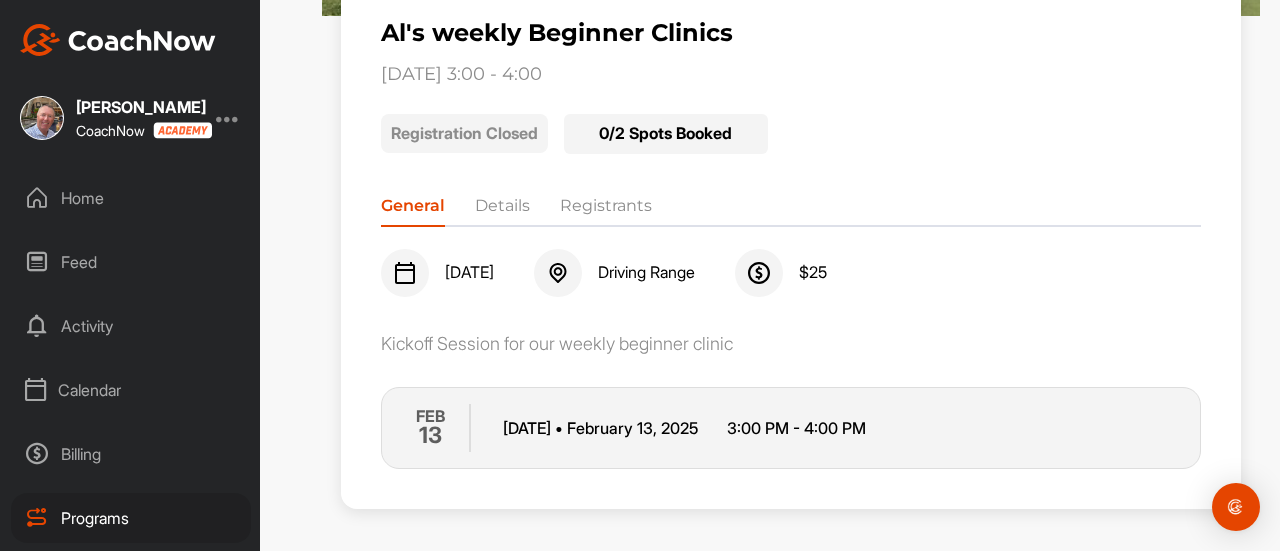 scroll, scrollTop: 328, scrollLeft: 0, axis: vertical 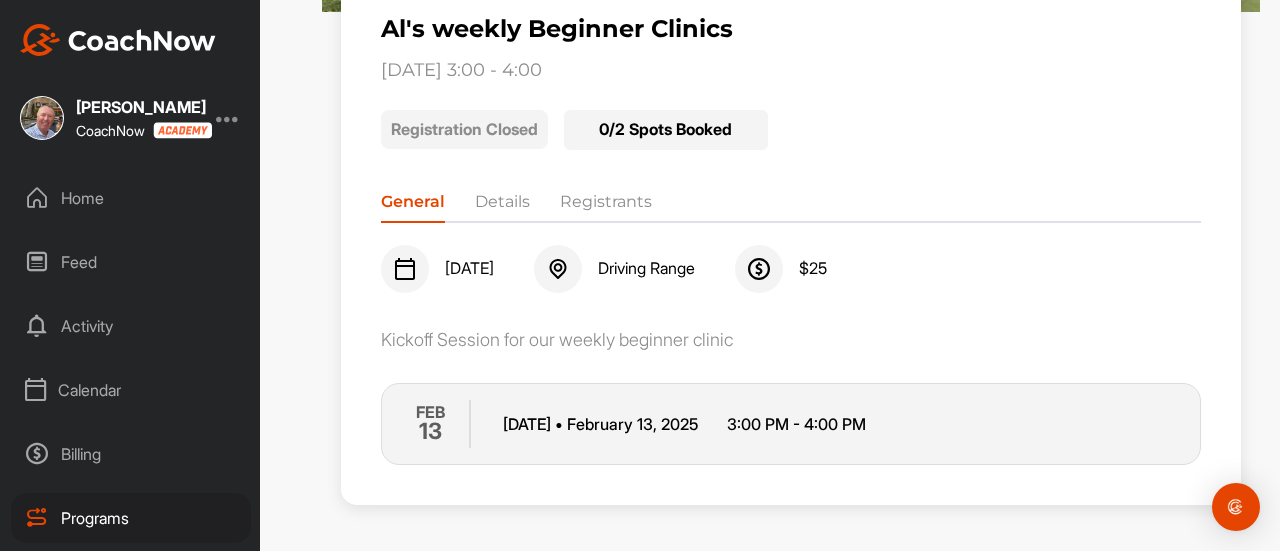 click on "Home" at bounding box center (131, 198) 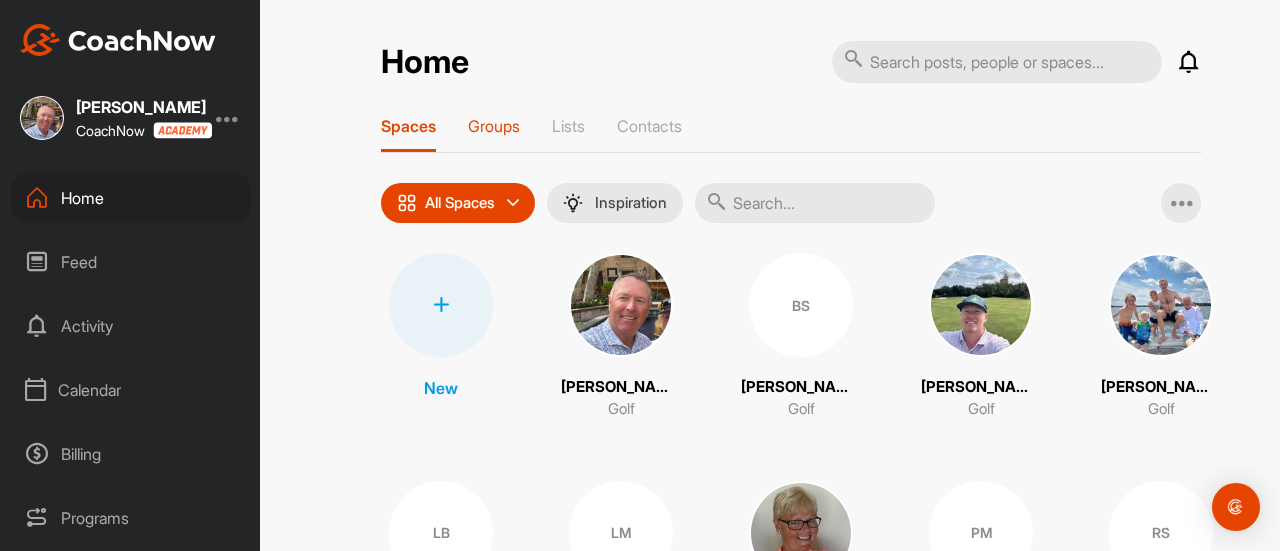 click on "Groups" at bounding box center [494, 126] 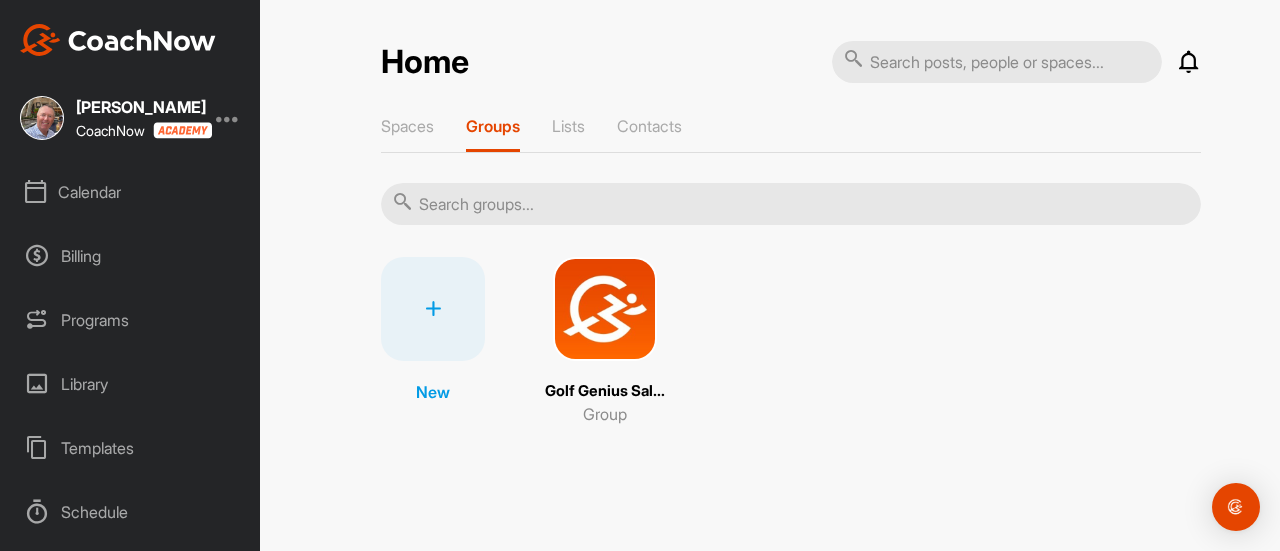 scroll, scrollTop: 200, scrollLeft: 0, axis: vertical 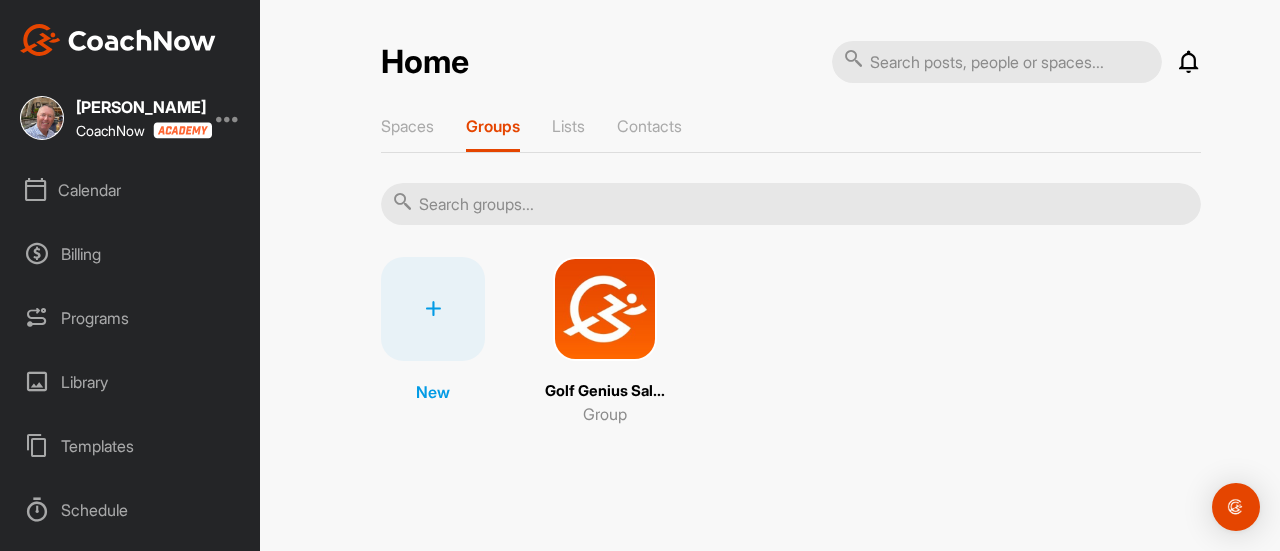 click on "Programs" at bounding box center [131, 318] 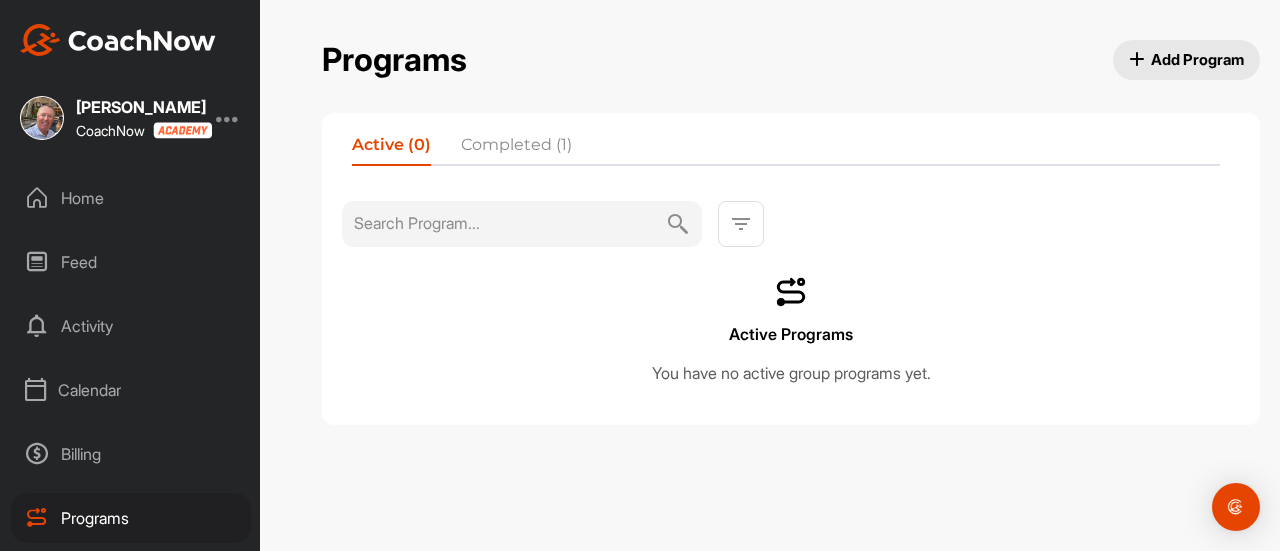 click on "Completed (1)" at bounding box center [516, 149] 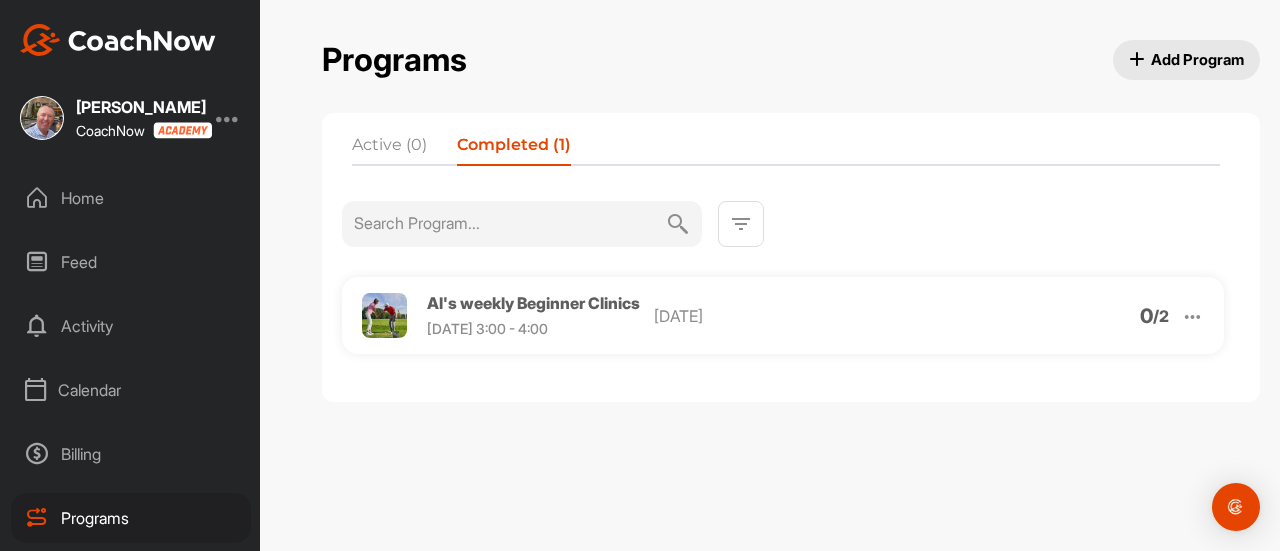 click on "Al's weekly Beginner Clinics" at bounding box center [533, 303] 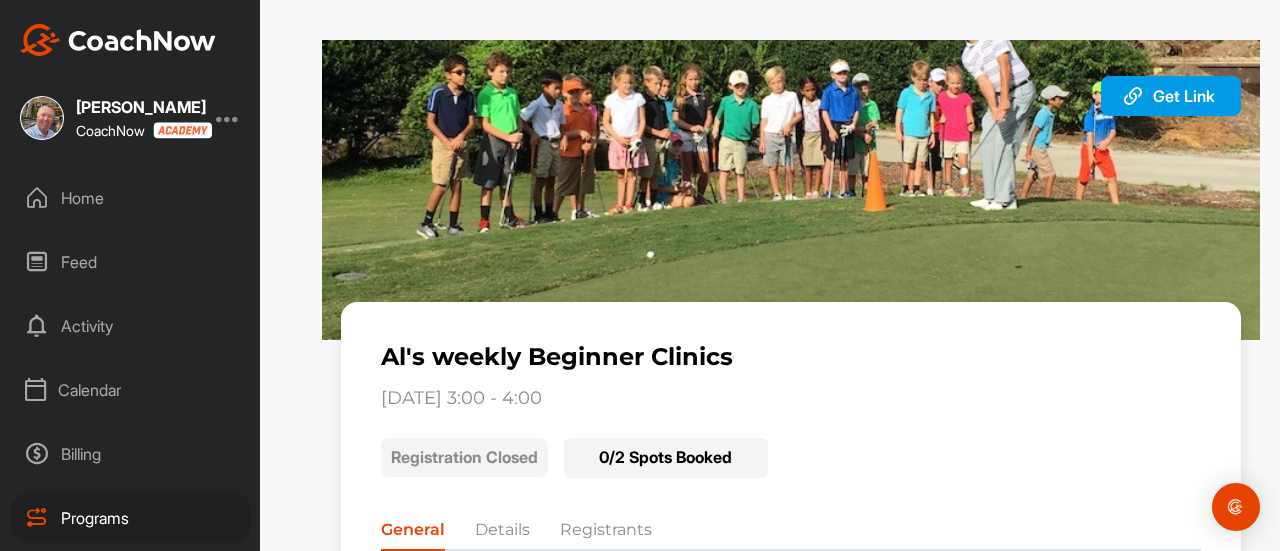 click on "Home" at bounding box center (131, 198) 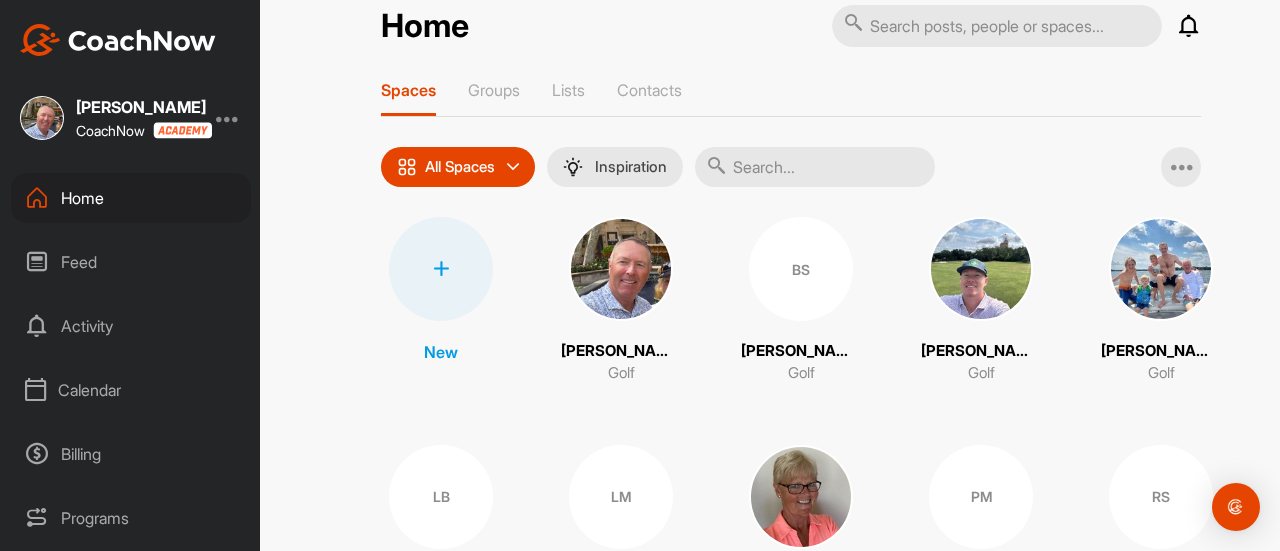 scroll, scrollTop: 0, scrollLeft: 0, axis: both 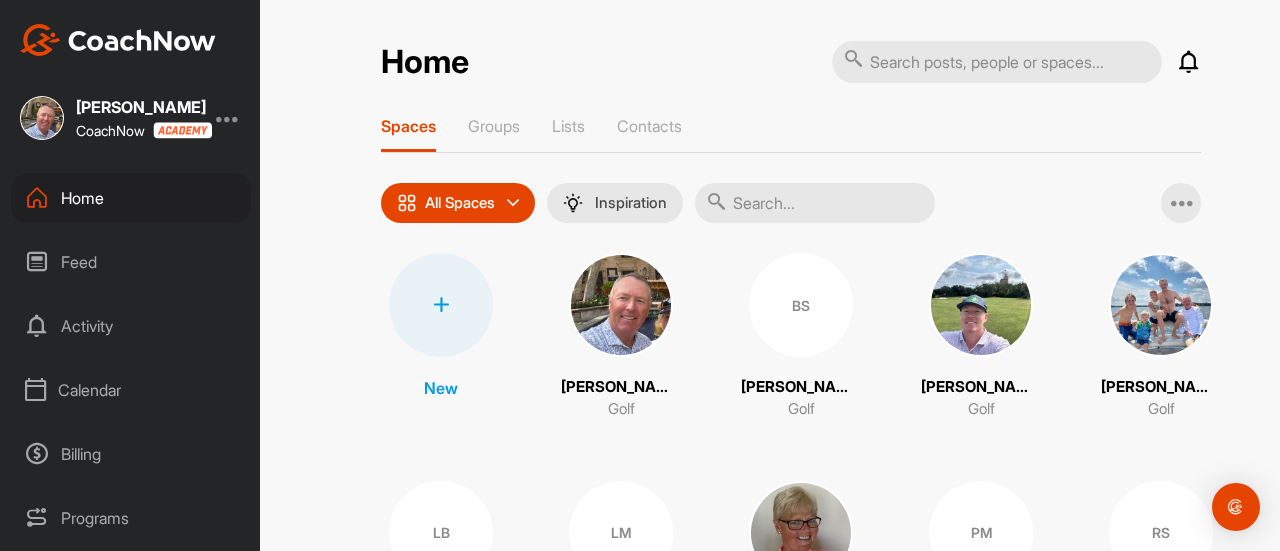 click at bounding box center [621, 305] 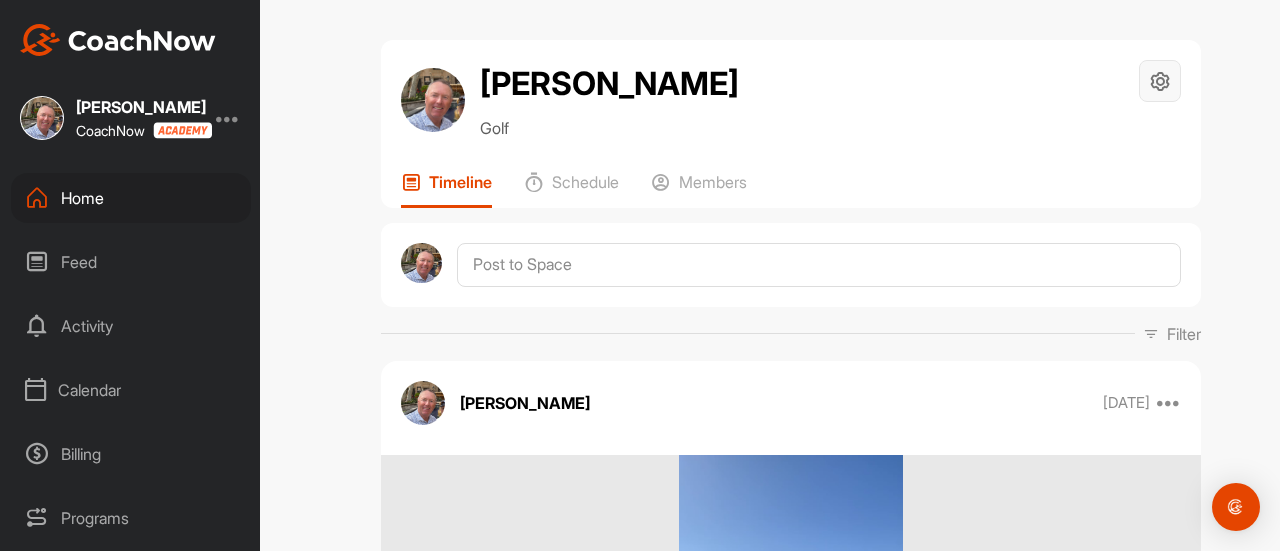 click at bounding box center (1160, 81) 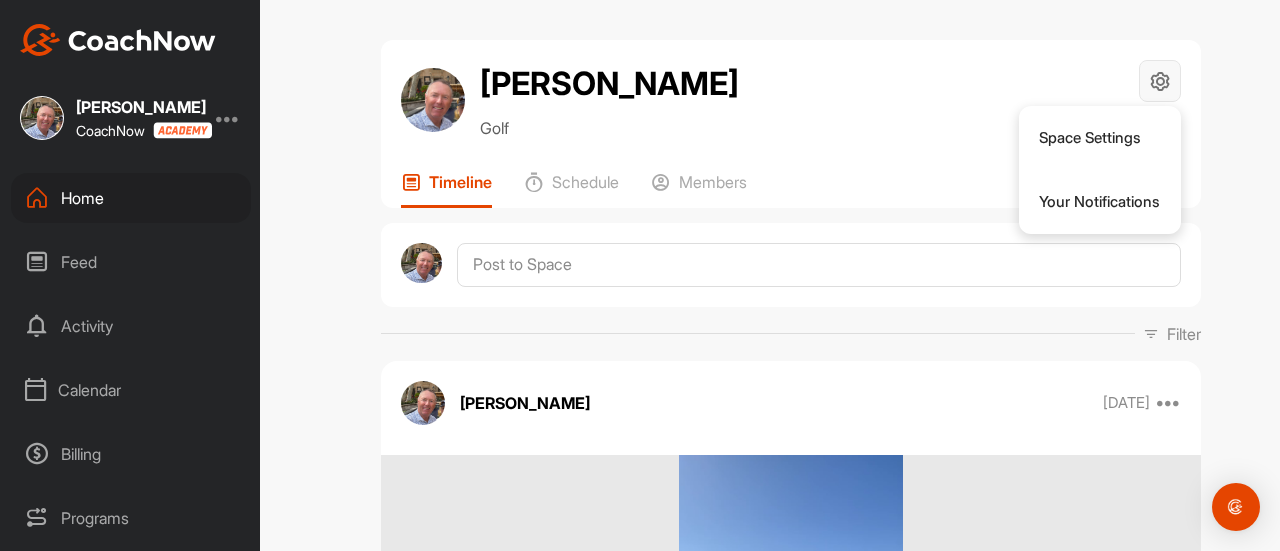 click at bounding box center (1160, 81) 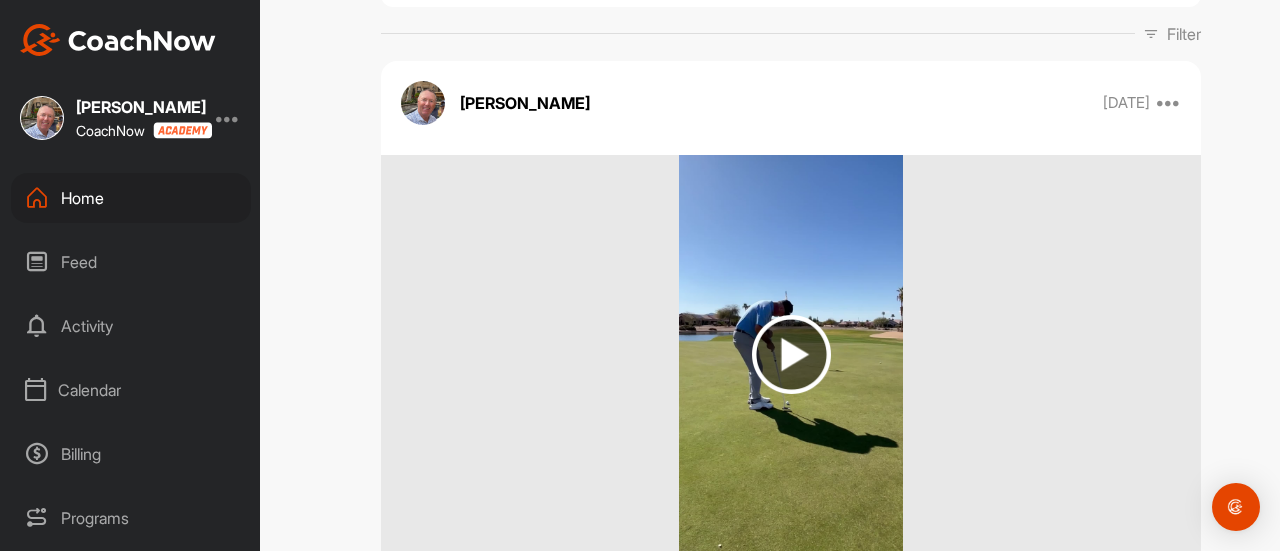 scroll, scrollTop: 0, scrollLeft: 0, axis: both 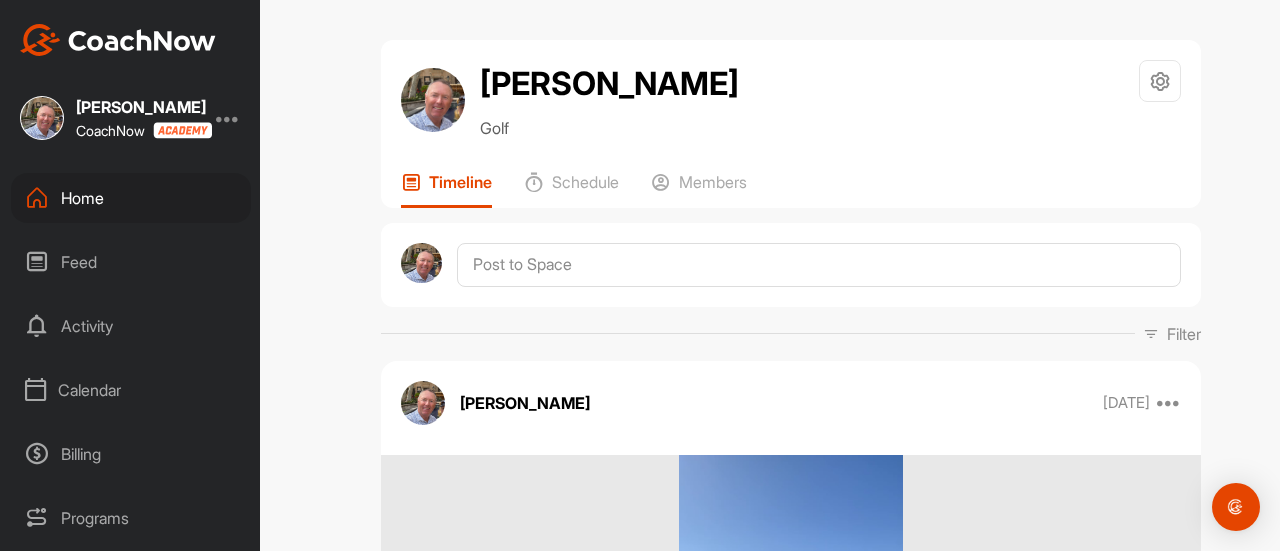 click on "Home" at bounding box center (131, 198) 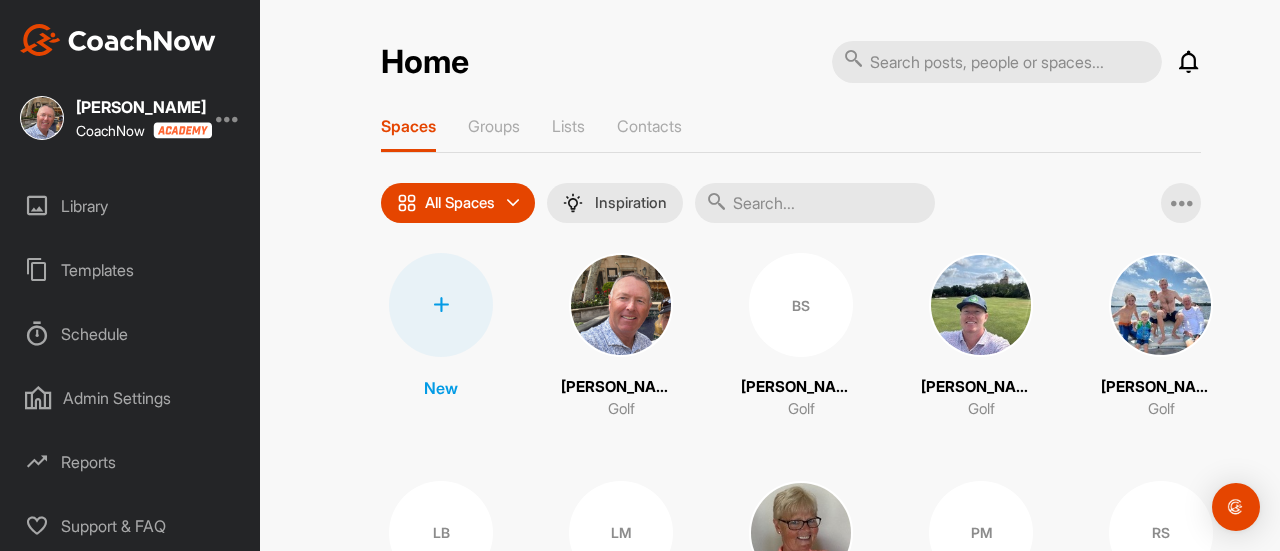 scroll, scrollTop: 390, scrollLeft: 0, axis: vertical 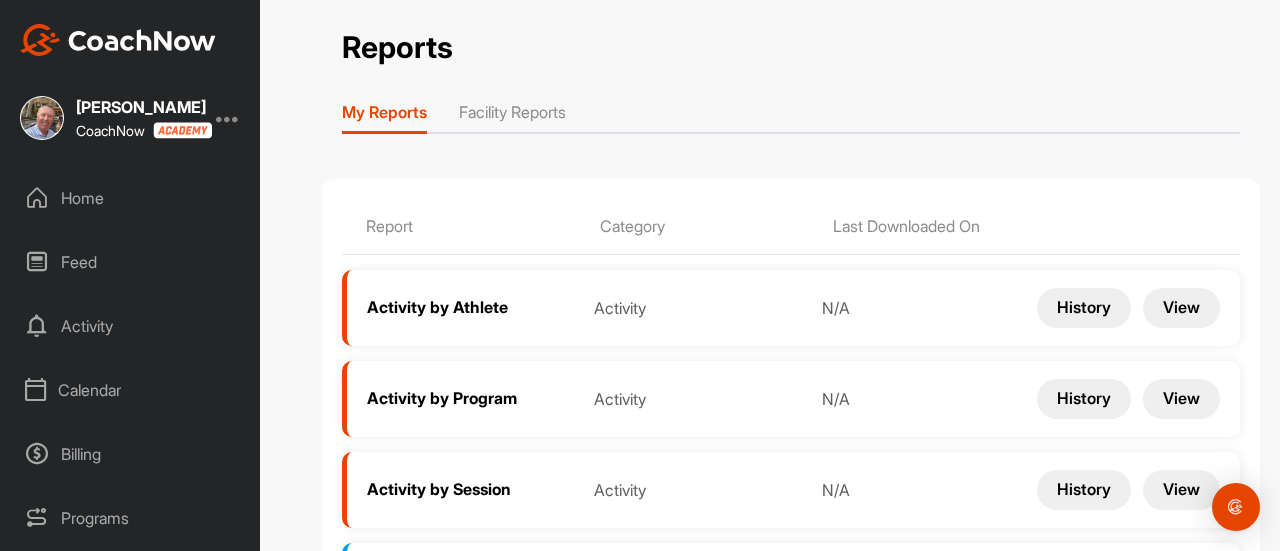 click on "Facility Reports" at bounding box center (512, 116) 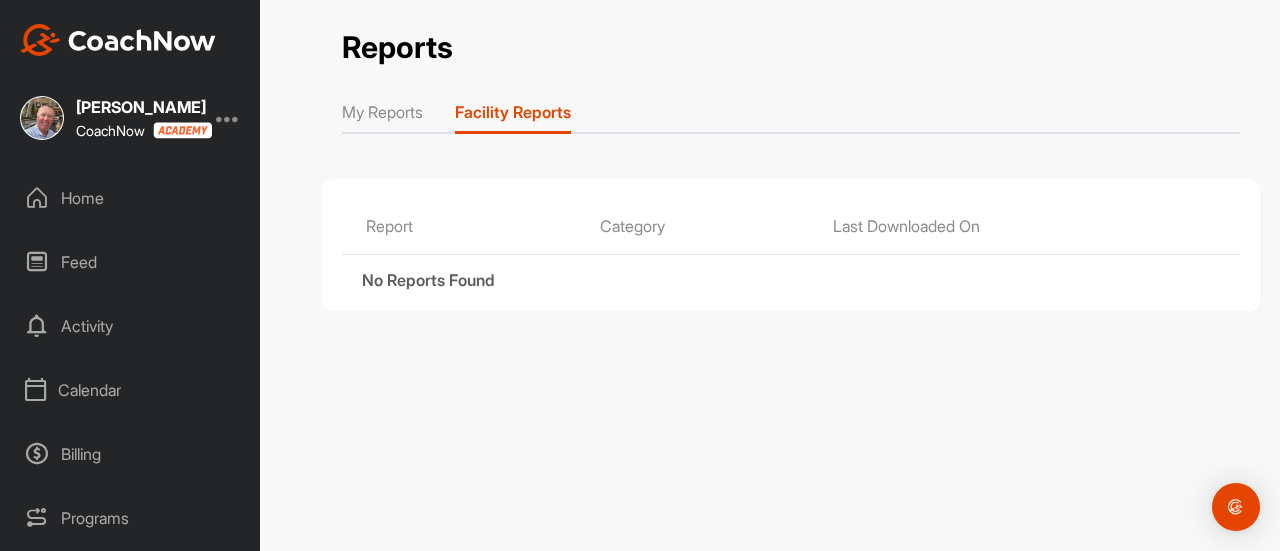 click on "My Reports" at bounding box center [382, 116] 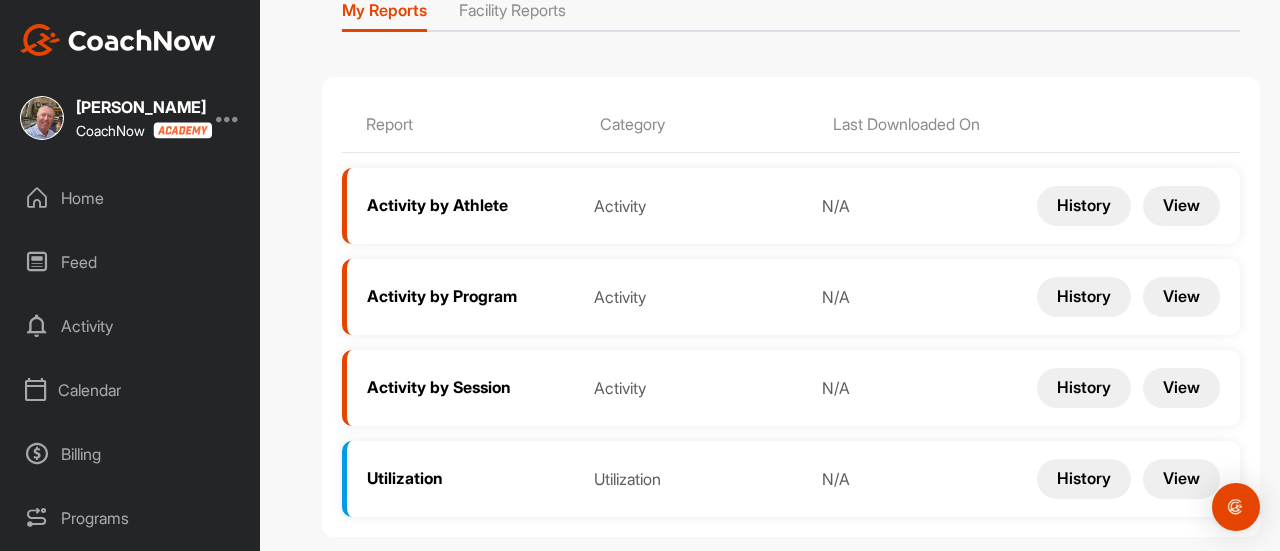 scroll, scrollTop: 102, scrollLeft: 0, axis: vertical 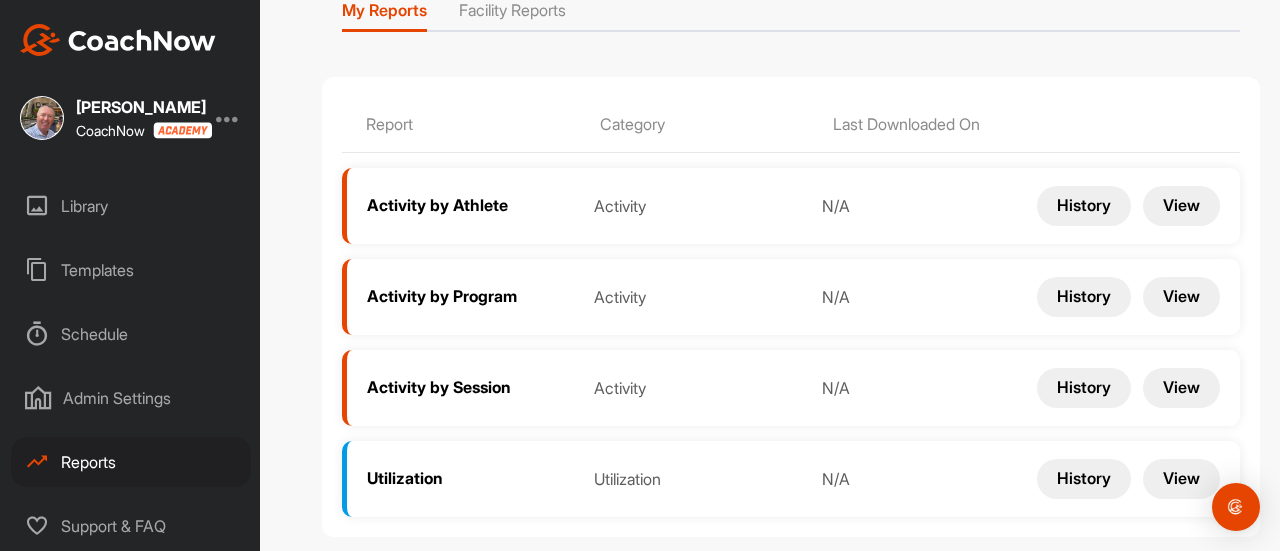 click on "Schedule" at bounding box center [131, 334] 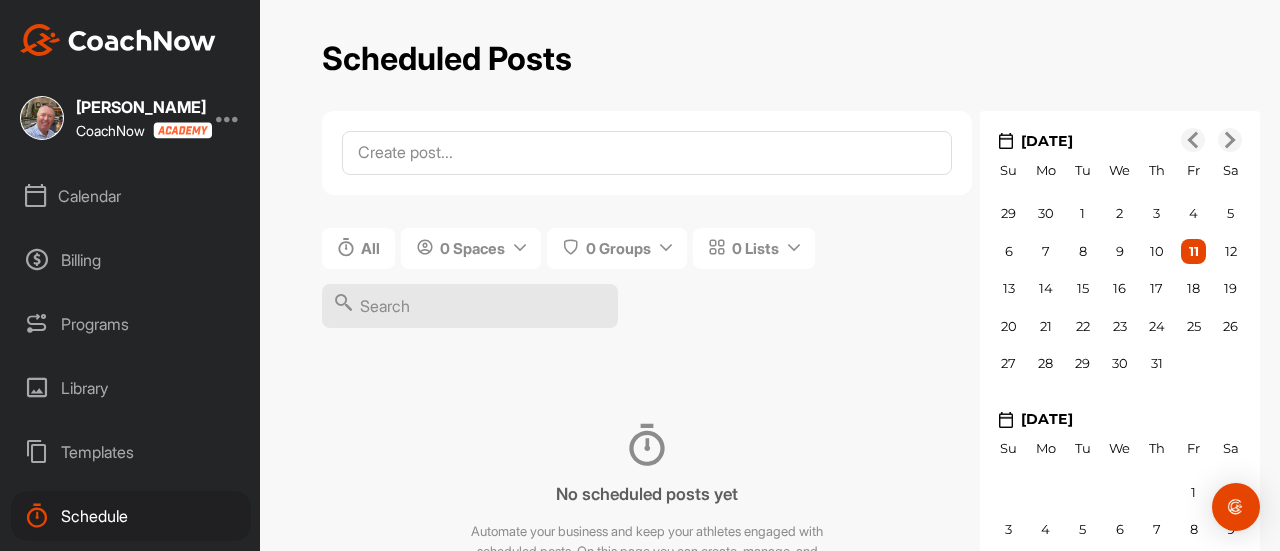 scroll, scrollTop: 200, scrollLeft: 0, axis: vertical 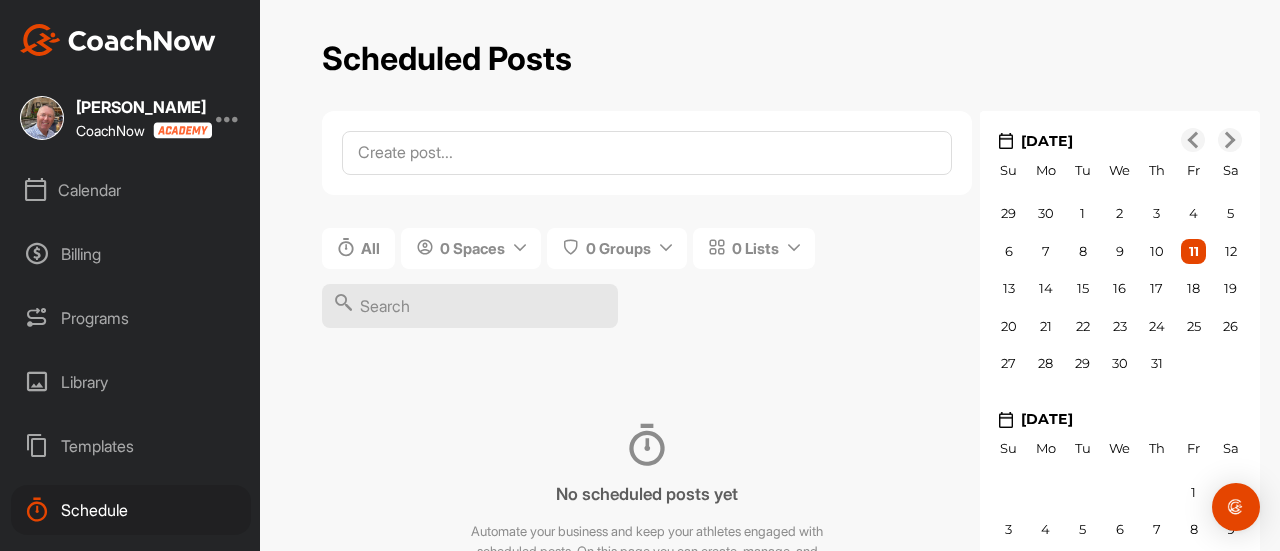 click on "Programs" at bounding box center [131, 318] 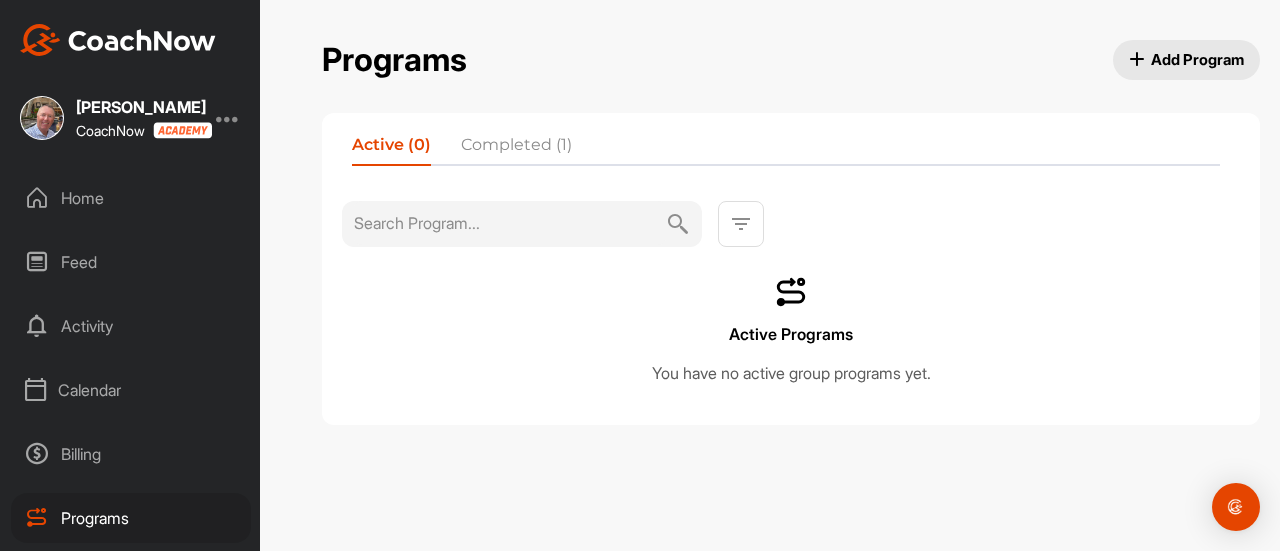 click on "Completed (1)" at bounding box center [516, 149] 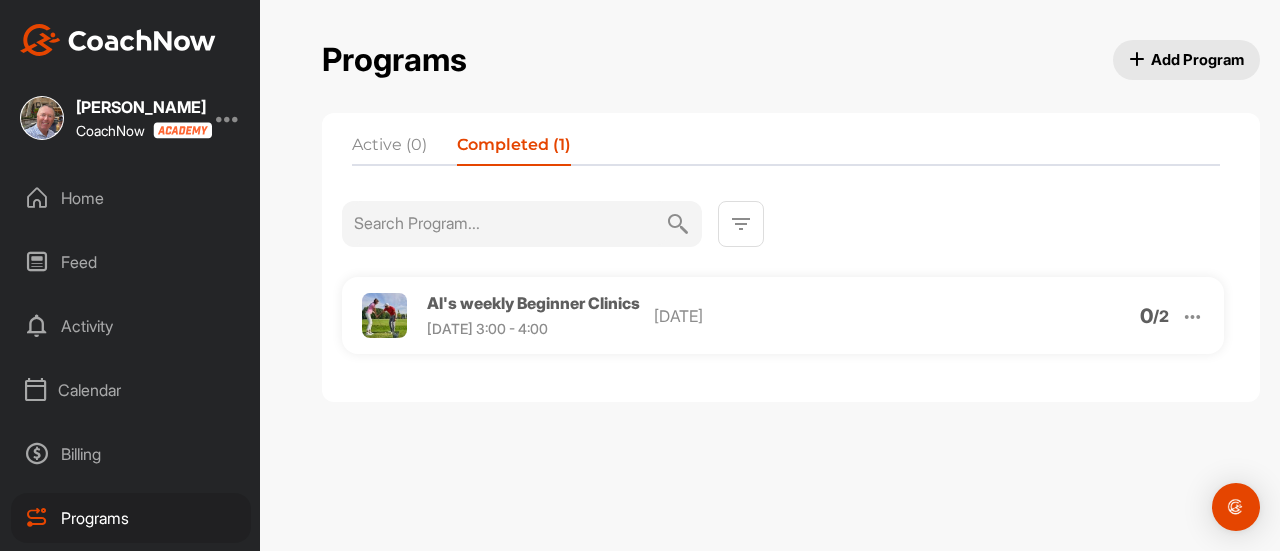 click on "Al's weekly Beginner Clinics" at bounding box center (533, 303) 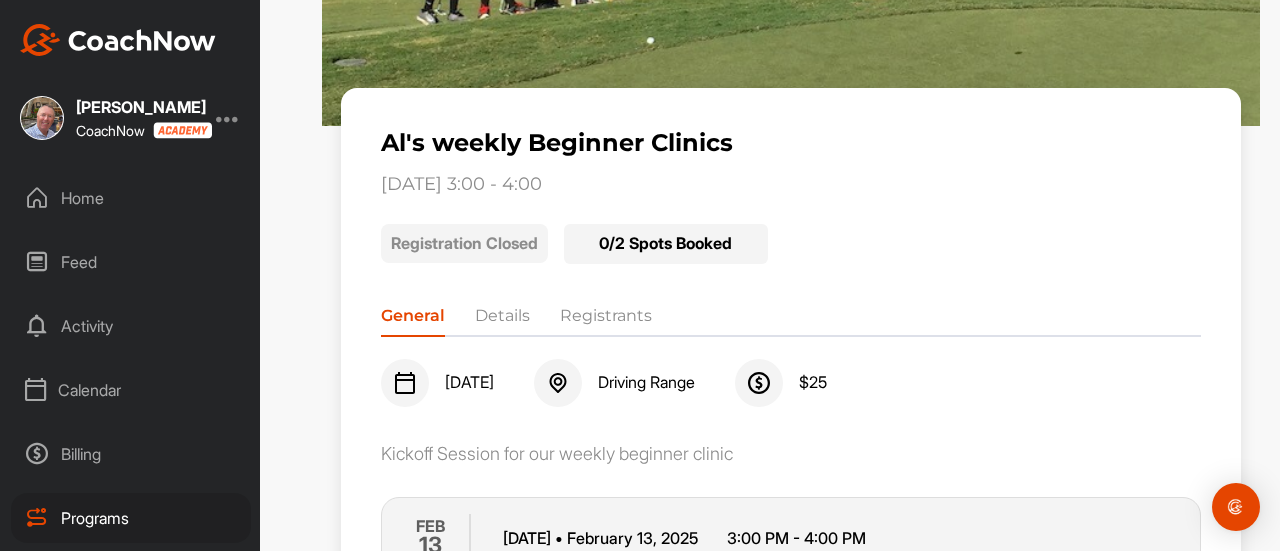 scroll, scrollTop: 300, scrollLeft: 0, axis: vertical 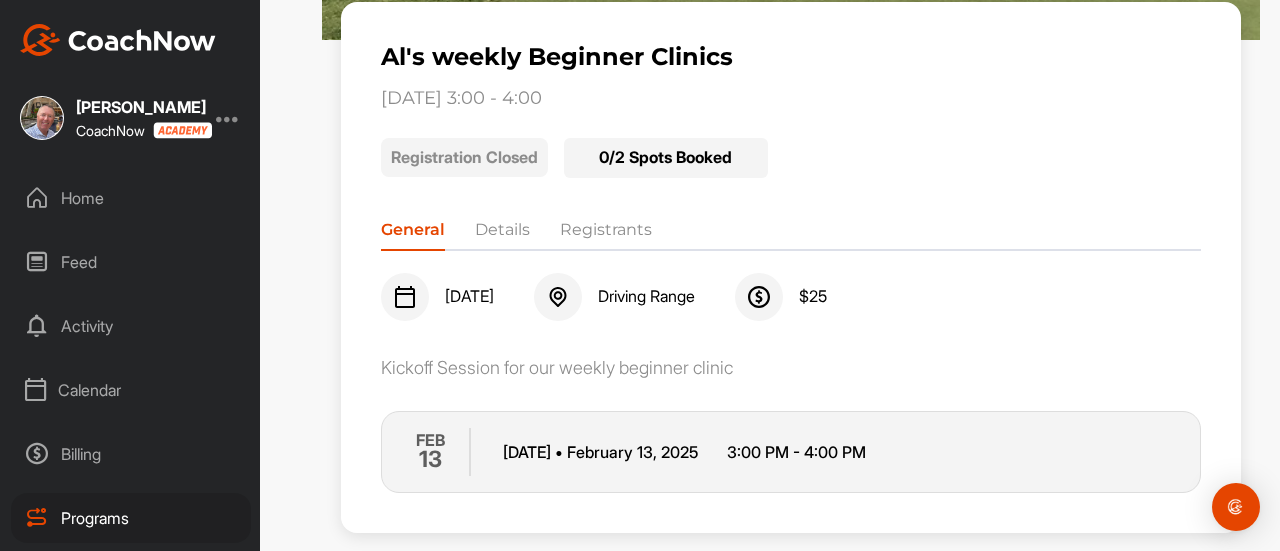 click on "Registrants" at bounding box center [606, 234] 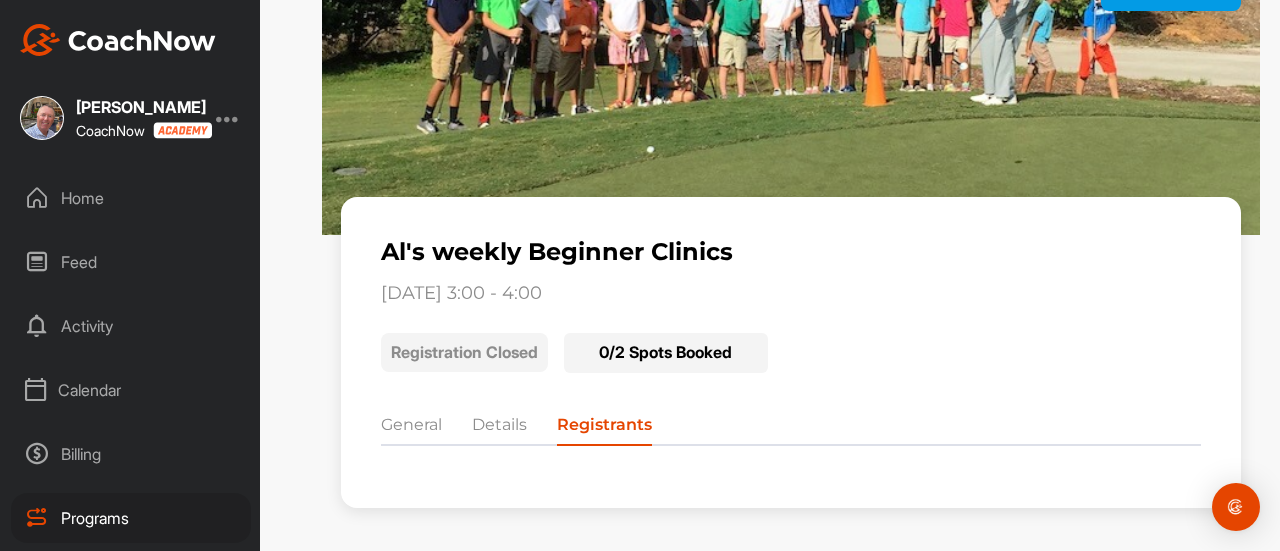 scroll, scrollTop: 108, scrollLeft: 0, axis: vertical 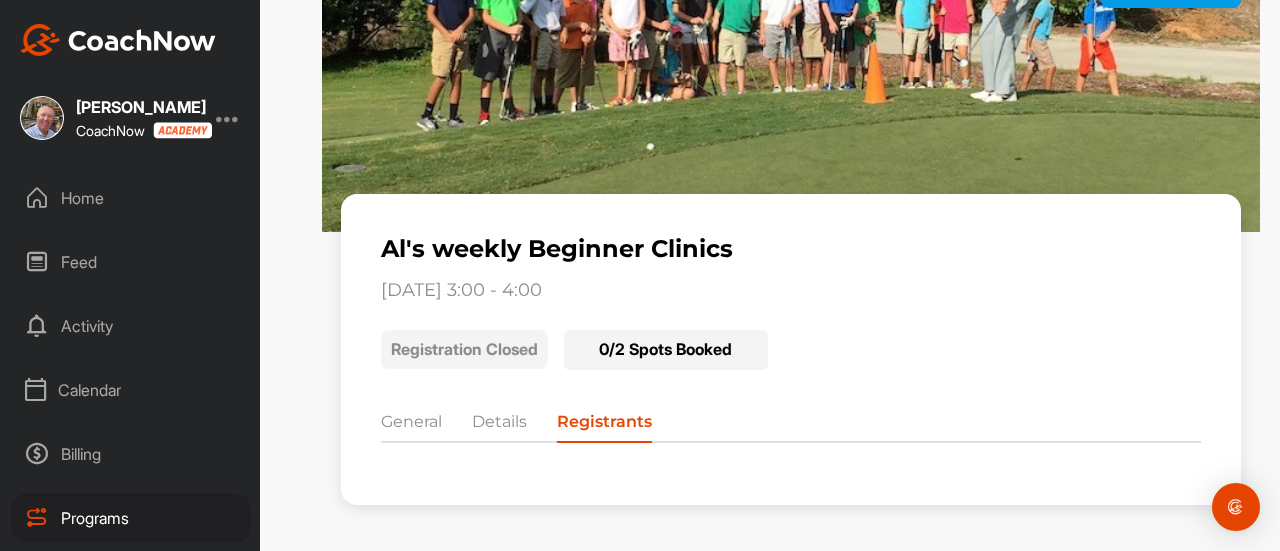 click on "Details" at bounding box center (499, 426) 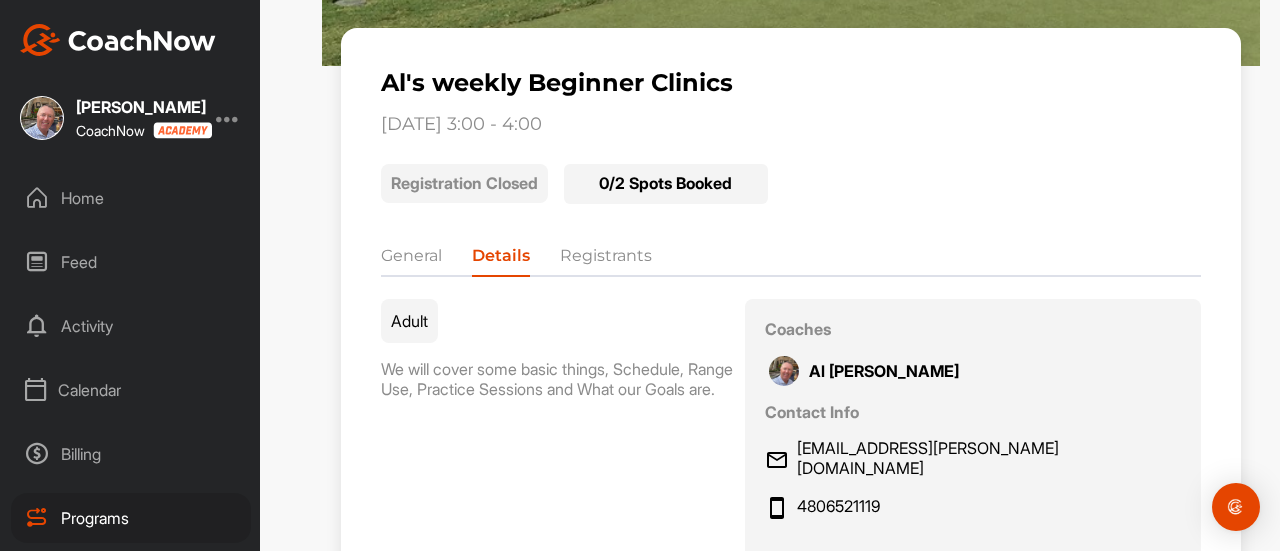 scroll, scrollTop: 308, scrollLeft: 0, axis: vertical 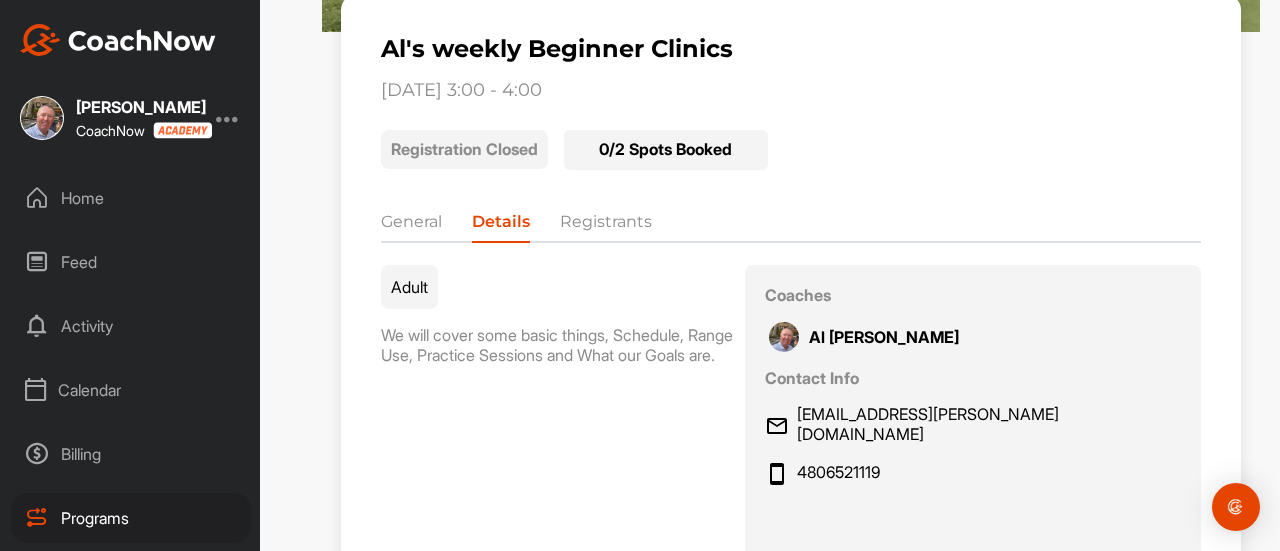 click on "General" at bounding box center (411, 226) 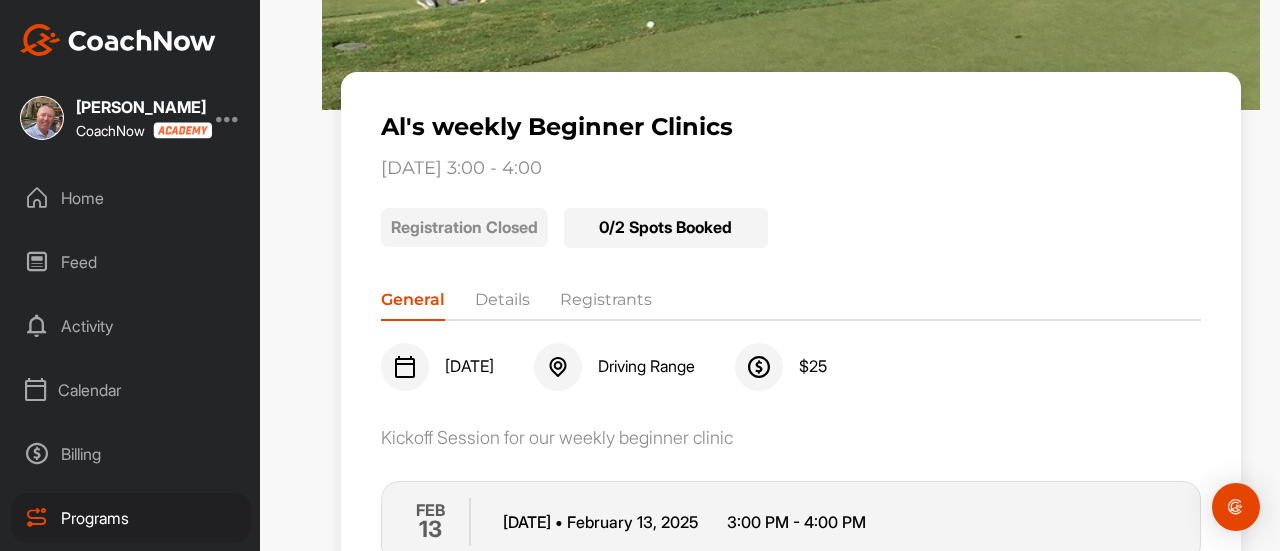 scroll, scrollTop: 228, scrollLeft: 0, axis: vertical 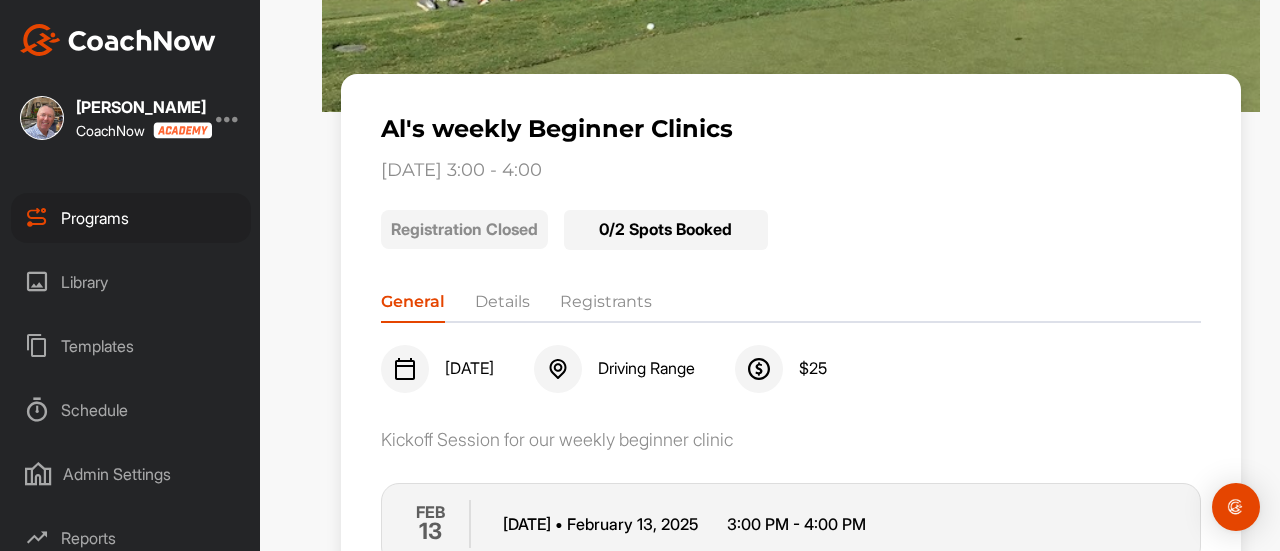 click on "Schedule" at bounding box center [131, 410] 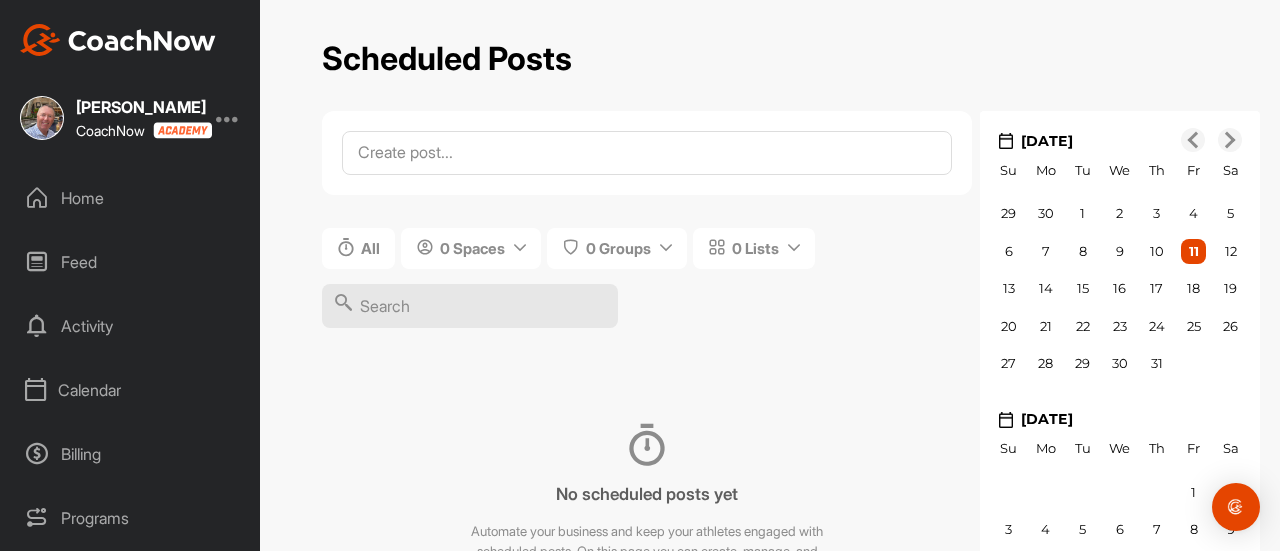 click on "Home" at bounding box center (131, 198) 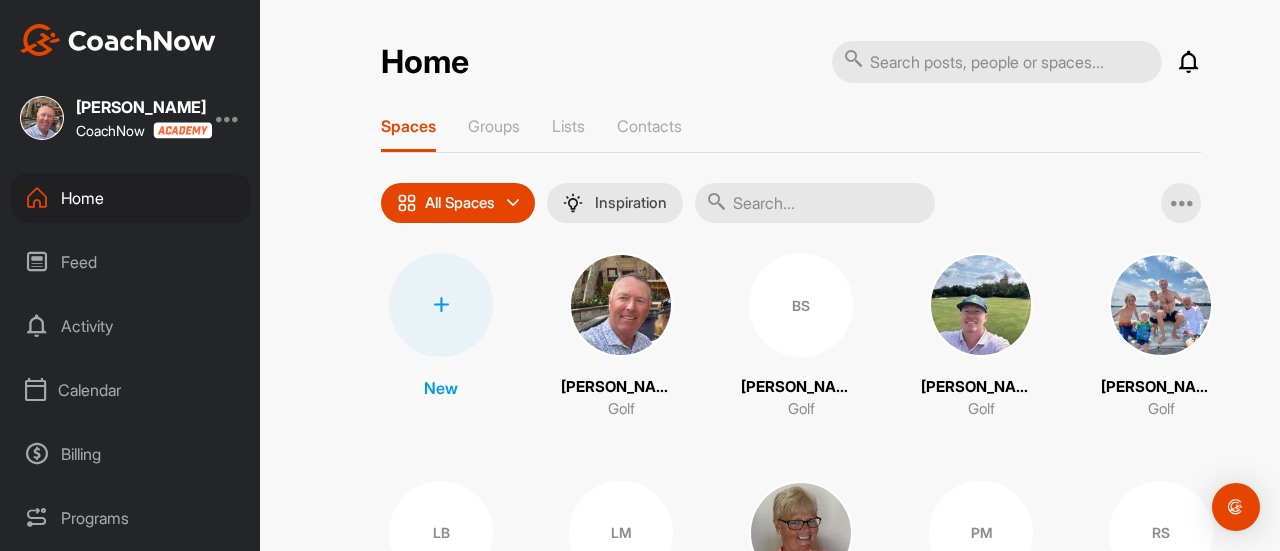 click at bounding box center [441, 305] 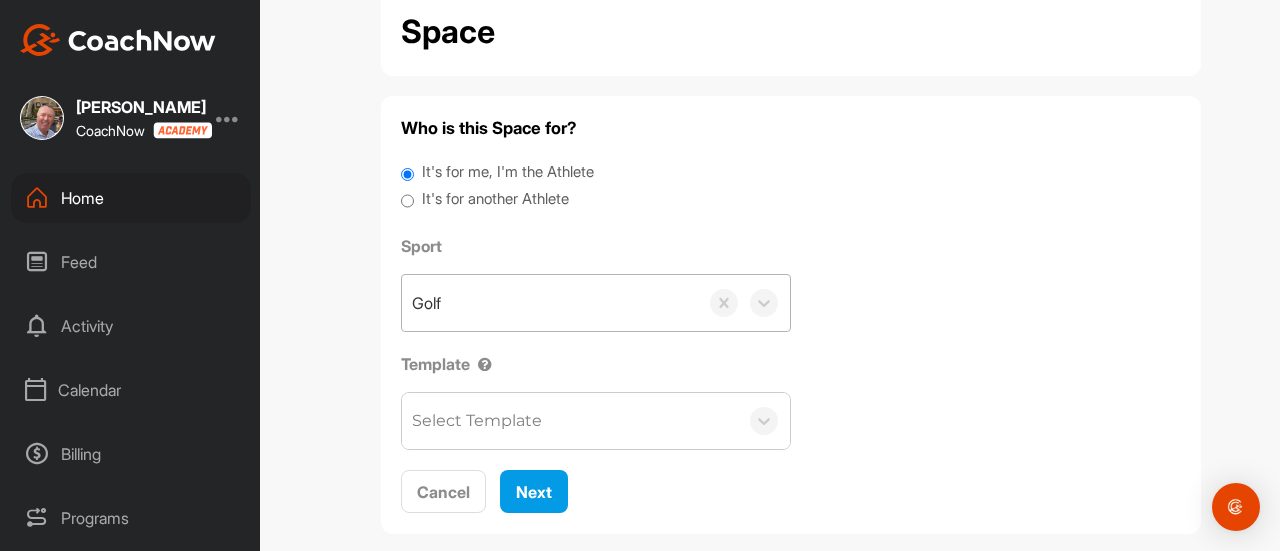 scroll, scrollTop: 126, scrollLeft: 0, axis: vertical 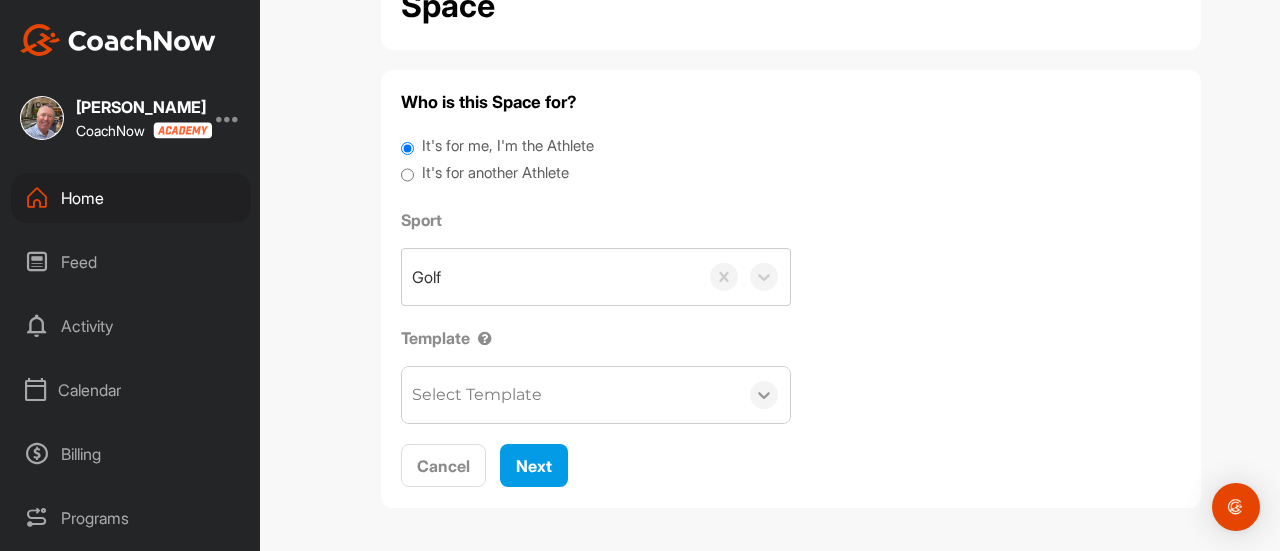 click 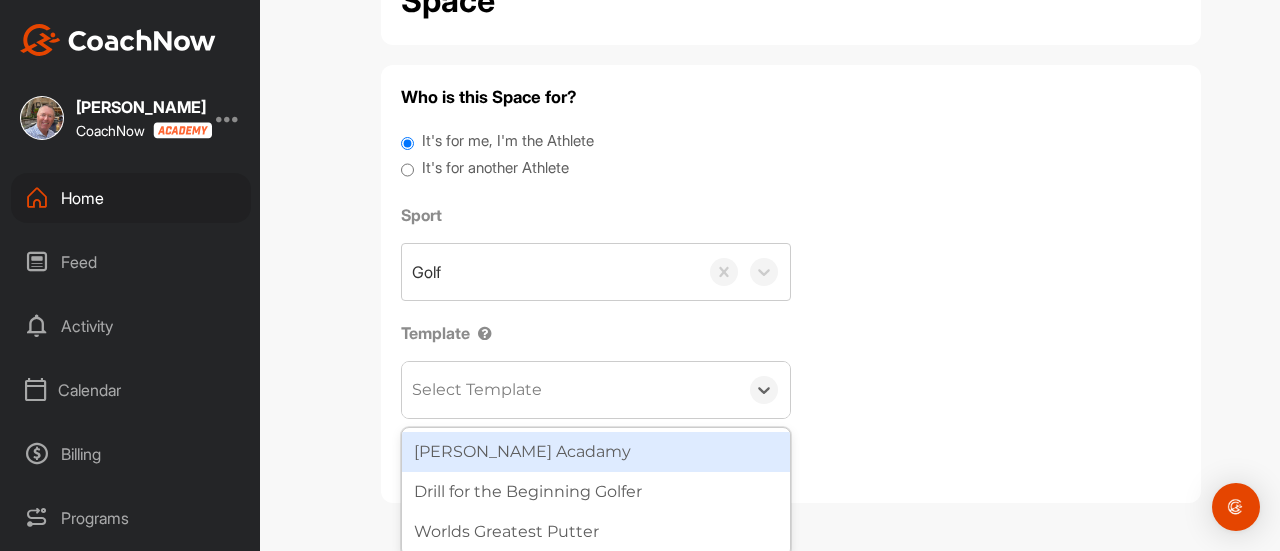 scroll, scrollTop: 134, scrollLeft: 0, axis: vertical 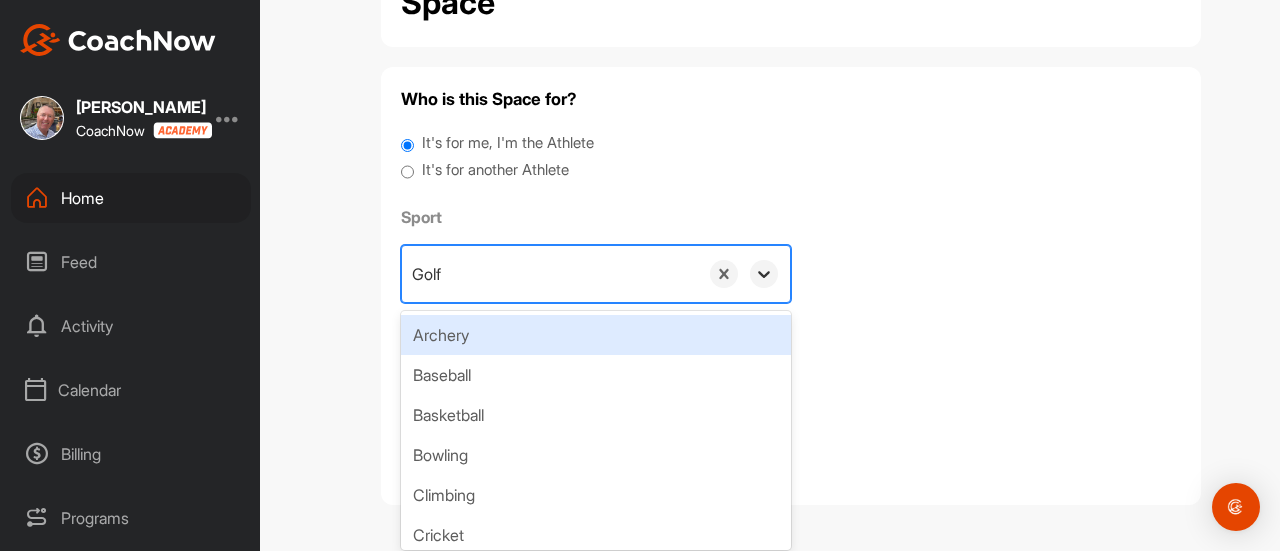 click 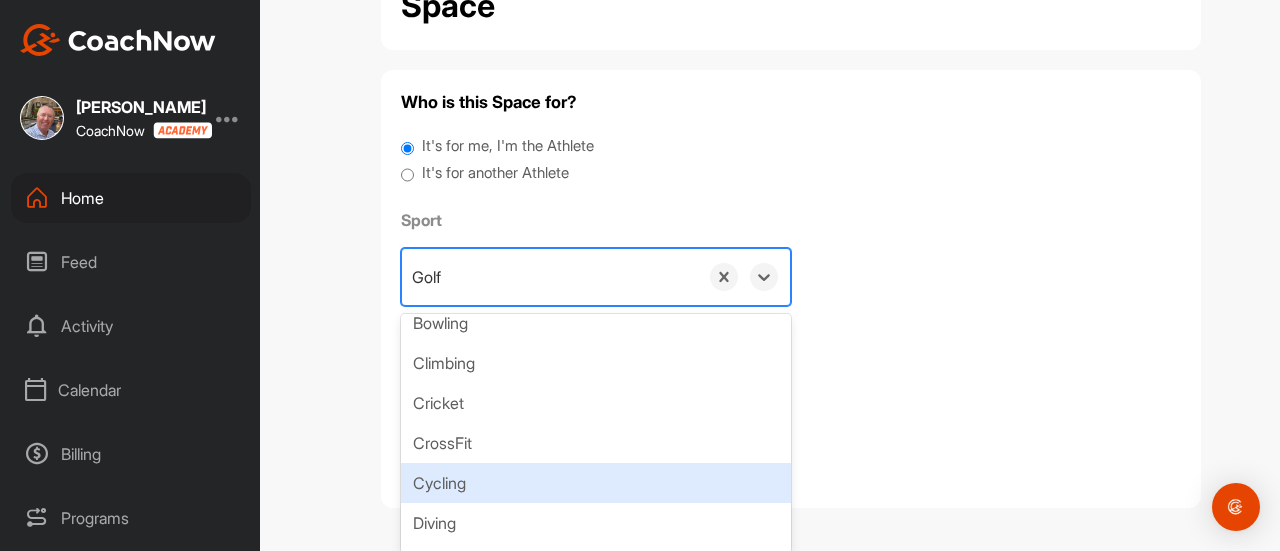 scroll, scrollTop: 0, scrollLeft: 0, axis: both 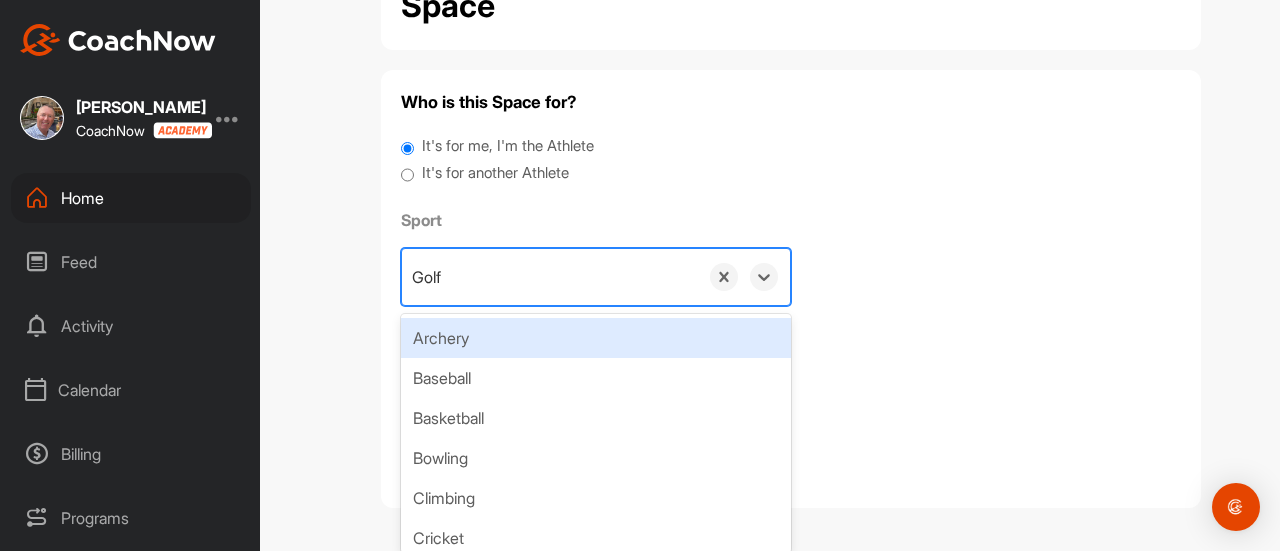 click on "Golf" at bounding box center [550, 277] 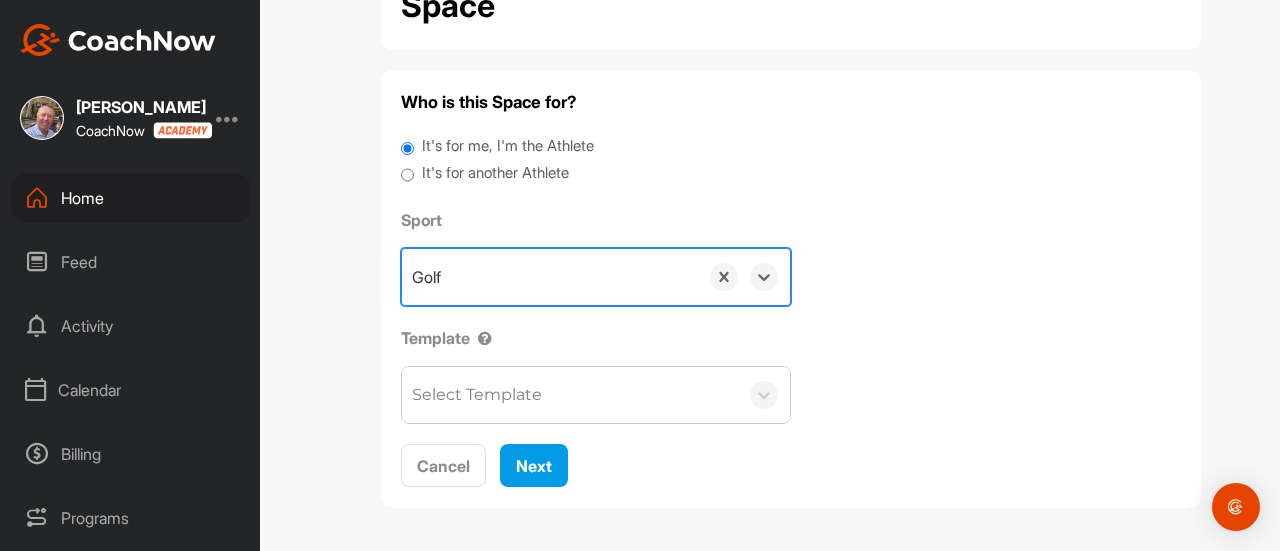 scroll, scrollTop: 126, scrollLeft: 0, axis: vertical 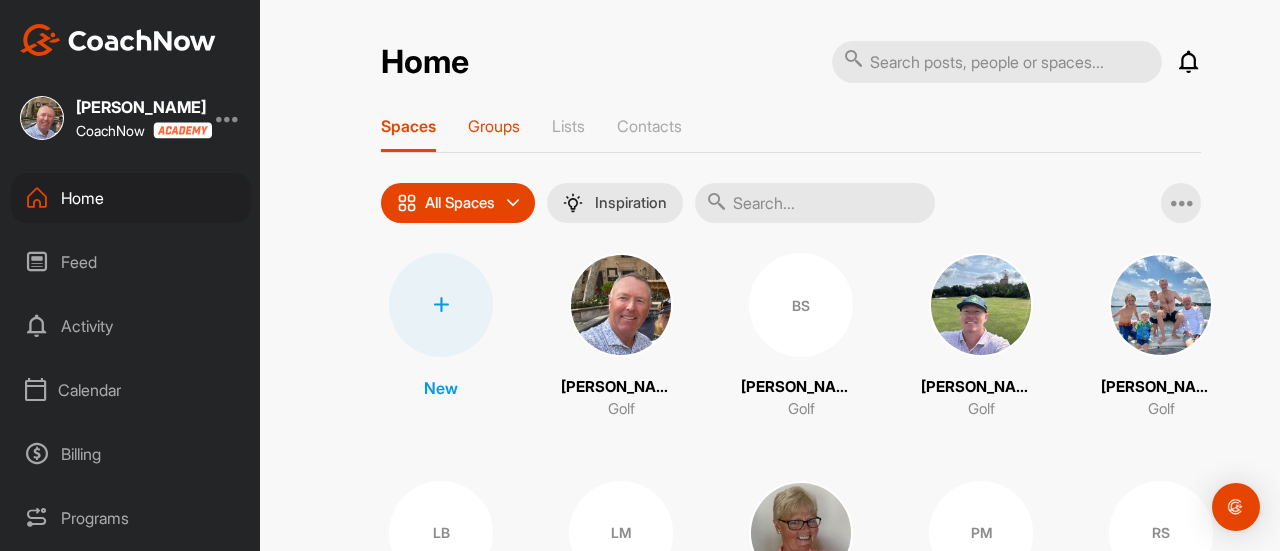 click on "Groups" at bounding box center [494, 126] 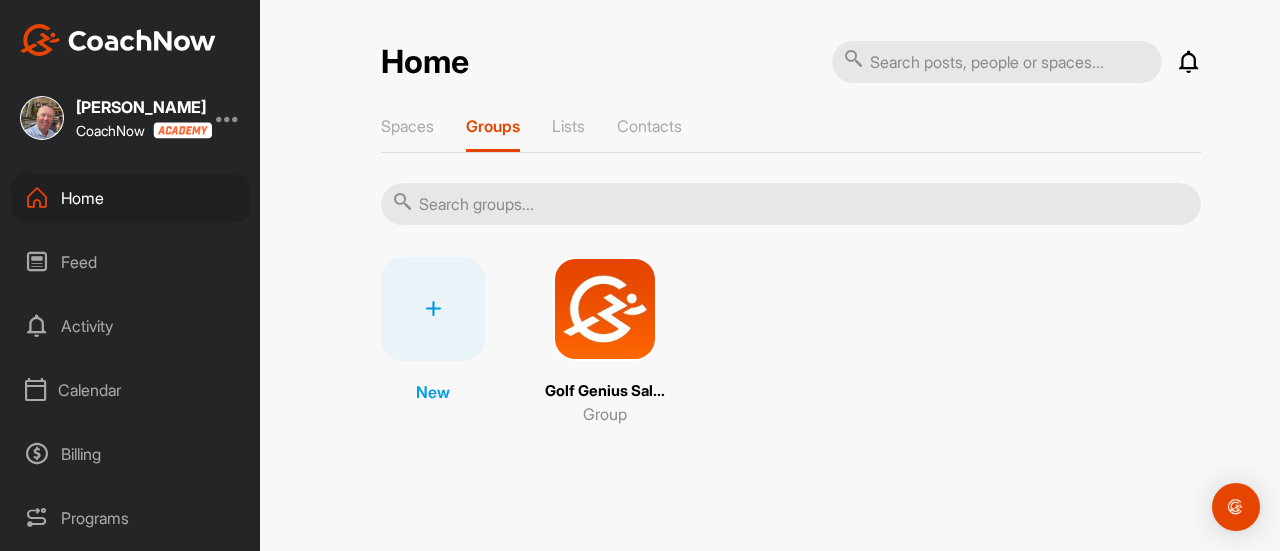 click at bounding box center (433, 309) 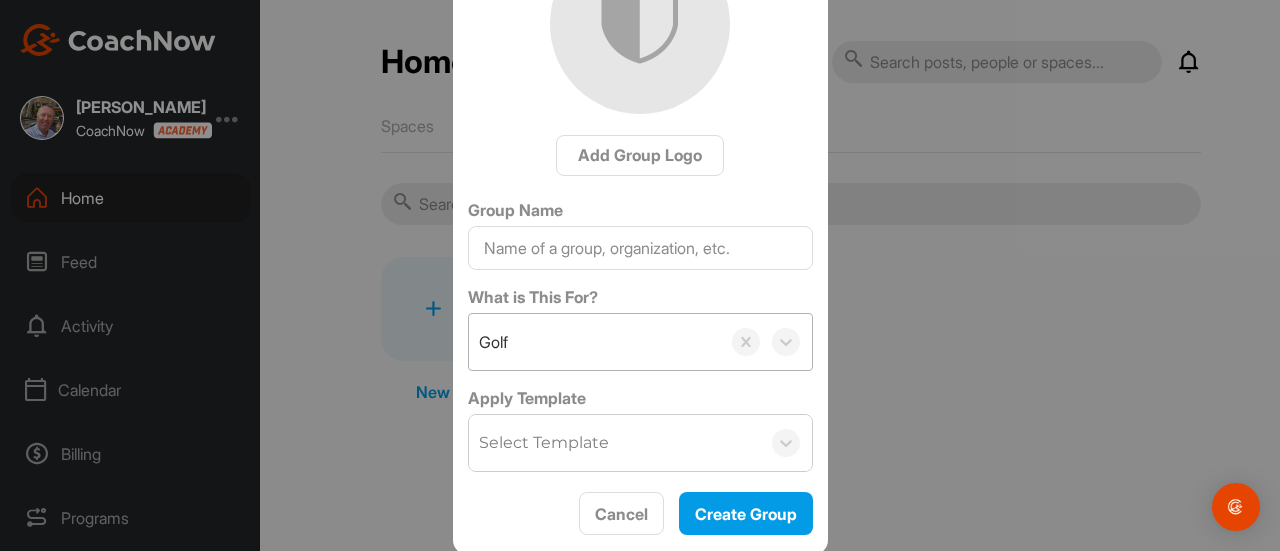 scroll, scrollTop: 131, scrollLeft: 0, axis: vertical 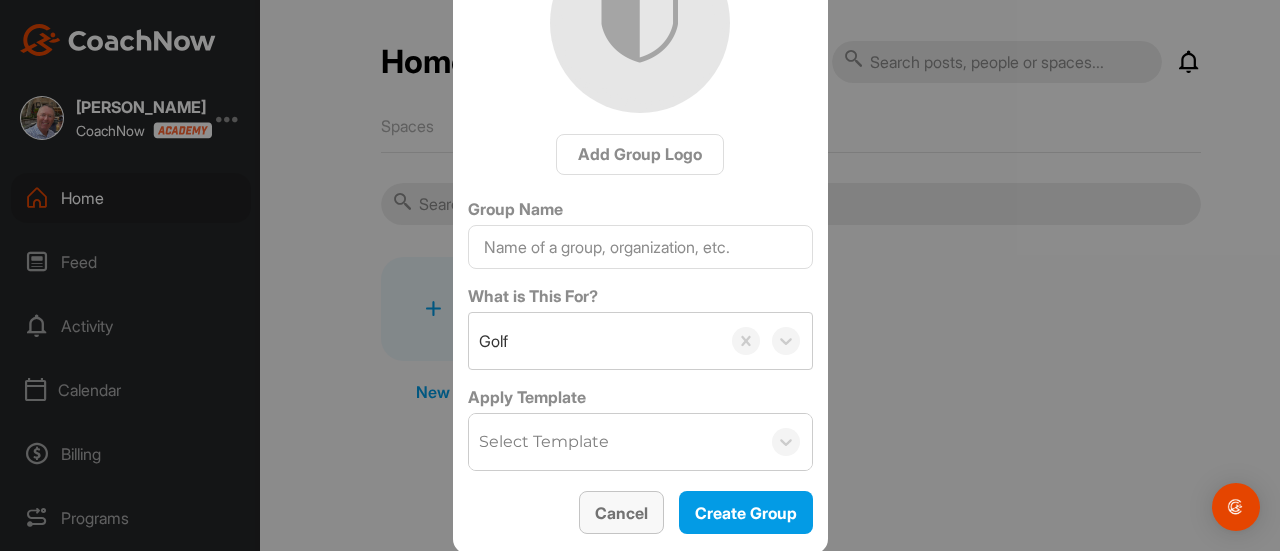 click on "Cancel" at bounding box center (621, 513) 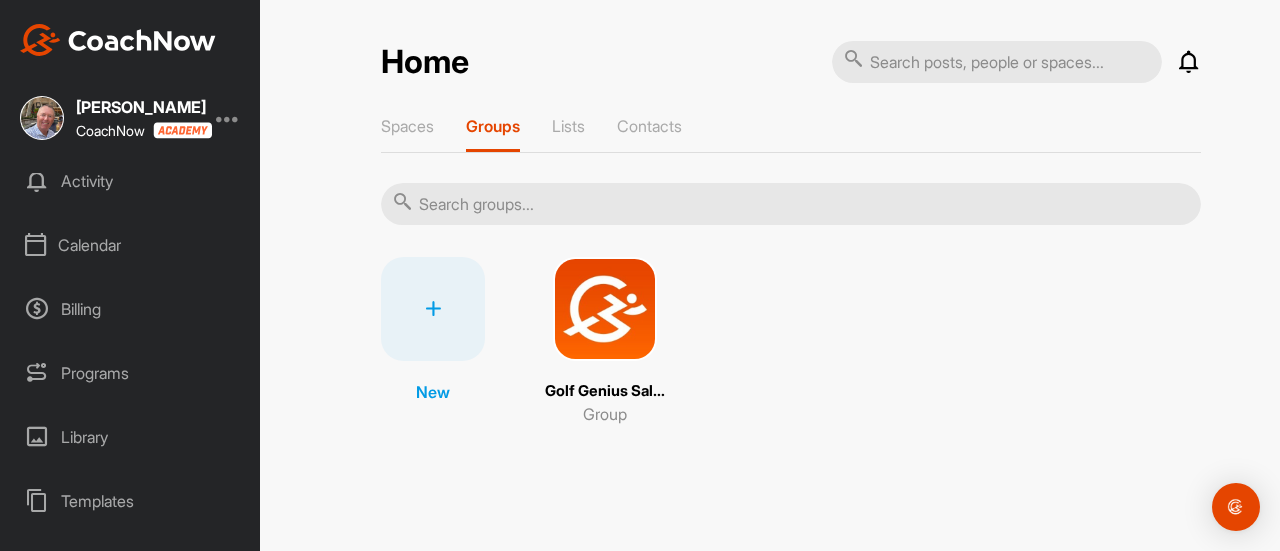 scroll, scrollTop: 200, scrollLeft: 0, axis: vertical 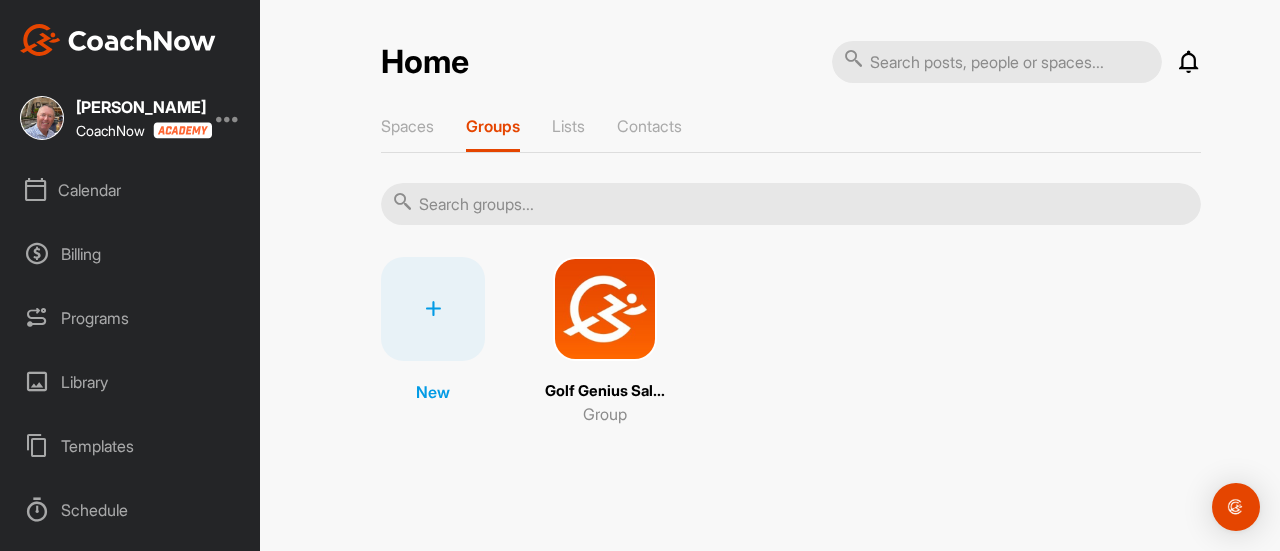click on "Programs" at bounding box center [131, 318] 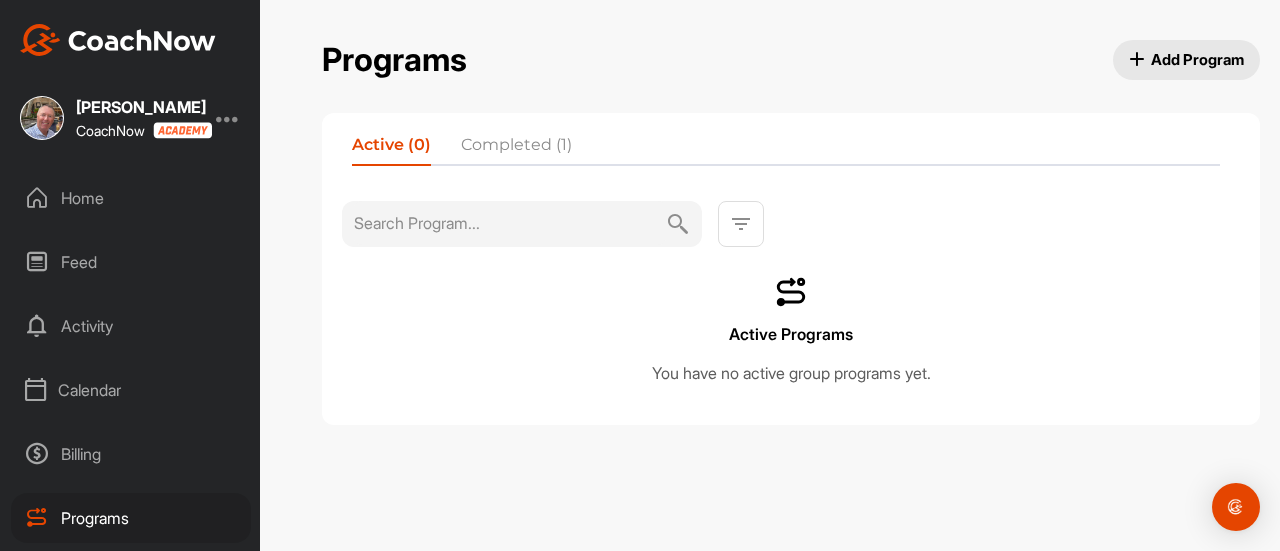 click on "Completed (1)" at bounding box center (516, 149) 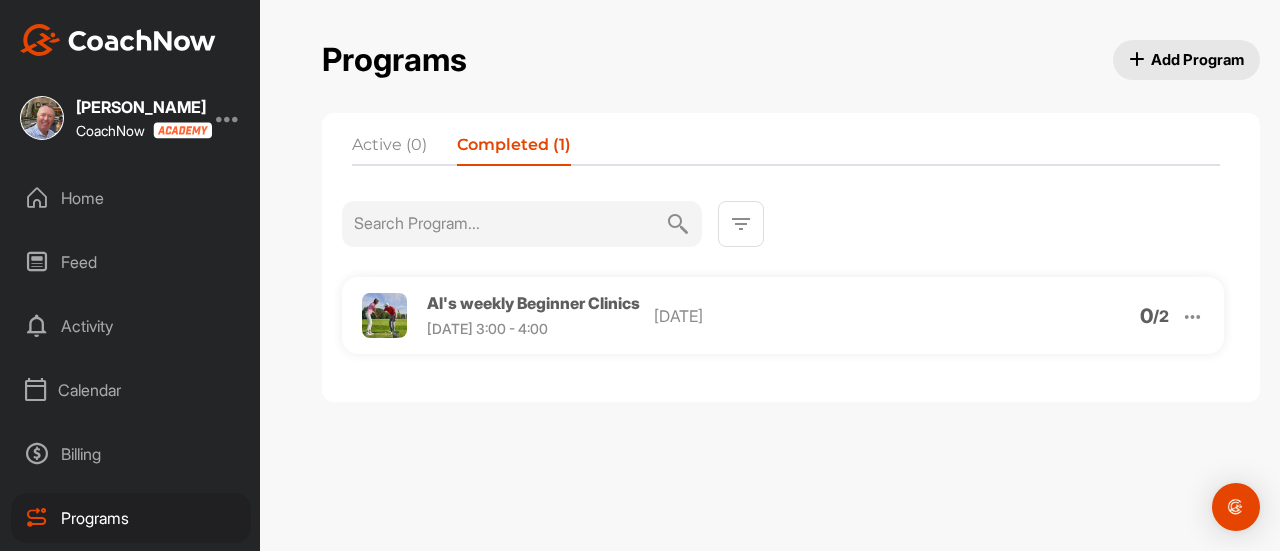 click on "Al's weekly Beginner Clinics" at bounding box center [533, 303] 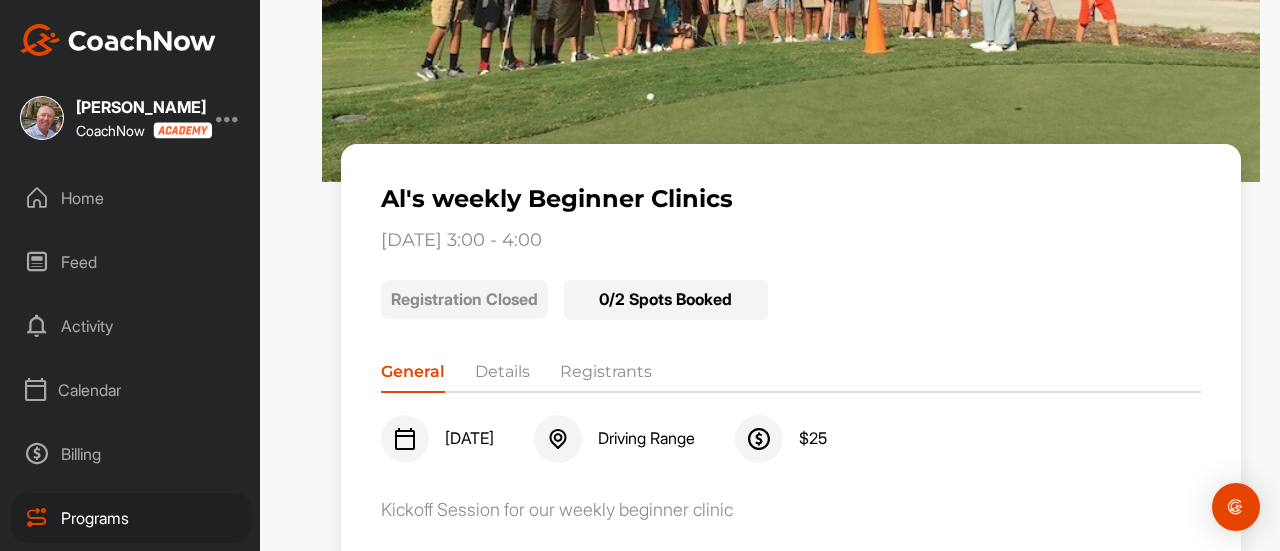 scroll, scrollTop: 200, scrollLeft: 0, axis: vertical 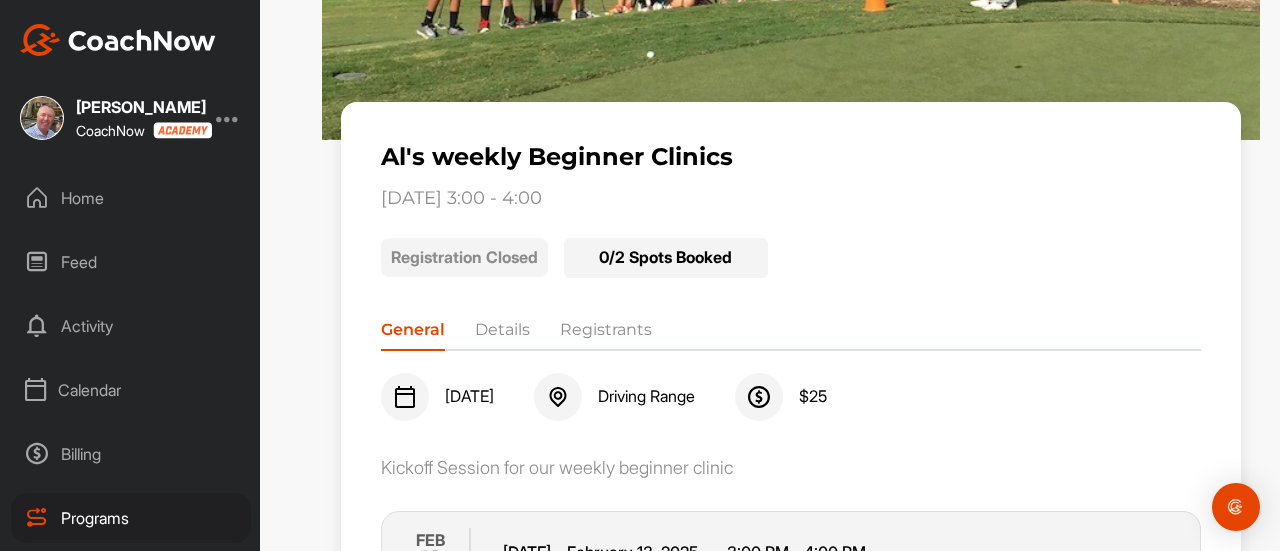 click on "Calendar" at bounding box center (131, 390) 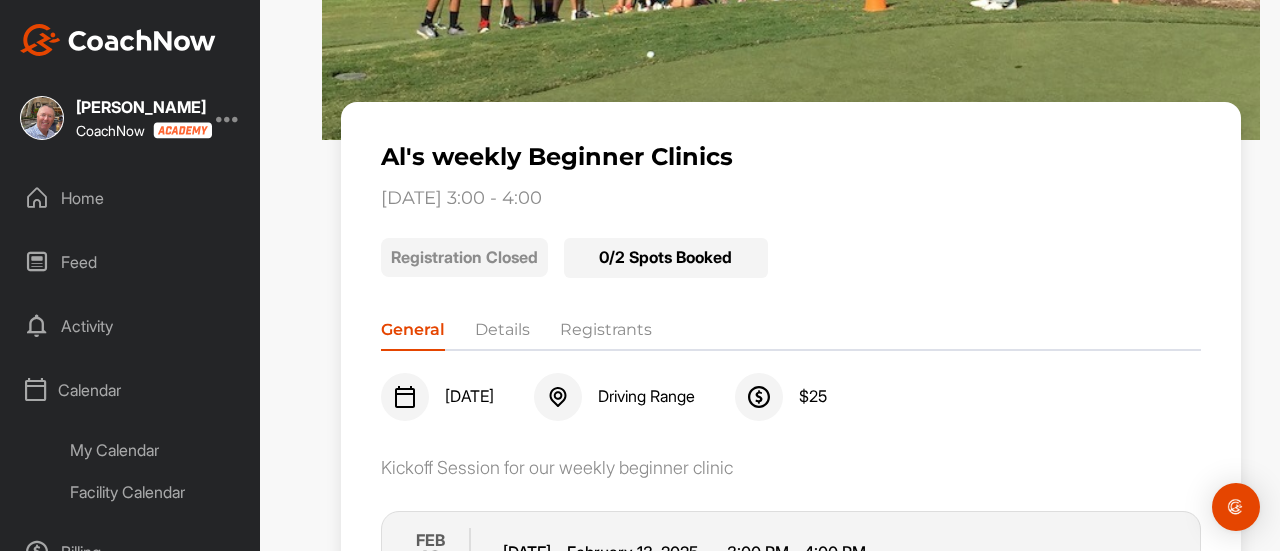 click on "Facility Calendar" at bounding box center (153, 492) 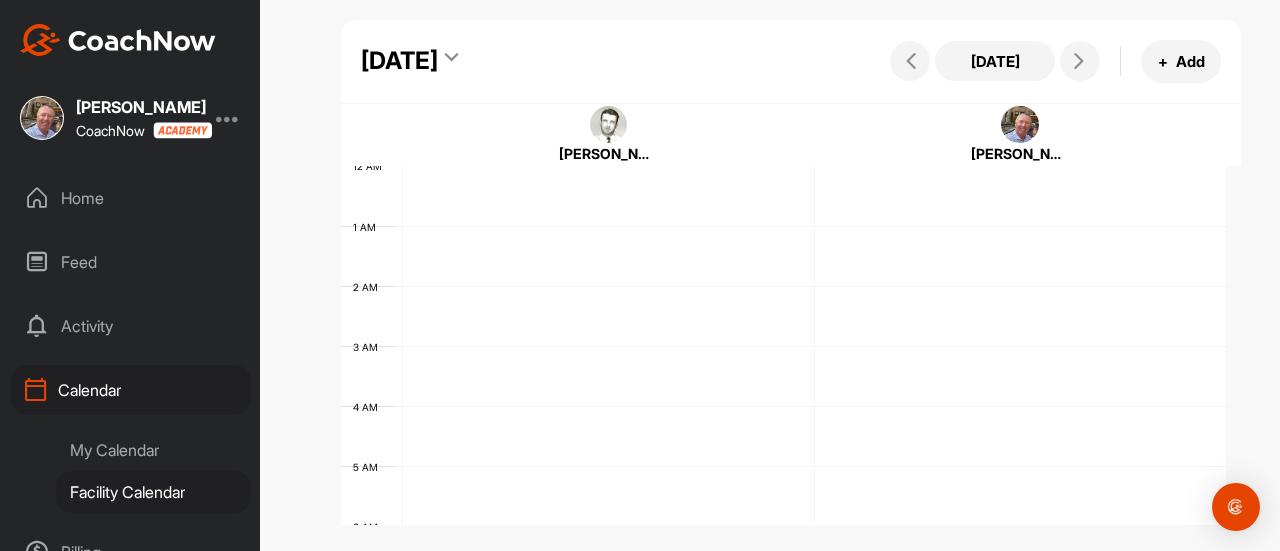 scroll, scrollTop: 0, scrollLeft: 0, axis: both 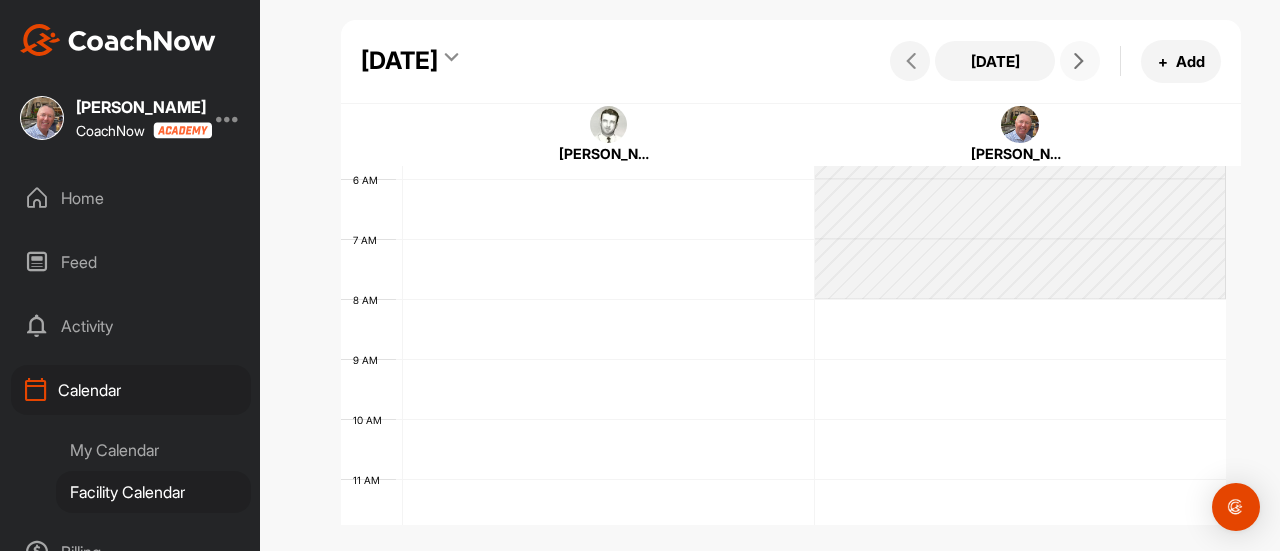 click at bounding box center (1079, 61) 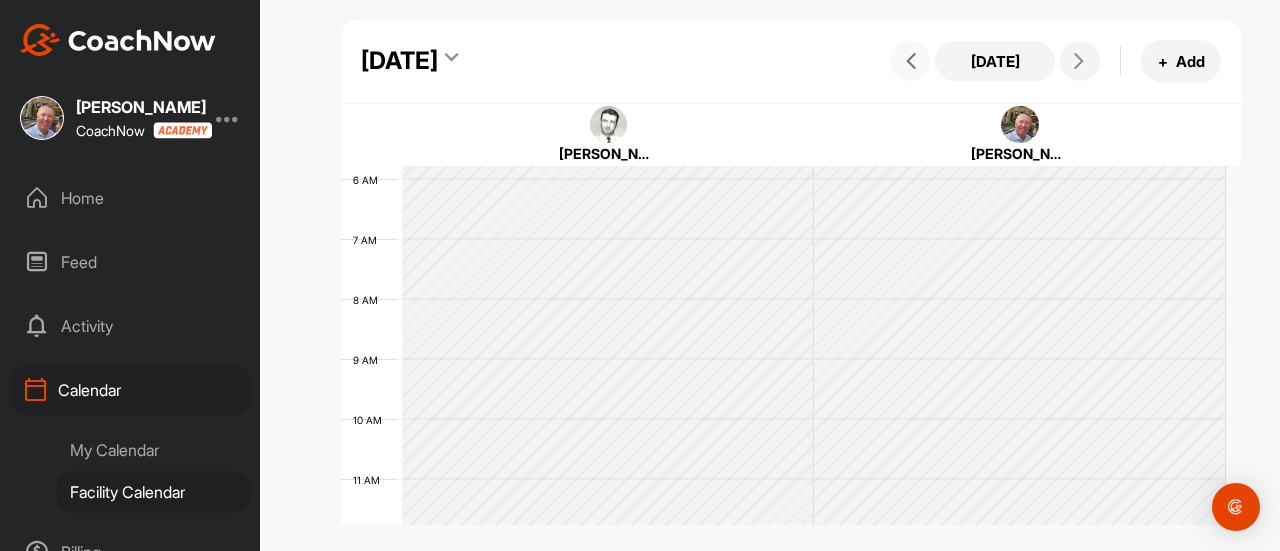 click at bounding box center (911, 61) 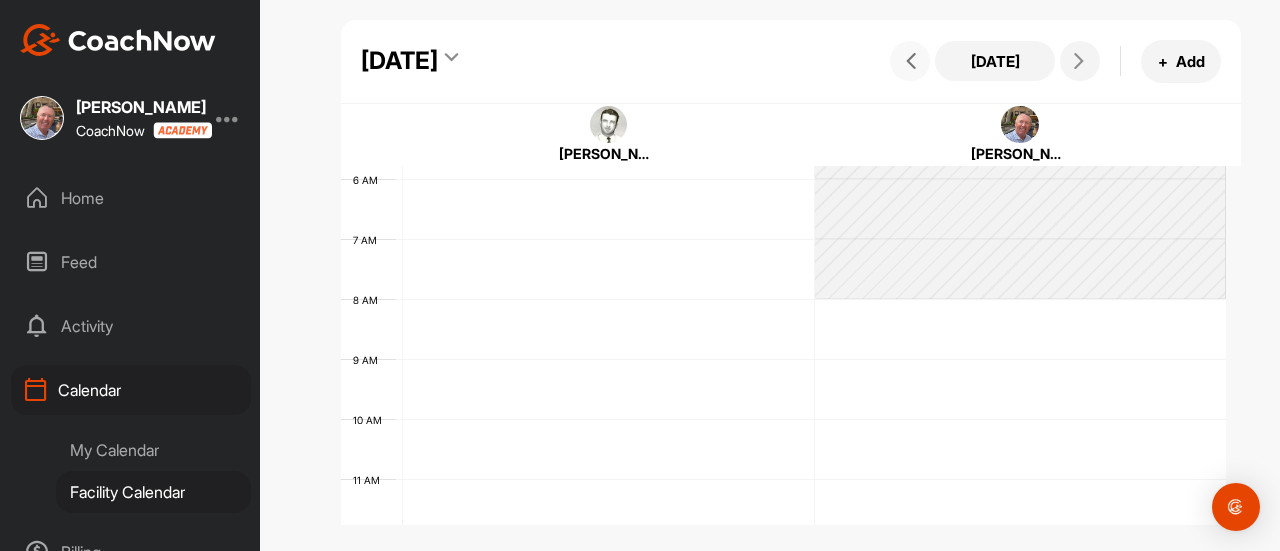 click at bounding box center (911, 61) 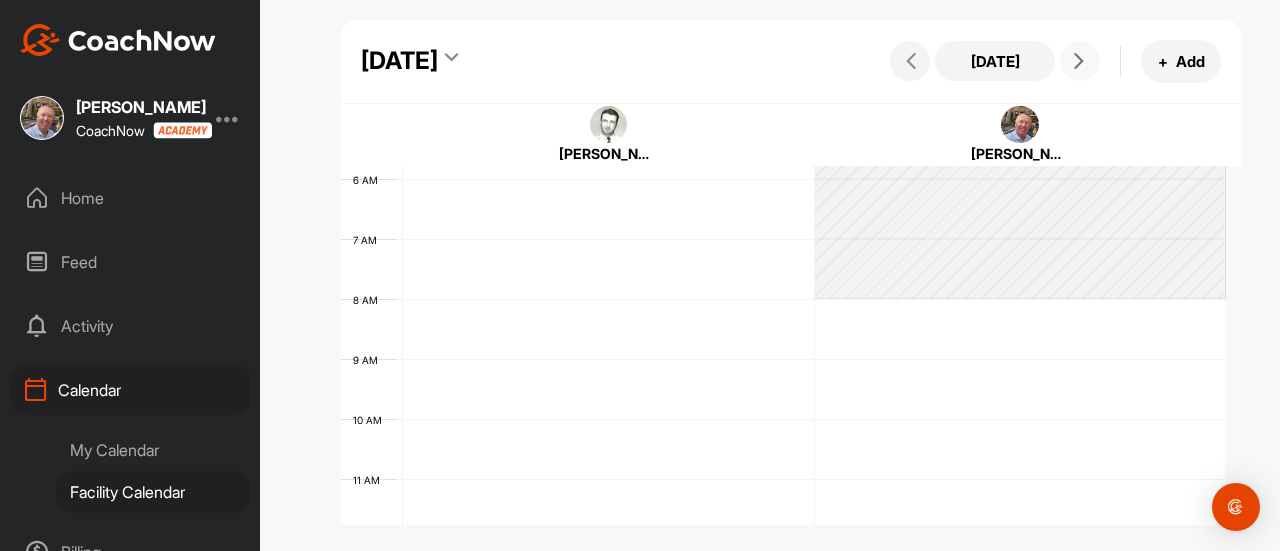 click at bounding box center (1079, 61) 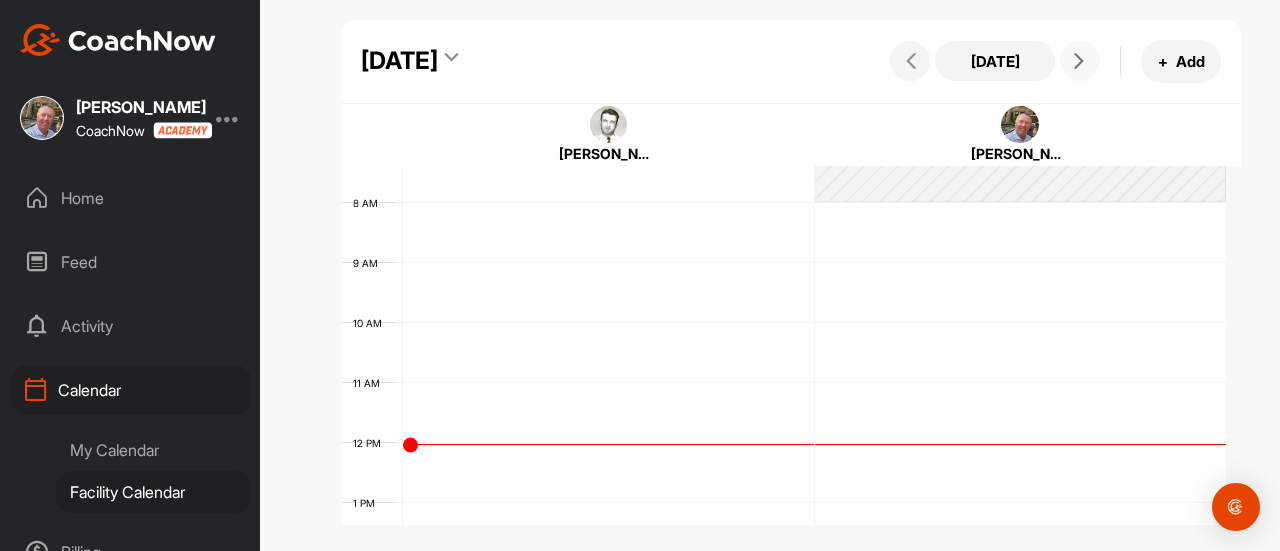 scroll, scrollTop: 447, scrollLeft: 0, axis: vertical 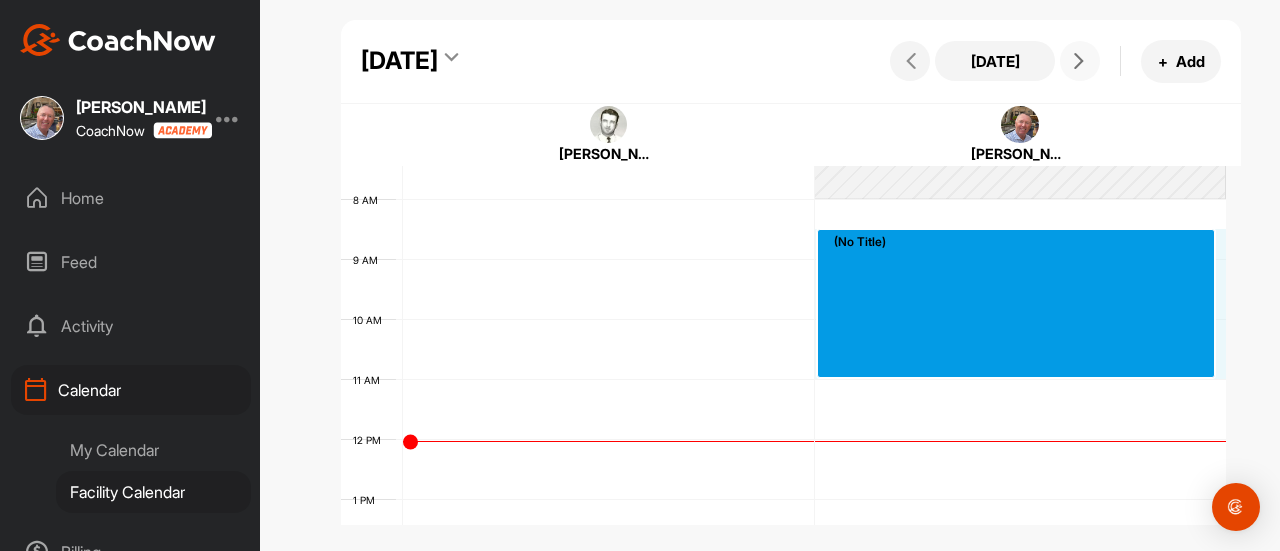drag, startPoint x: 918, startPoint y: 238, endPoint x: 952, endPoint y: 376, distance: 142.12671 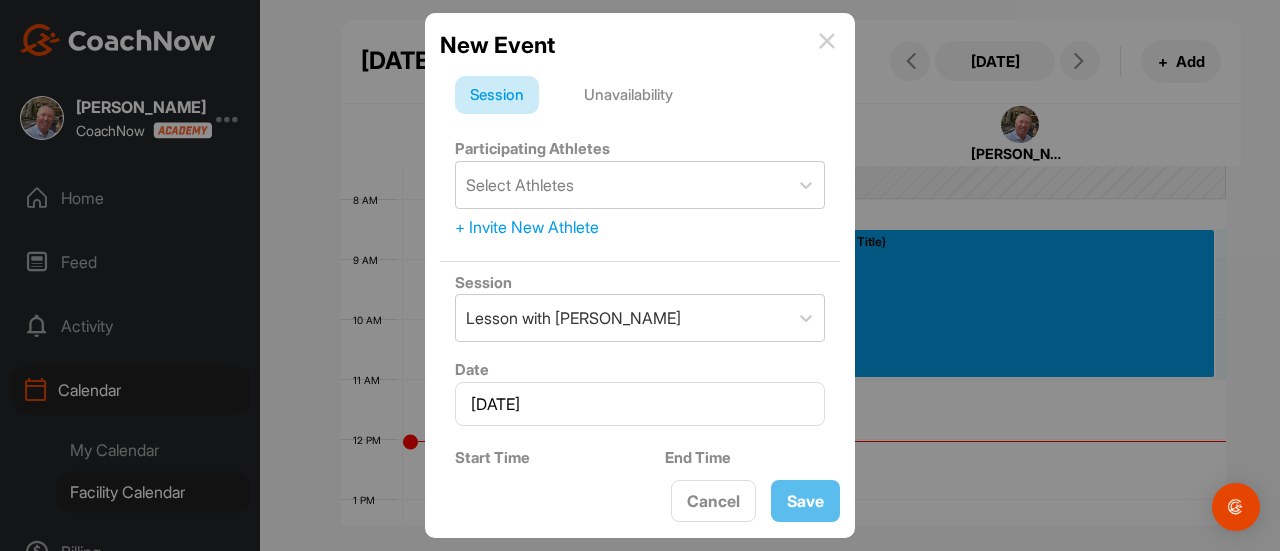 click on "Unavailability" at bounding box center (628, 95) 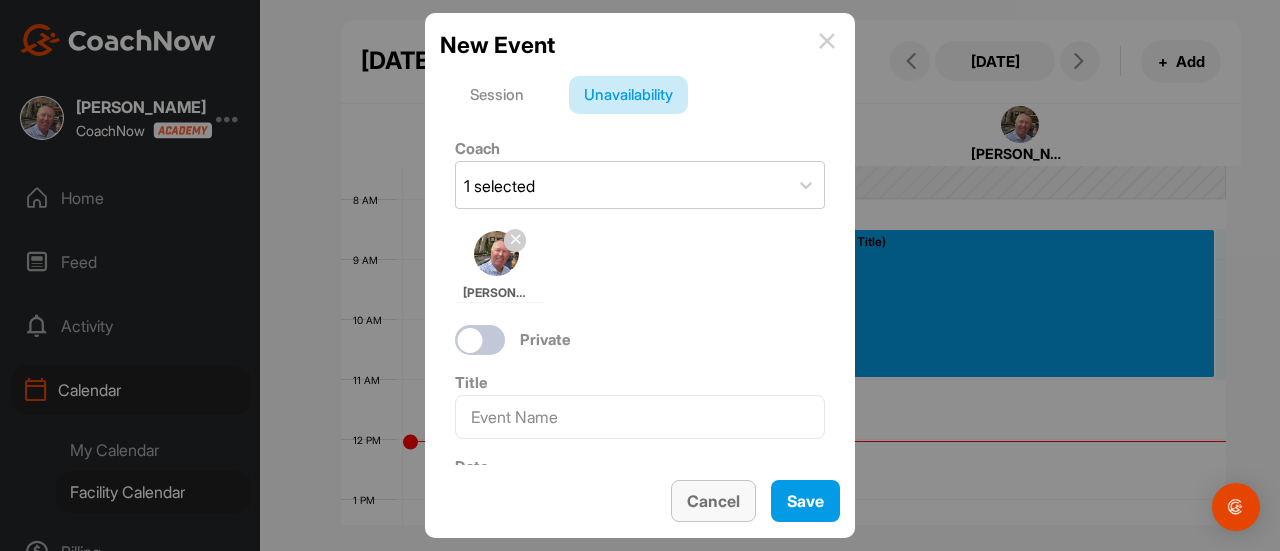 click on "Cancel" at bounding box center [713, 501] 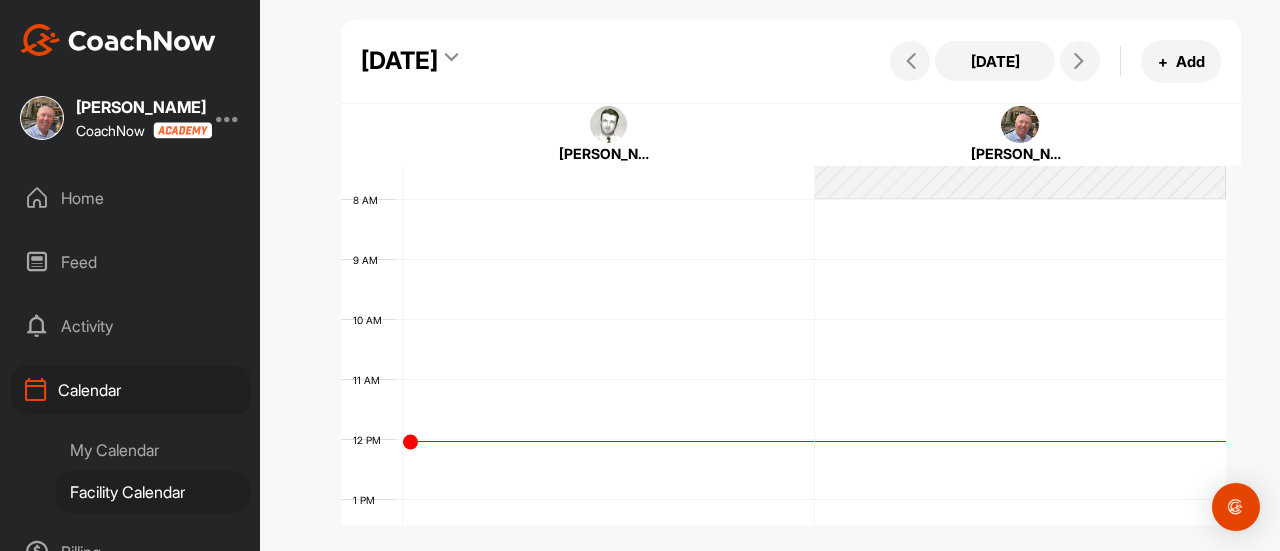 click on "My Calendar" at bounding box center [153, 450] 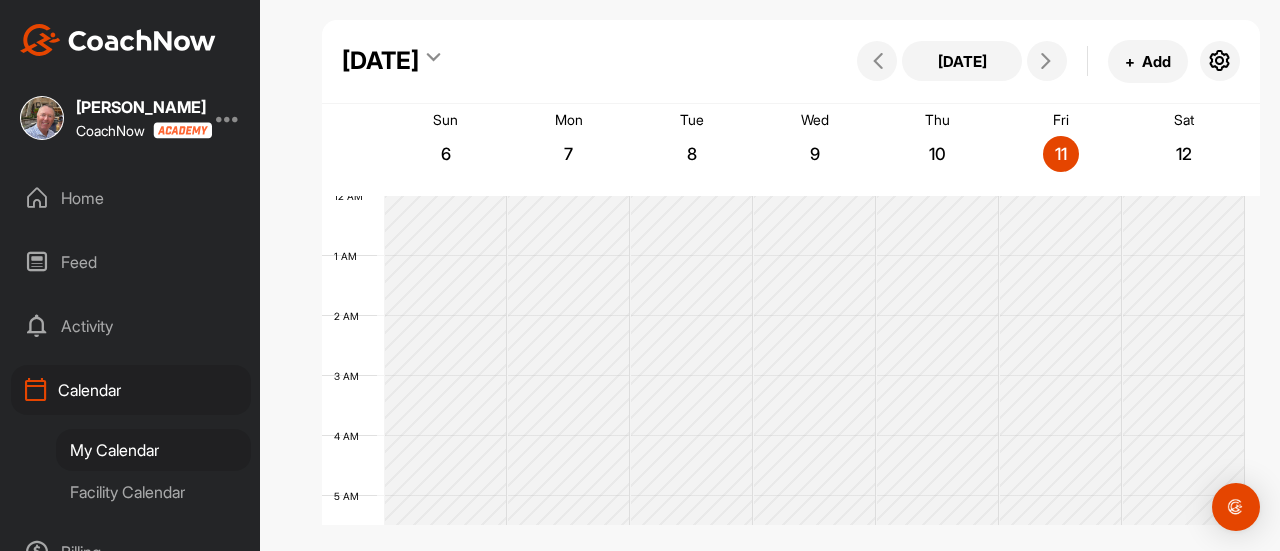 scroll, scrollTop: 347, scrollLeft: 0, axis: vertical 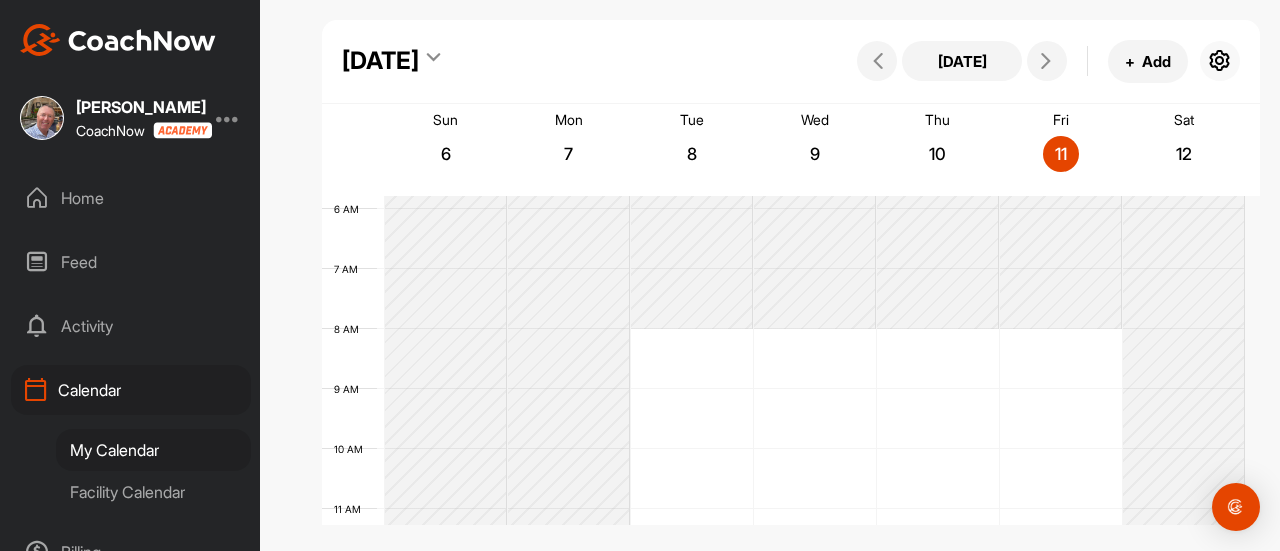 click at bounding box center [1220, 61] 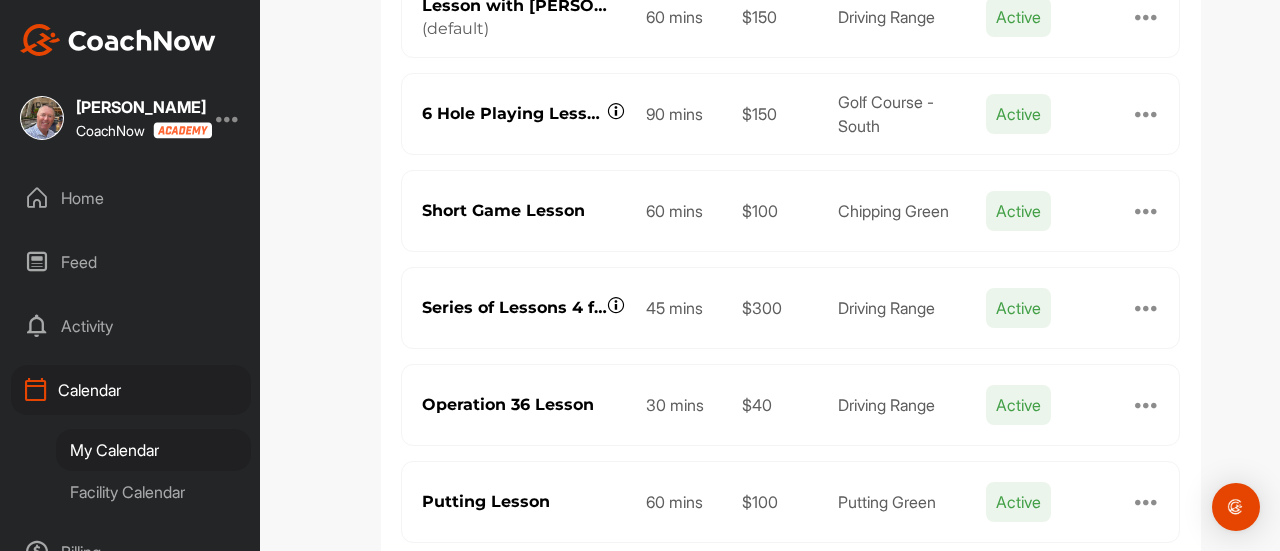 scroll, scrollTop: 157, scrollLeft: 0, axis: vertical 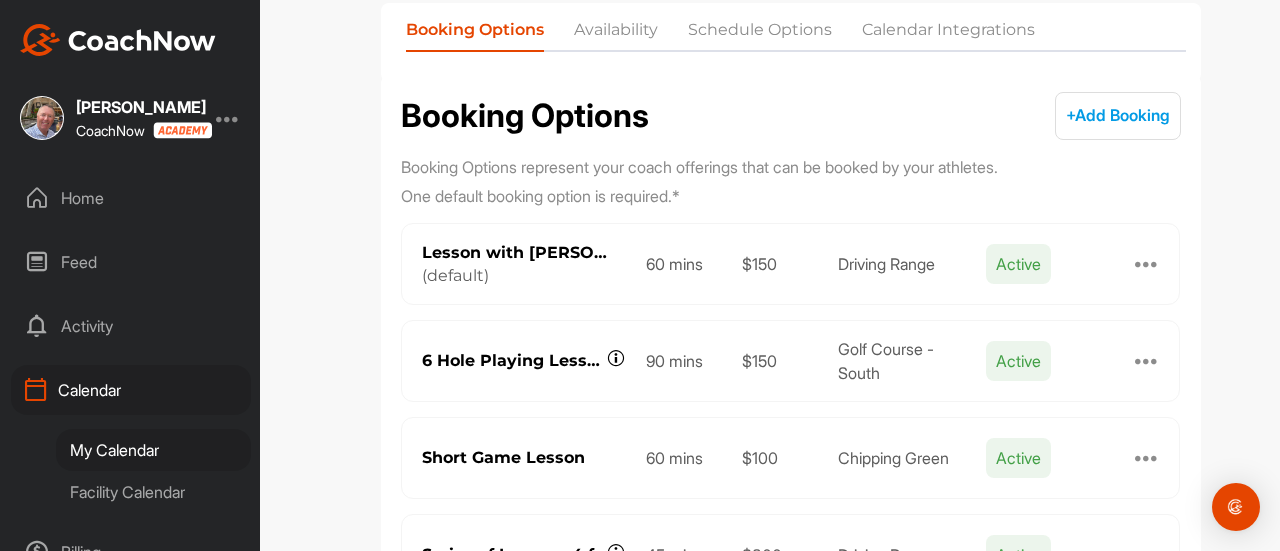 click on "My Calendar" at bounding box center [153, 450] 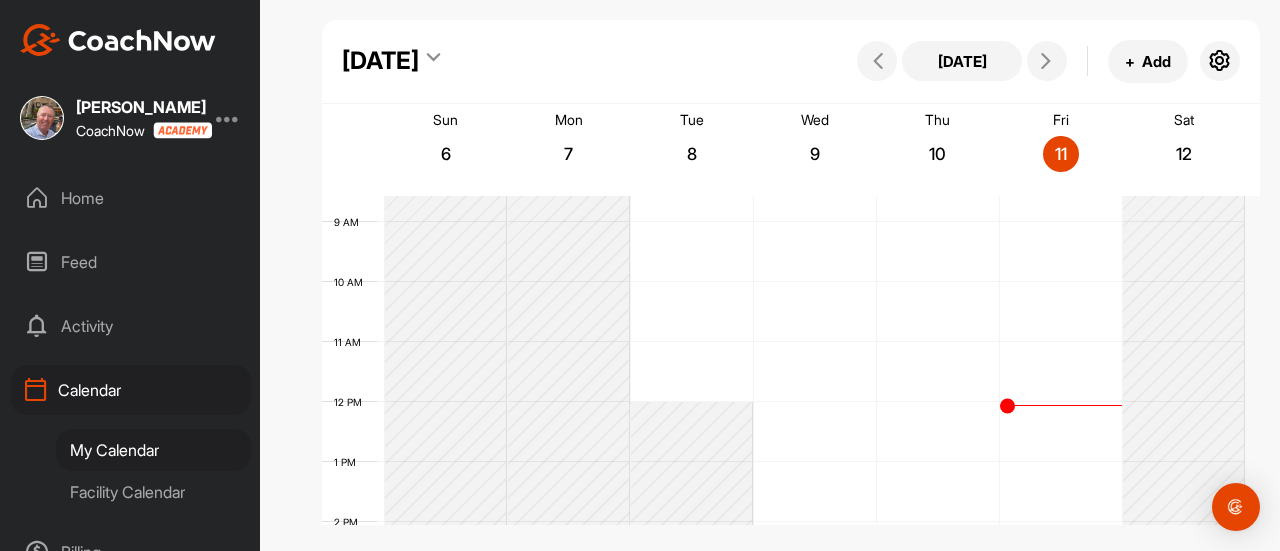 scroll, scrollTop: 547, scrollLeft: 0, axis: vertical 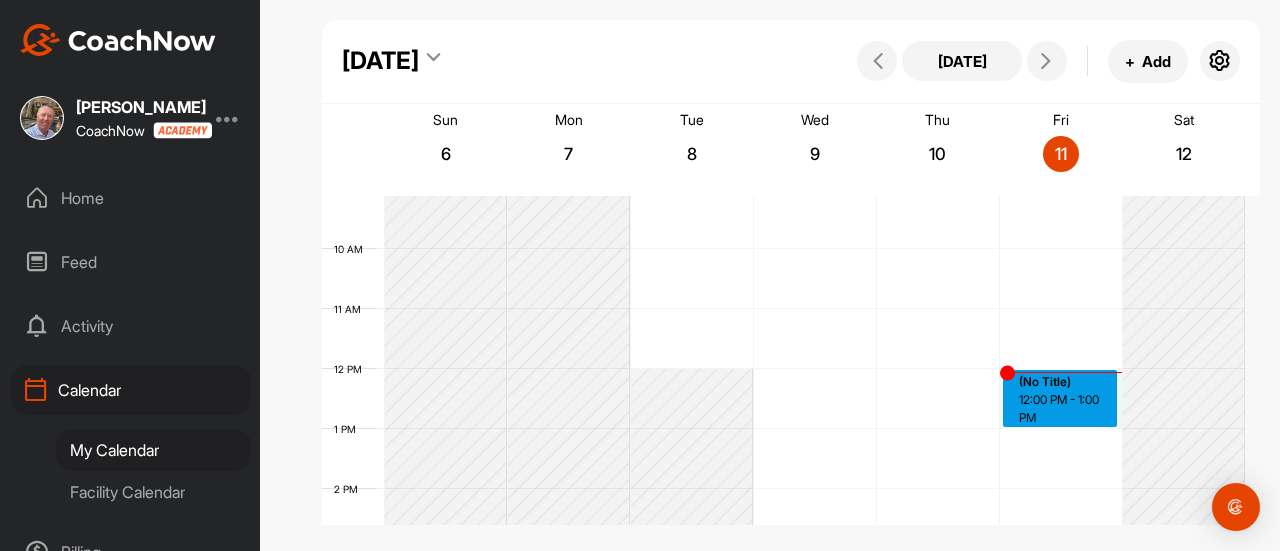 click on "12 AM 1 AM 2 AM 3 AM 4 AM 5 AM 6 AM 7 AM 8 AM 9 AM 10 AM 11 AM 12 PM 1 PM 2 PM 3 PM 4 PM 5 PM 6 PM 7 PM 8 PM 9 PM 10 PM 11 PM (No Title) 12:00 PM - 1:00 PM" at bounding box center [783, 369] 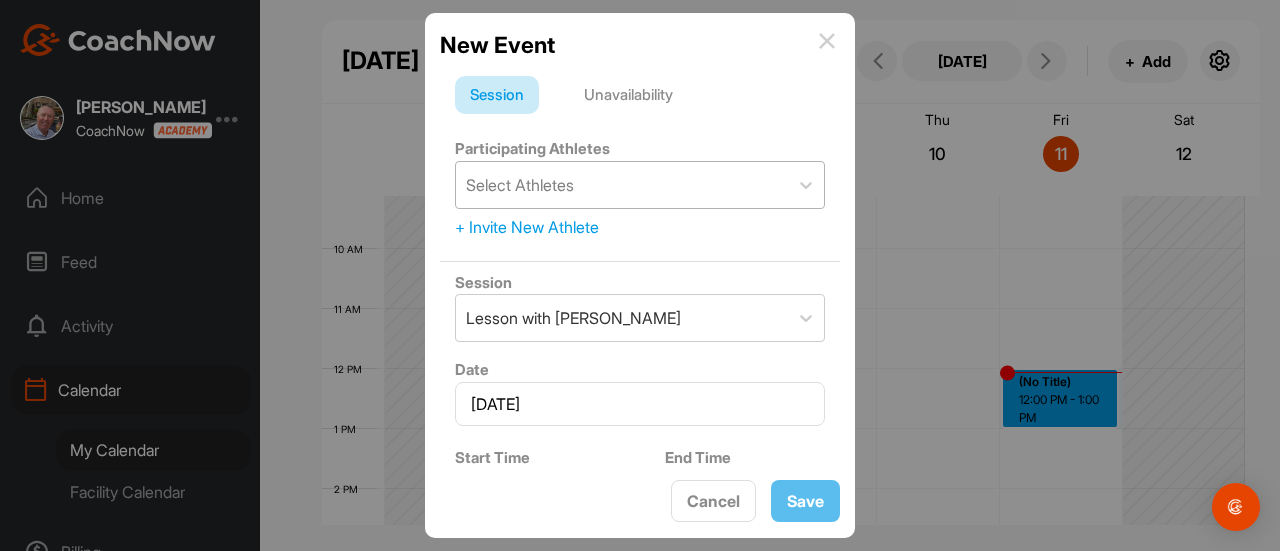 click on "Select Athletes" at bounding box center [622, 185] 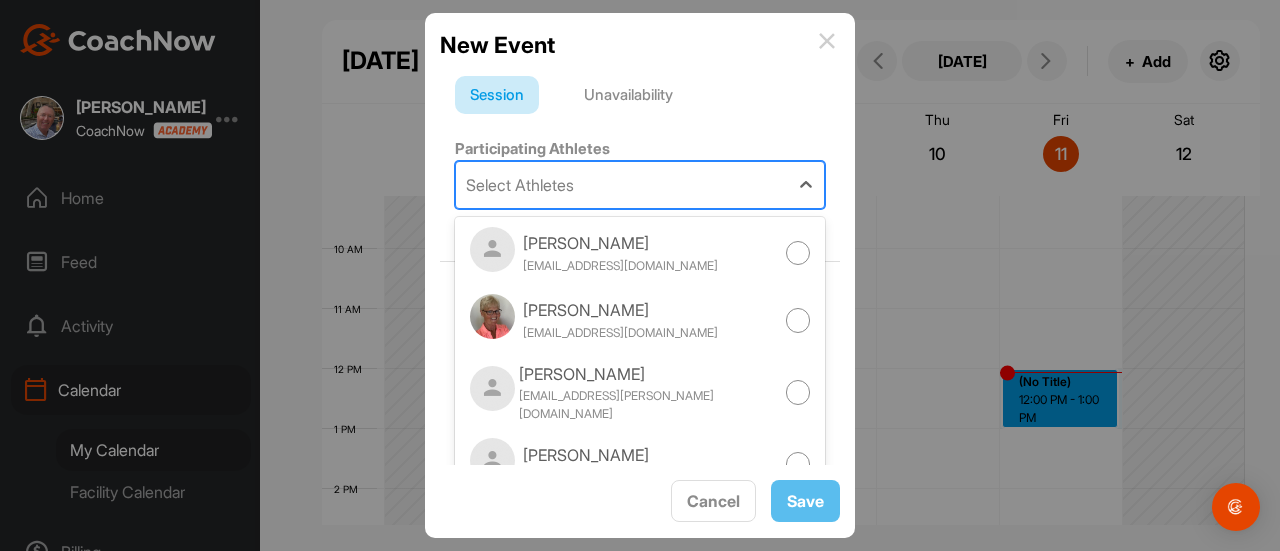 scroll, scrollTop: 200, scrollLeft: 0, axis: vertical 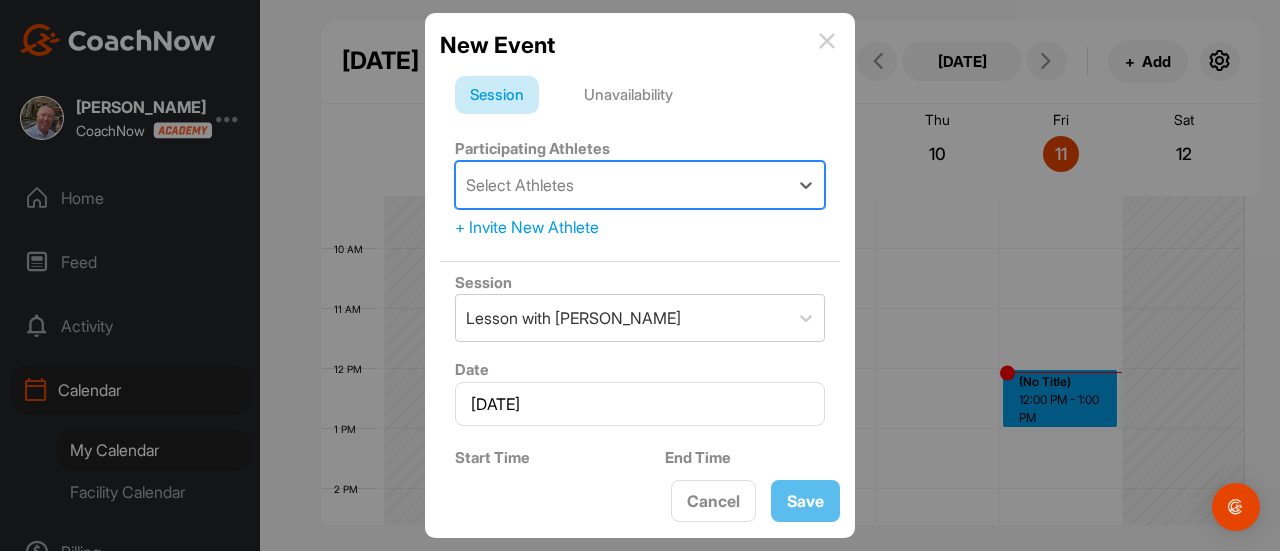 click on "Select Athletes" at bounding box center [622, 185] 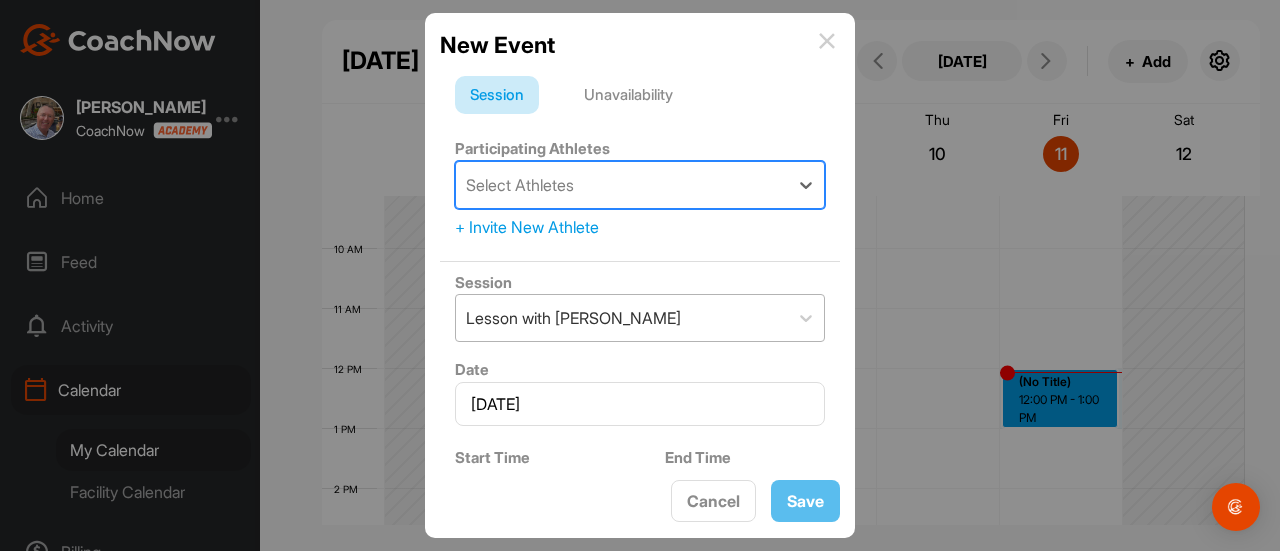 click on "Lesson with [PERSON_NAME]" at bounding box center (622, 318) 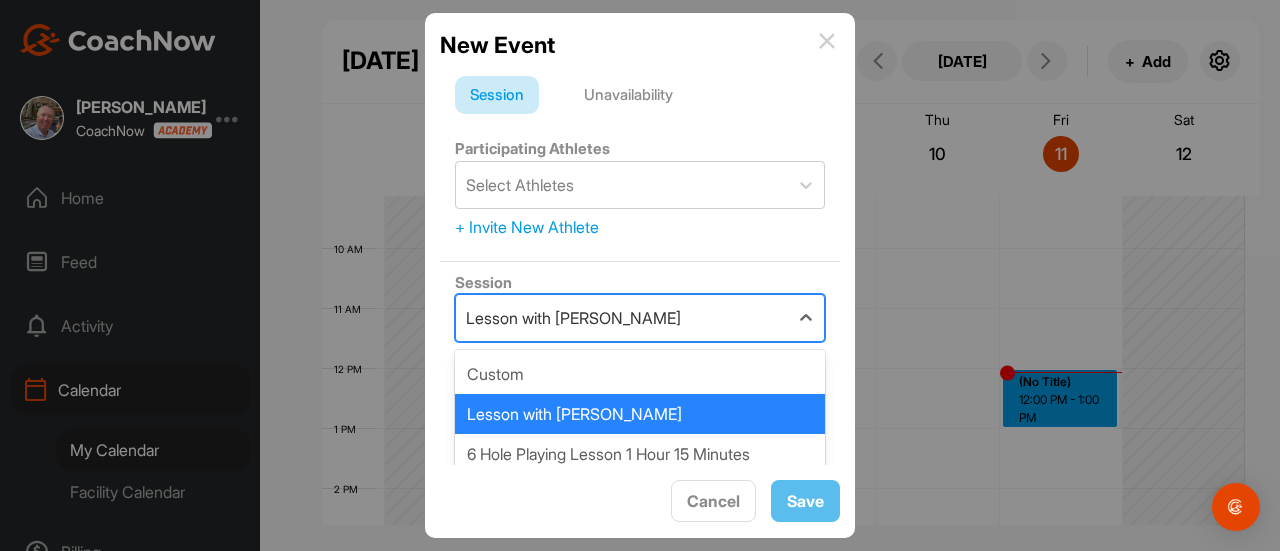 scroll, scrollTop: 93, scrollLeft: 0, axis: vertical 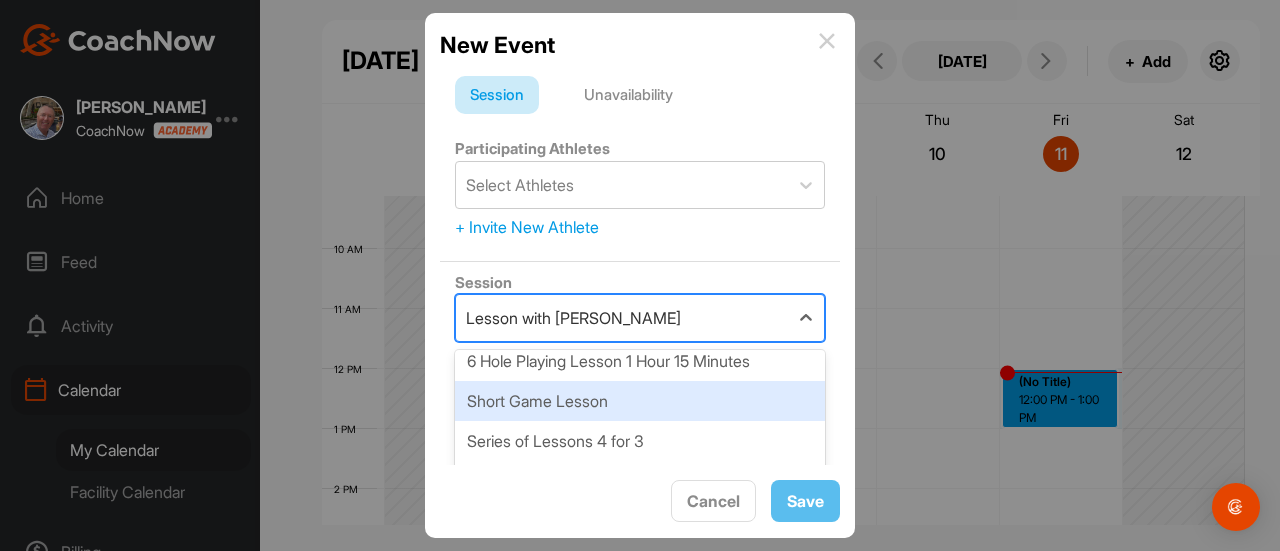 click on "Short Game Lesson" at bounding box center (640, 401) 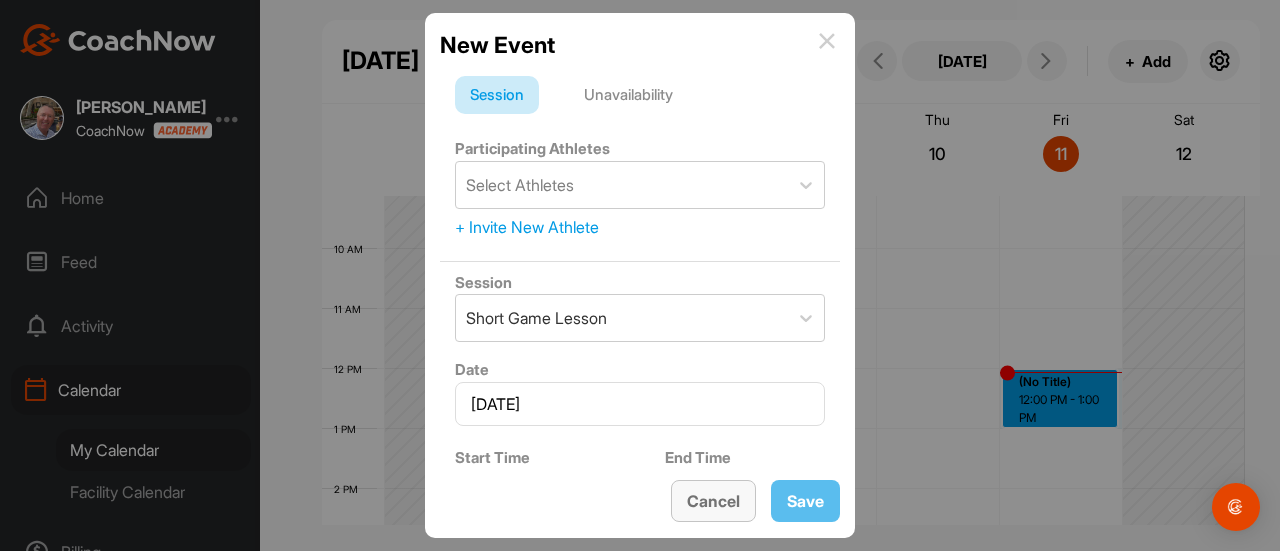 click on "Cancel" at bounding box center [713, 501] 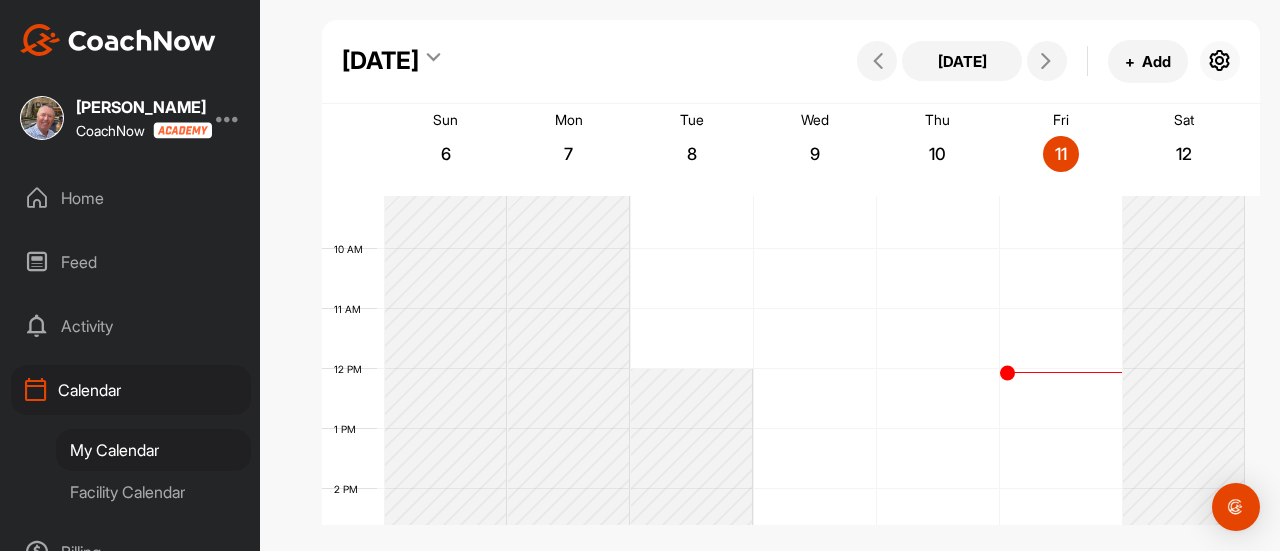 click at bounding box center [1220, 61] 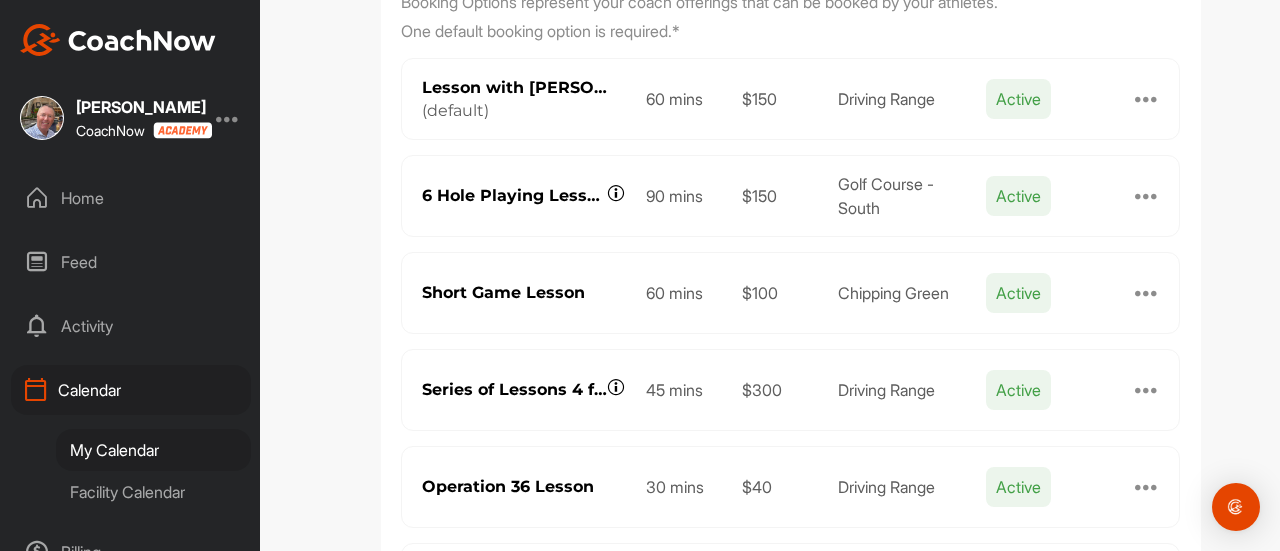 scroll, scrollTop: 0, scrollLeft: 0, axis: both 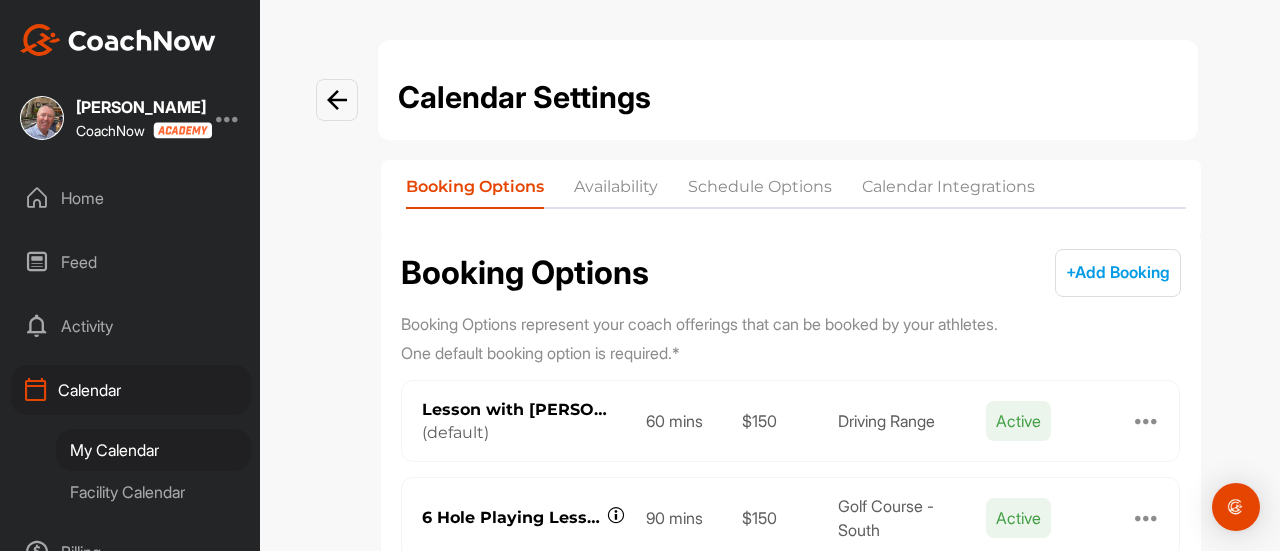 click on "Availability" at bounding box center [616, 191] 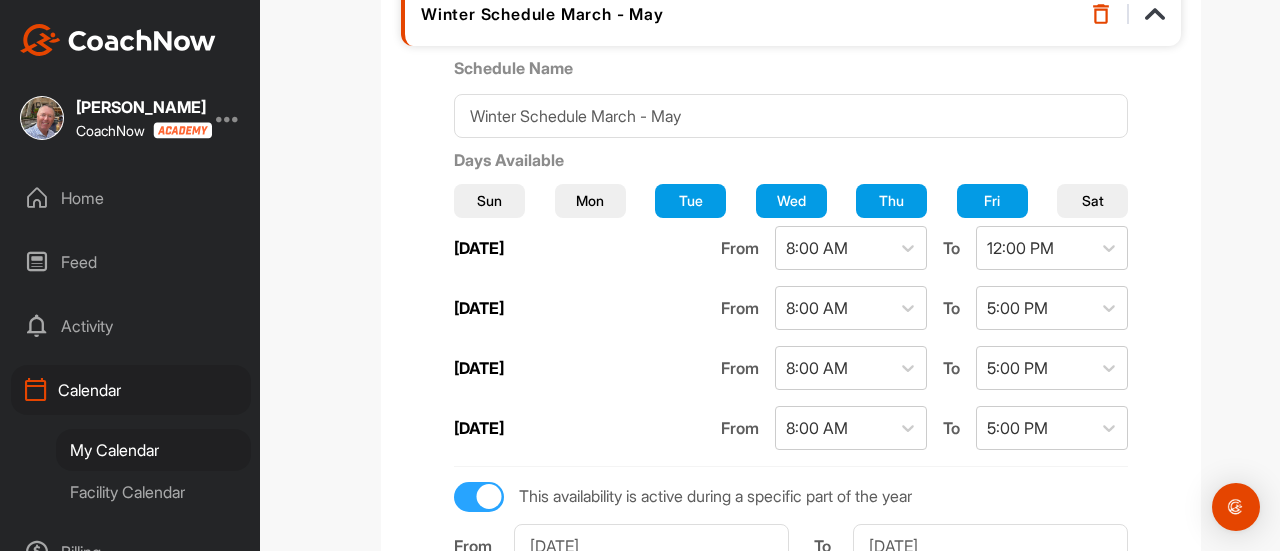 scroll, scrollTop: 300, scrollLeft: 0, axis: vertical 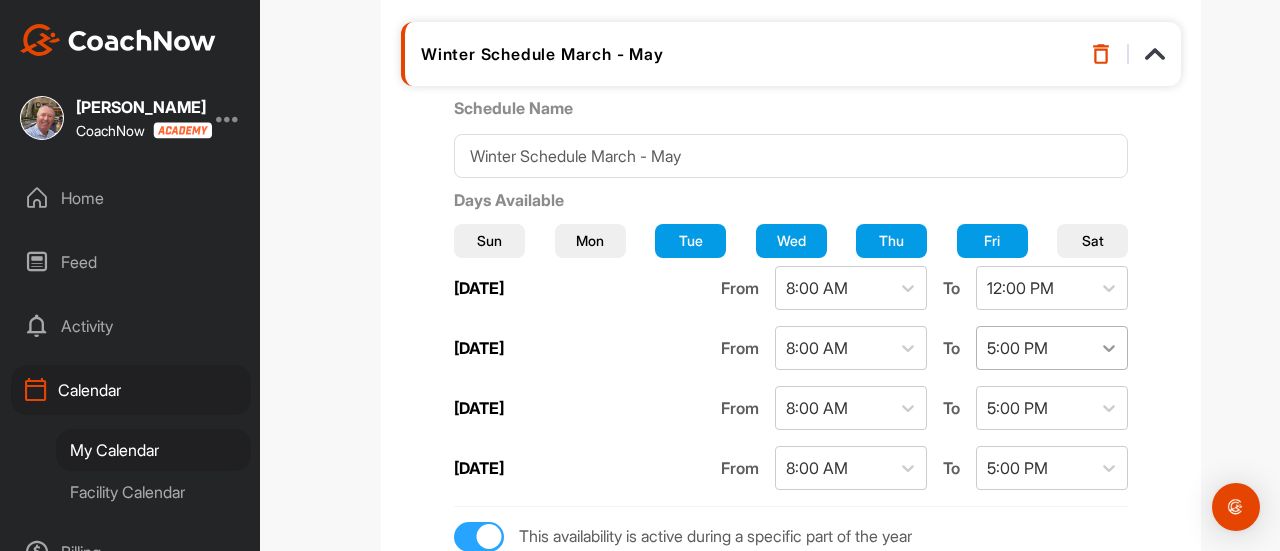 click 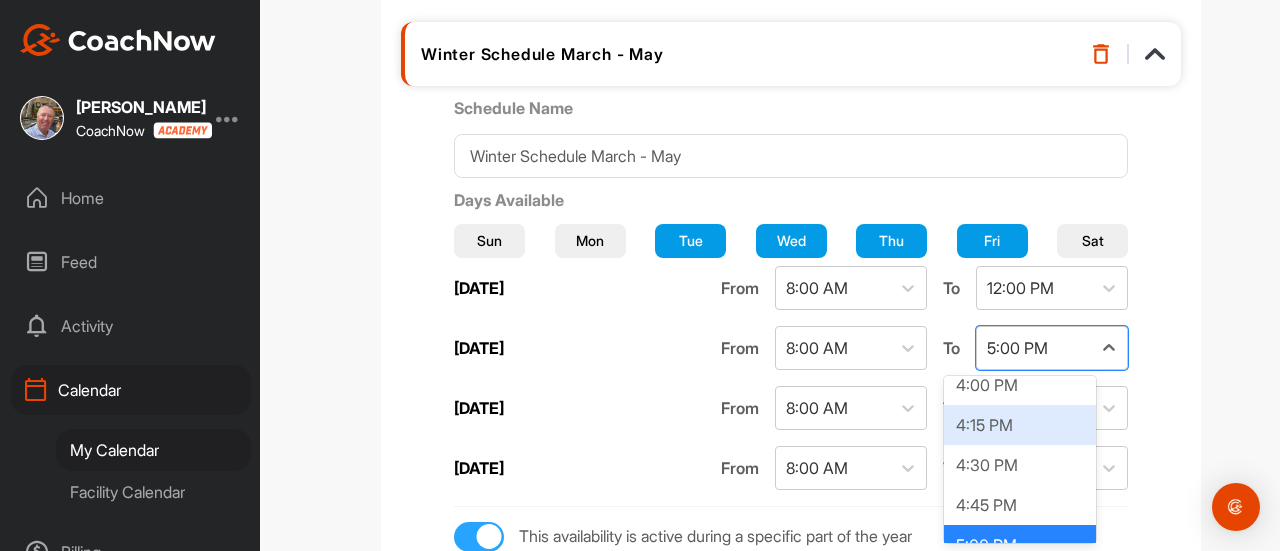 scroll, scrollTop: 2577, scrollLeft: 0, axis: vertical 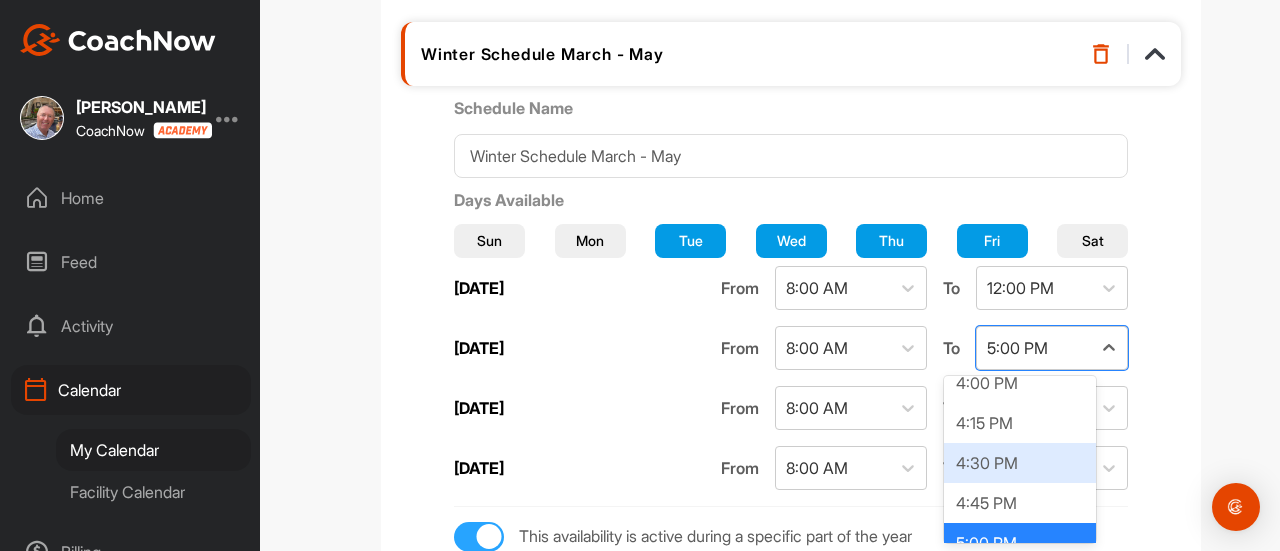click on "4:30 PM" at bounding box center [1020, 463] 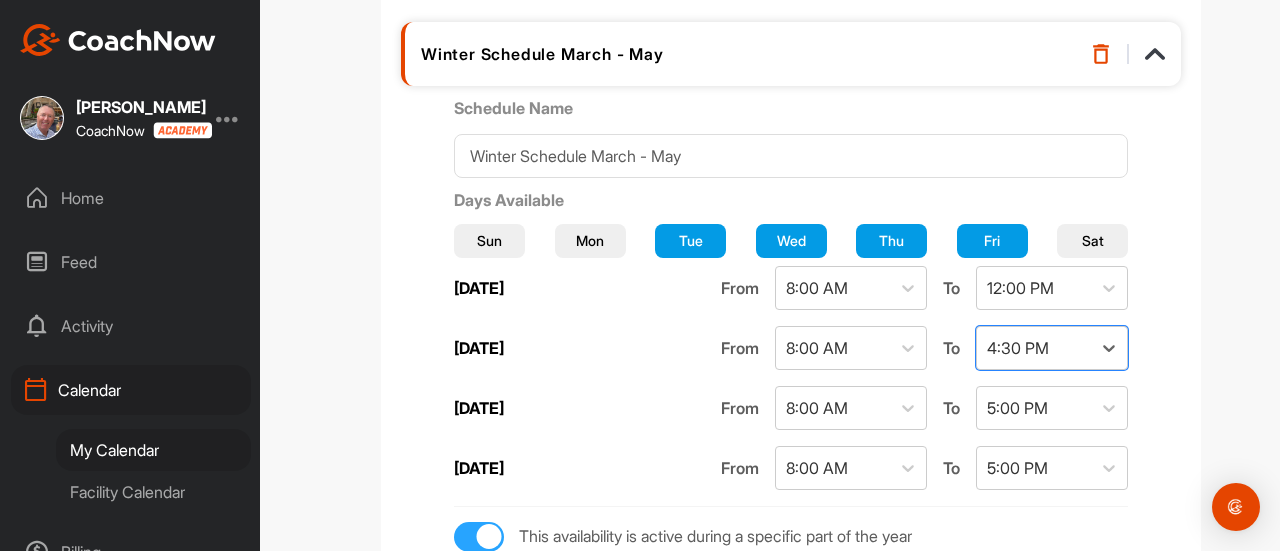 click on "Sat" at bounding box center [1092, 241] 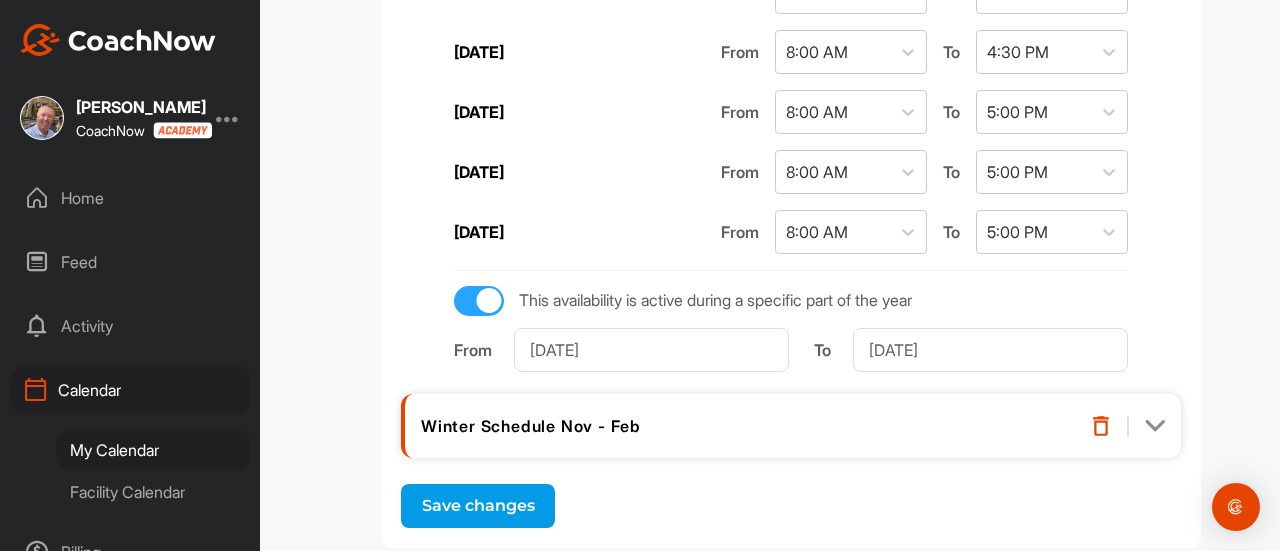 scroll, scrollTop: 600, scrollLeft: 0, axis: vertical 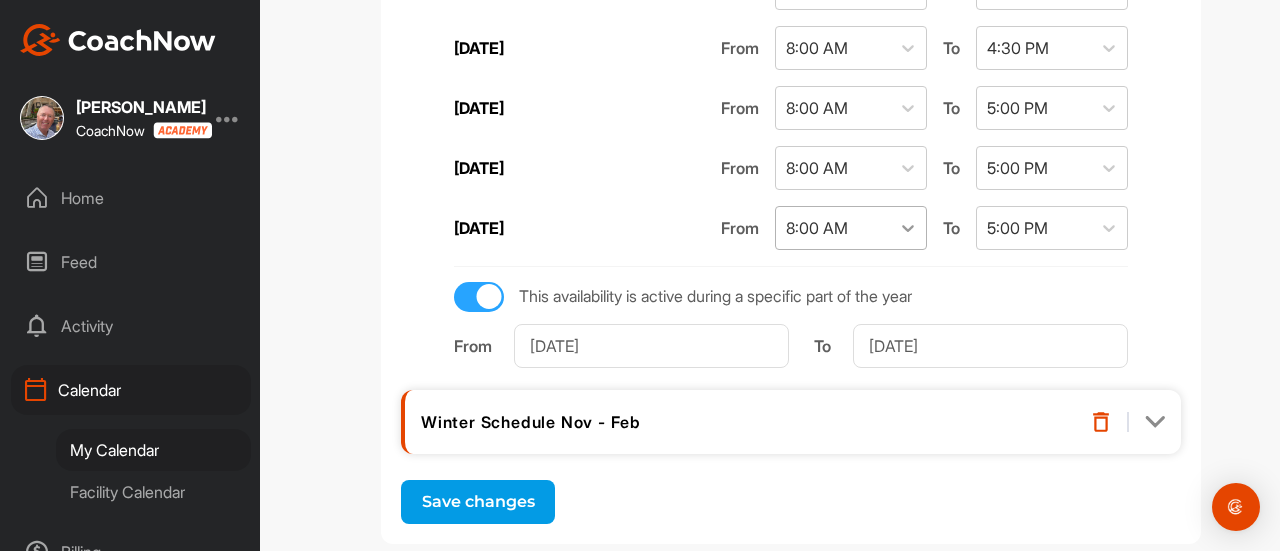 click 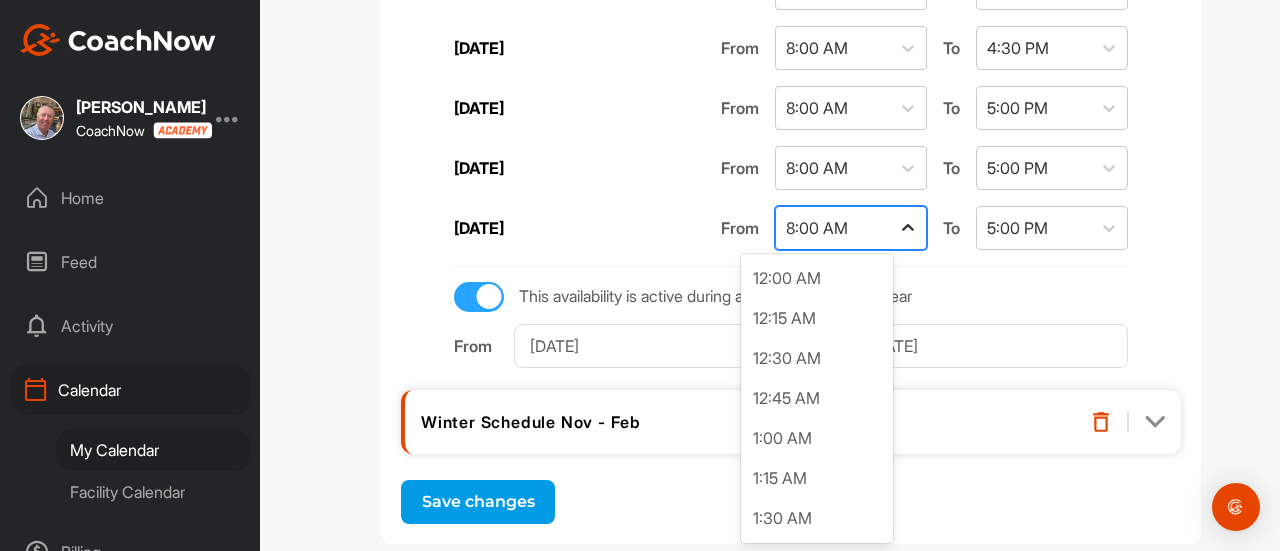 scroll, scrollTop: 1037, scrollLeft: 0, axis: vertical 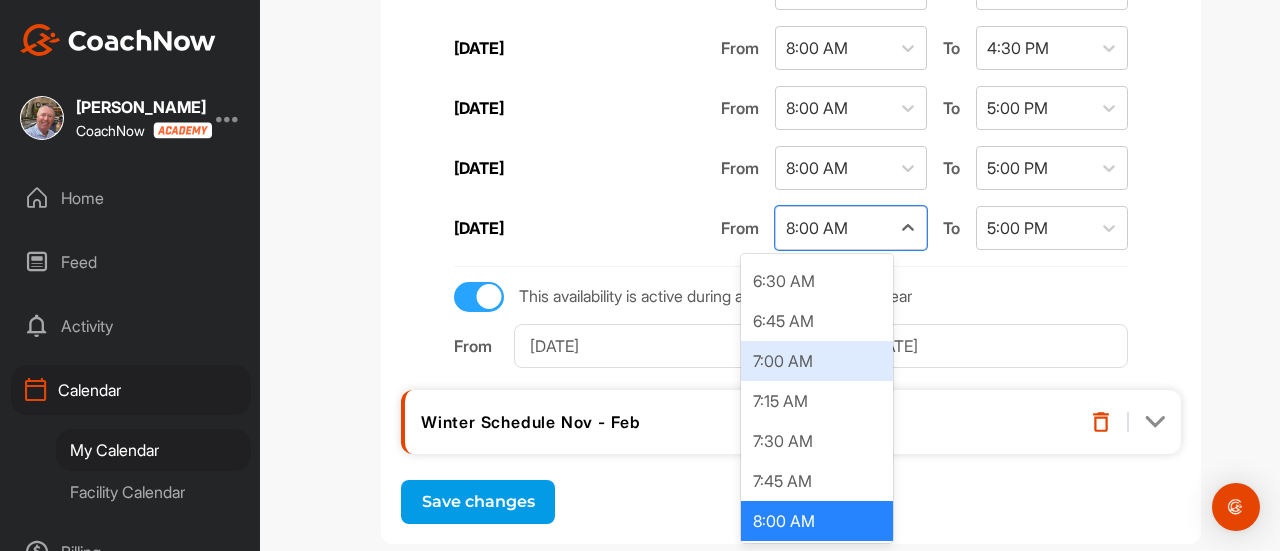 click on "7:00 AM" at bounding box center (817, 361) 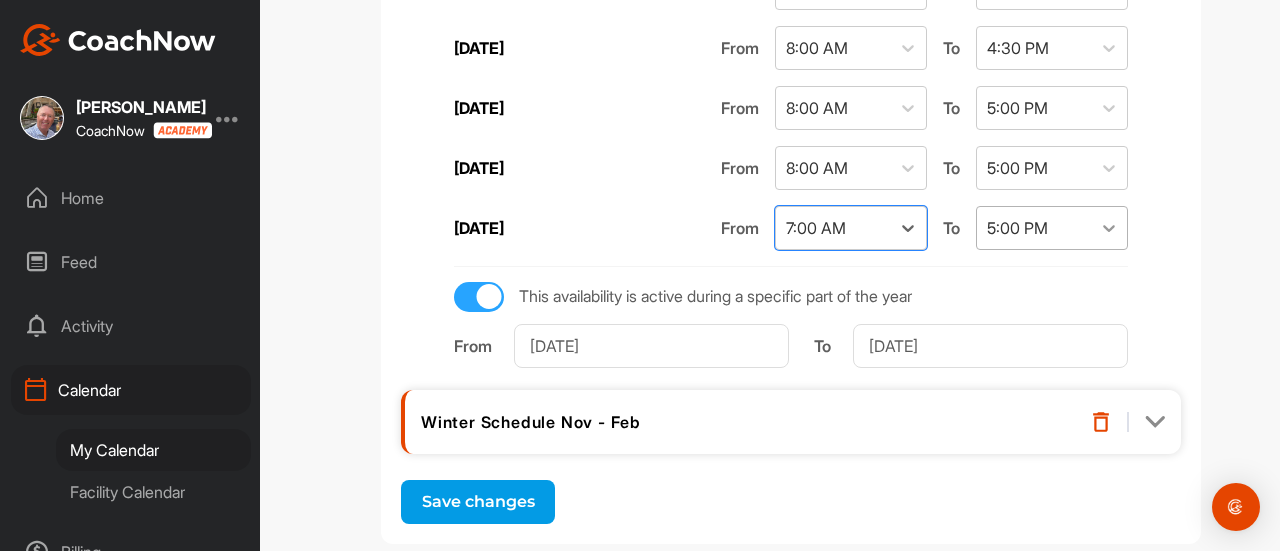 click 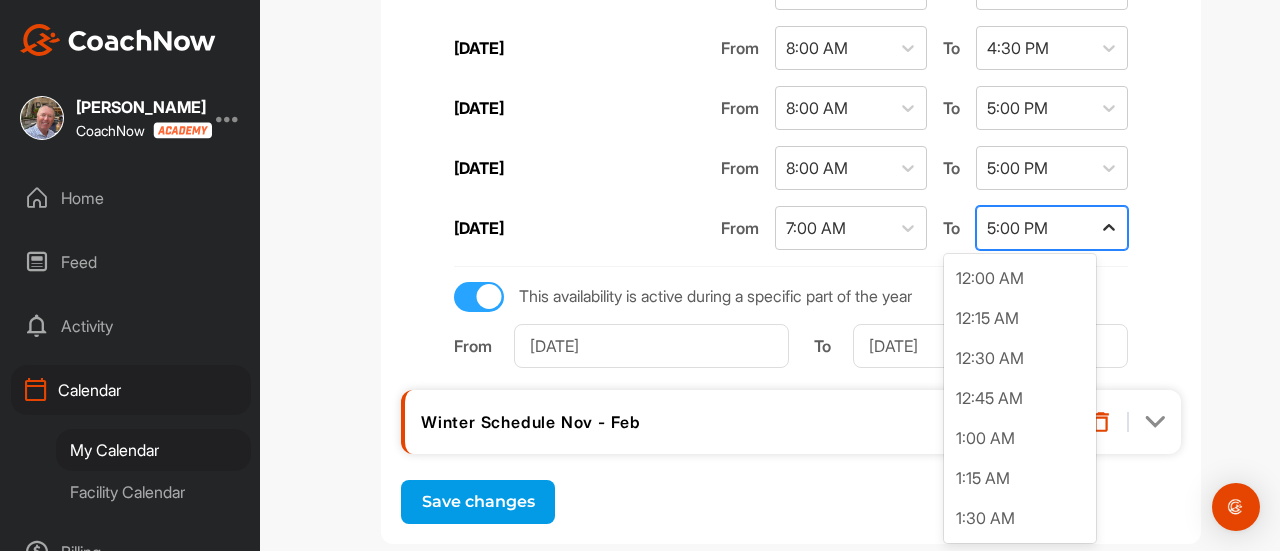 scroll, scrollTop: 2477, scrollLeft: 0, axis: vertical 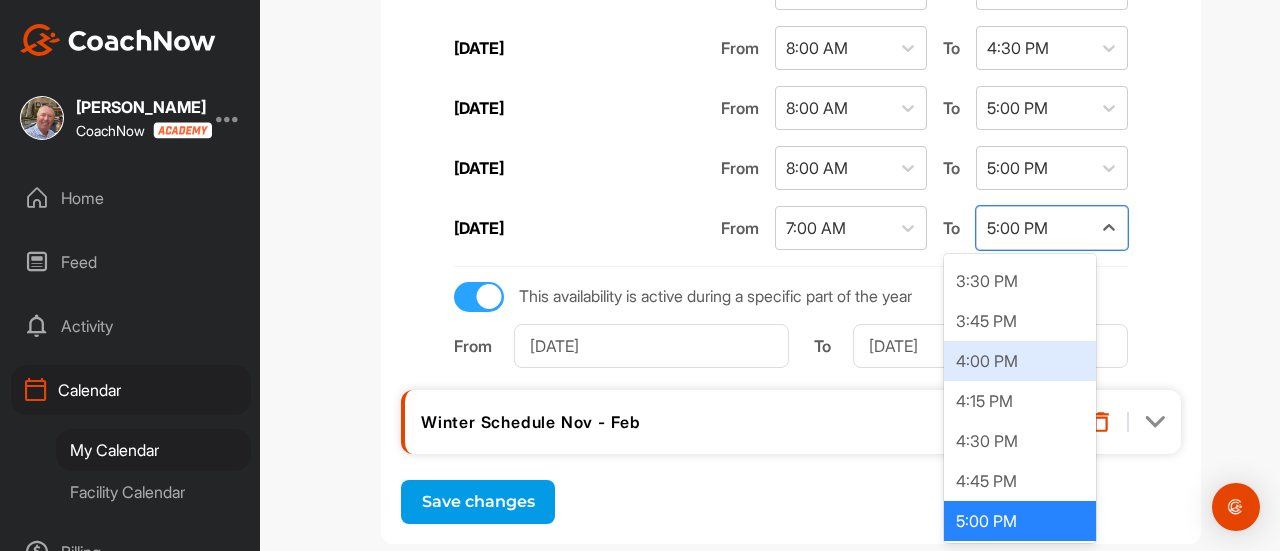 click on "4:00 PM" at bounding box center [1020, 361] 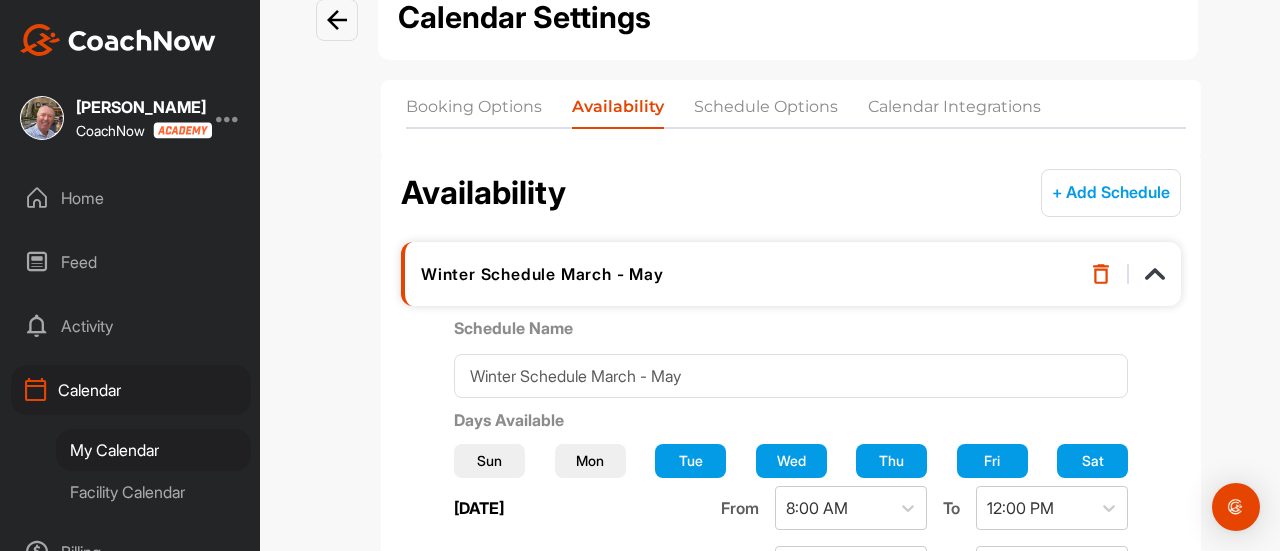scroll, scrollTop: 0, scrollLeft: 0, axis: both 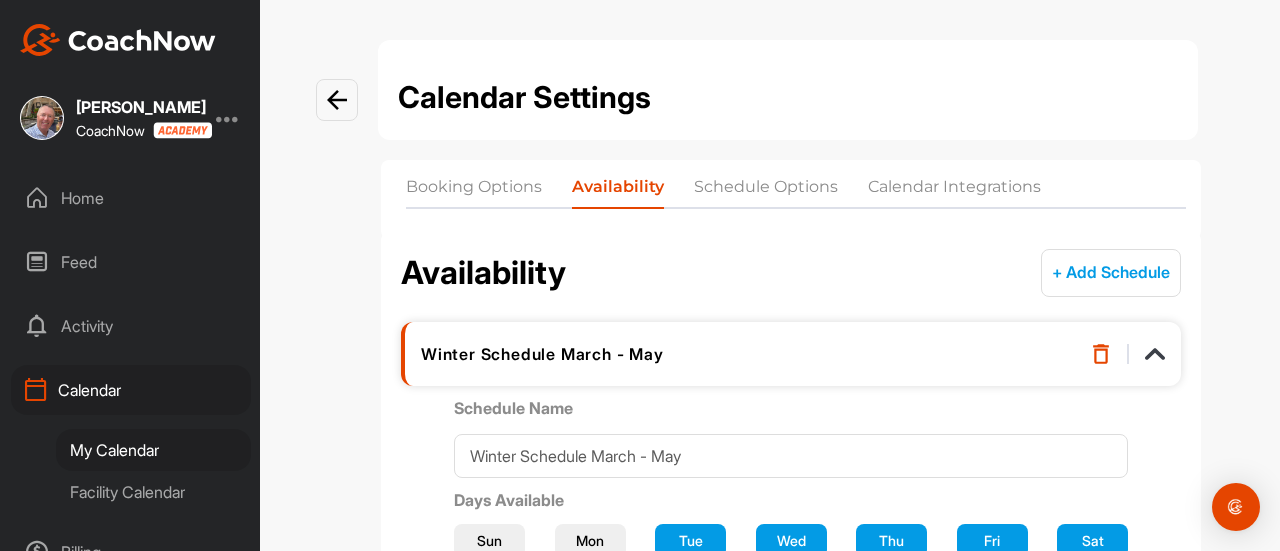 click on "Schedule Options" at bounding box center [766, 191] 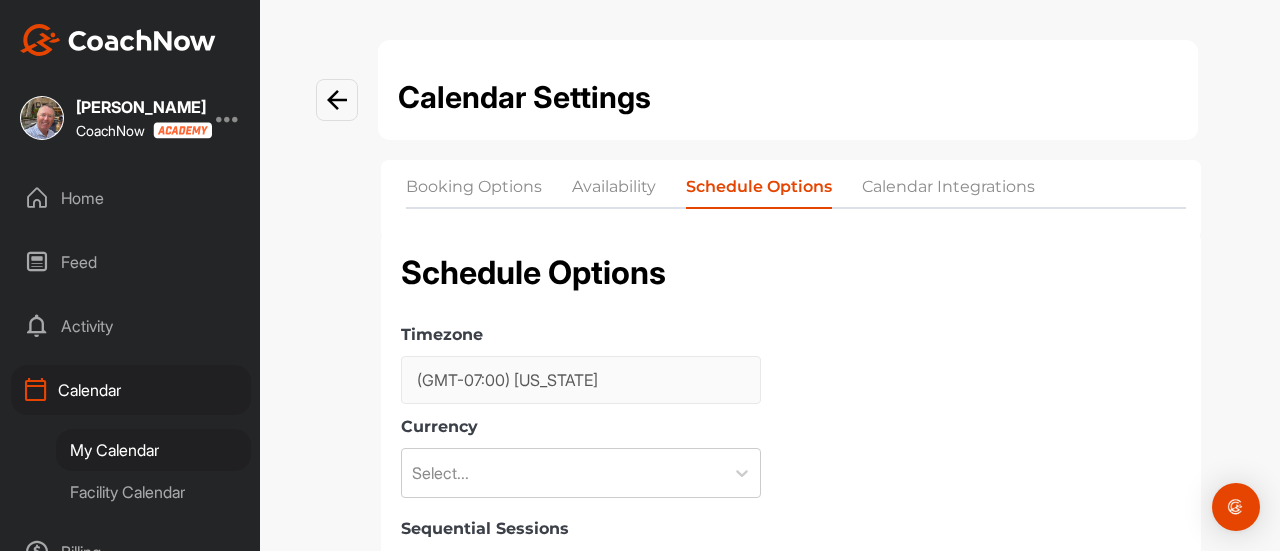 checkbox on "true" 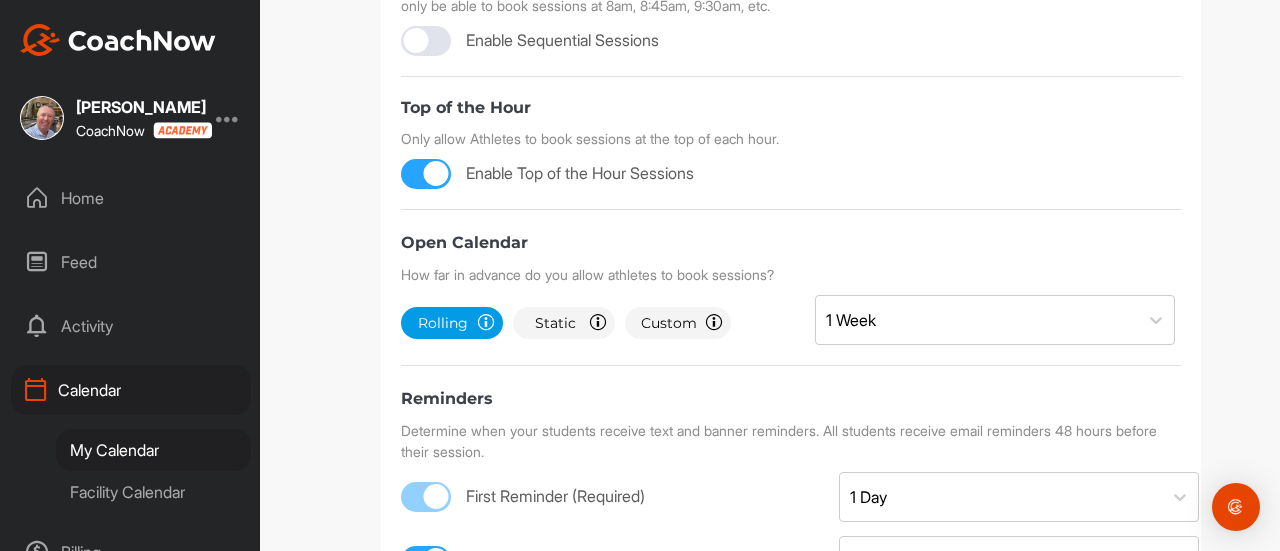 scroll, scrollTop: 600, scrollLeft: 0, axis: vertical 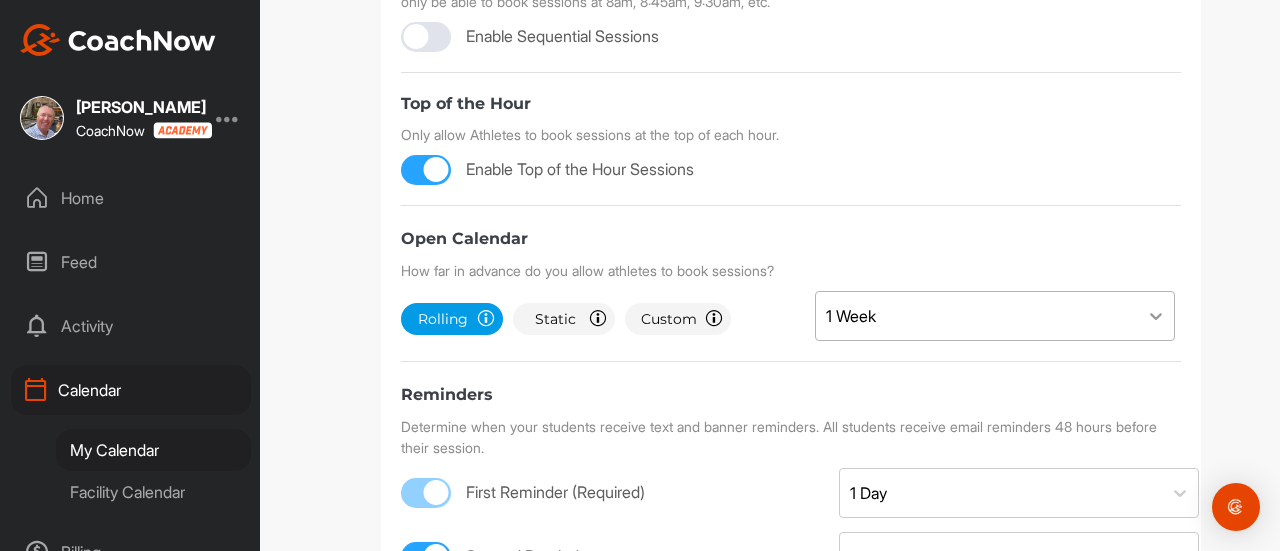 click 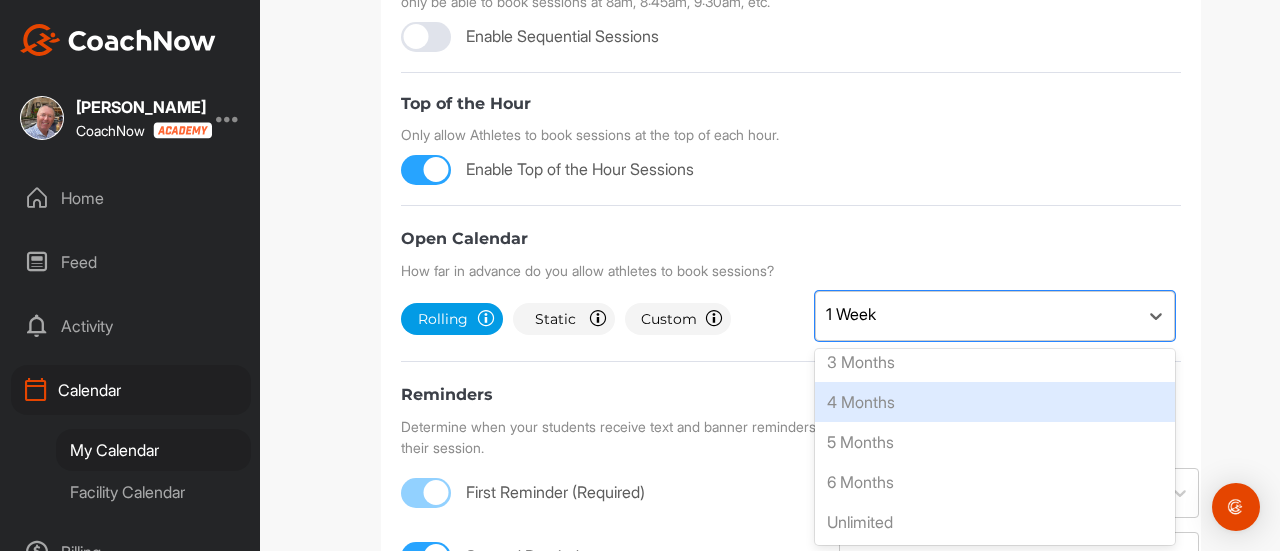 scroll, scrollTop: 332, scrollLeft: 0, axis: vertical 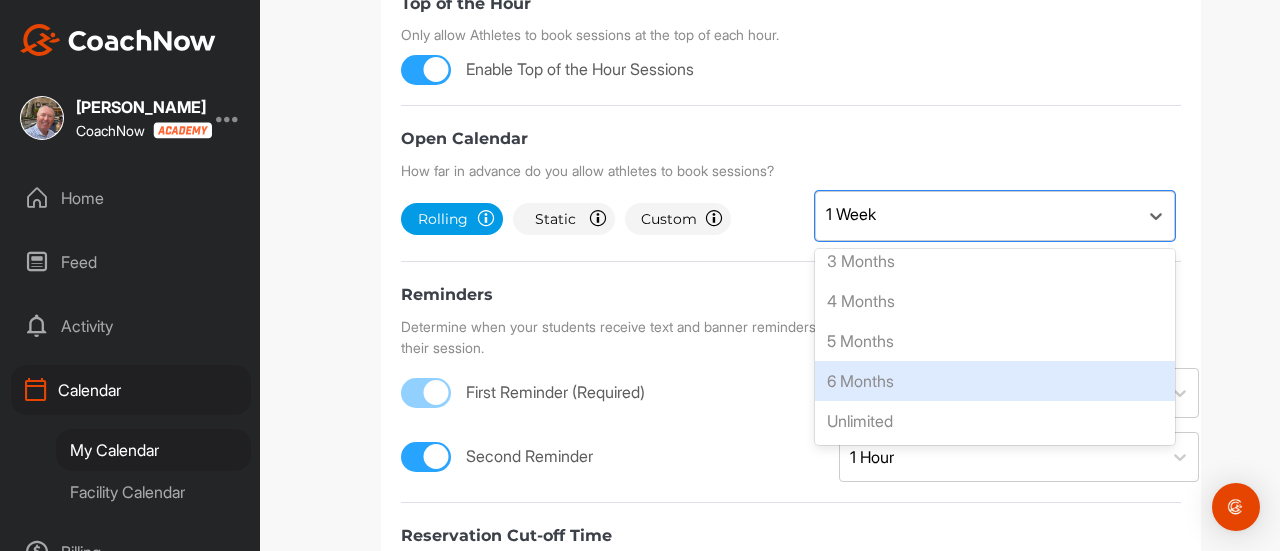 click on "Second Reminder" at bounding box center [501, 452] 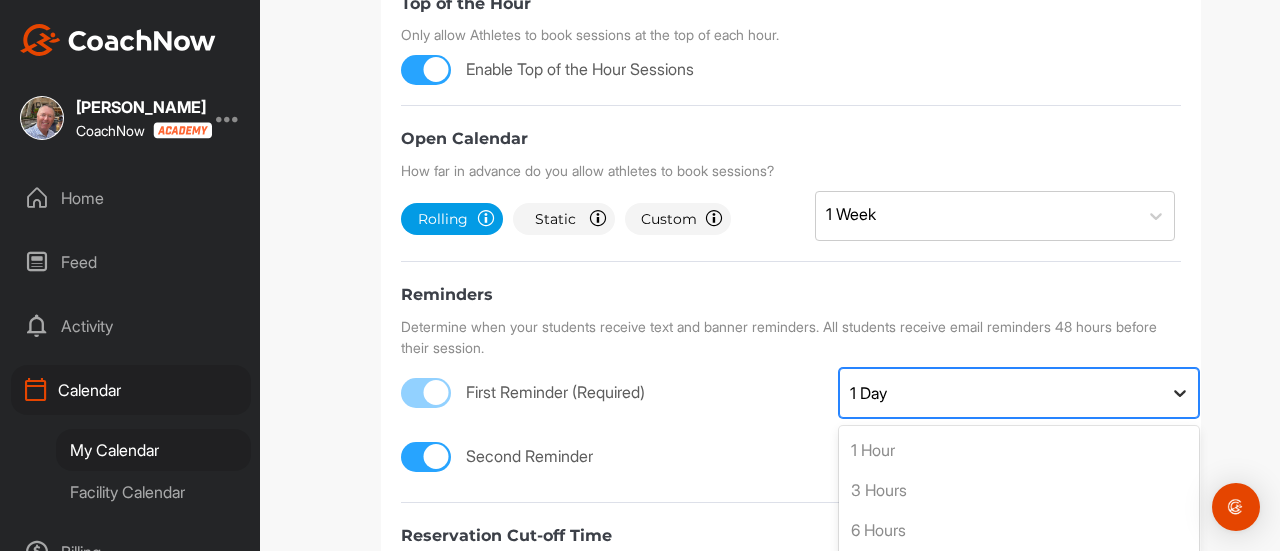 click 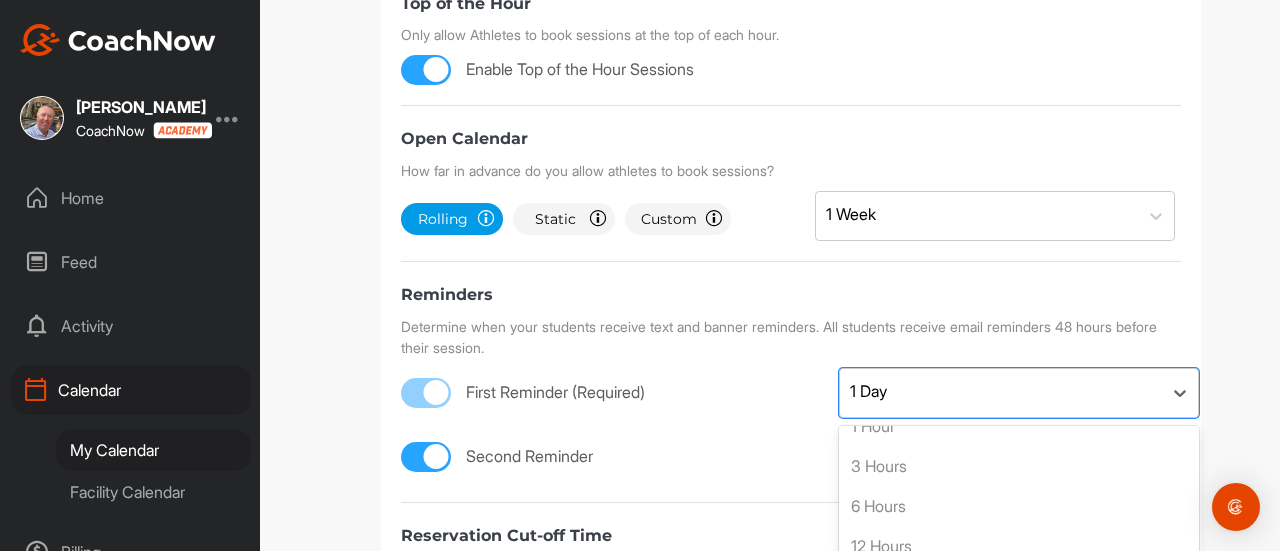 scroll, scrollTop: 0, scrollLeft: 0, axis: both 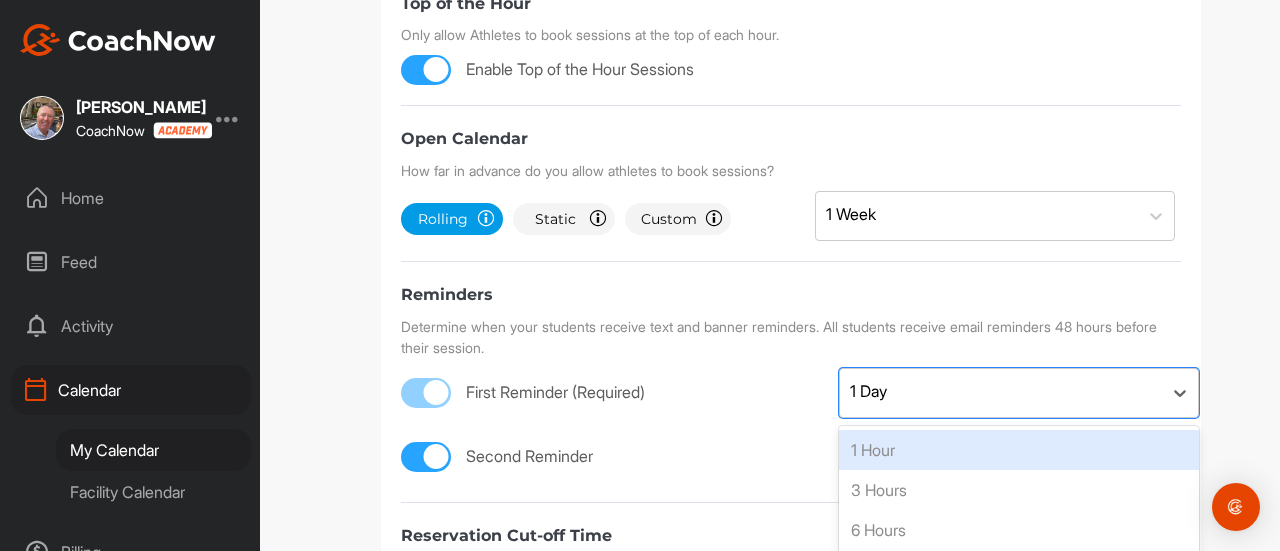 click on "Reminders Determine when your students receive text and banner reminders. All students receive email reminders 48 hours before their session. First Reminder (Required)      option 1 Hour focused, 1 of 11. 11 results available. Use Up and Down to choose options, press Enter to select the currently focused option, press Escape to exit the menu, press Tab to select the option and exit the menu. 1 Day 1 Hour 3 Hours 6 Hours 12 Hours 1 Day 2 Days 3 Days 4 Days 5 Days 6 Days 7 Days Second Reminder 1 Hour" at bounding box center (791, 377) 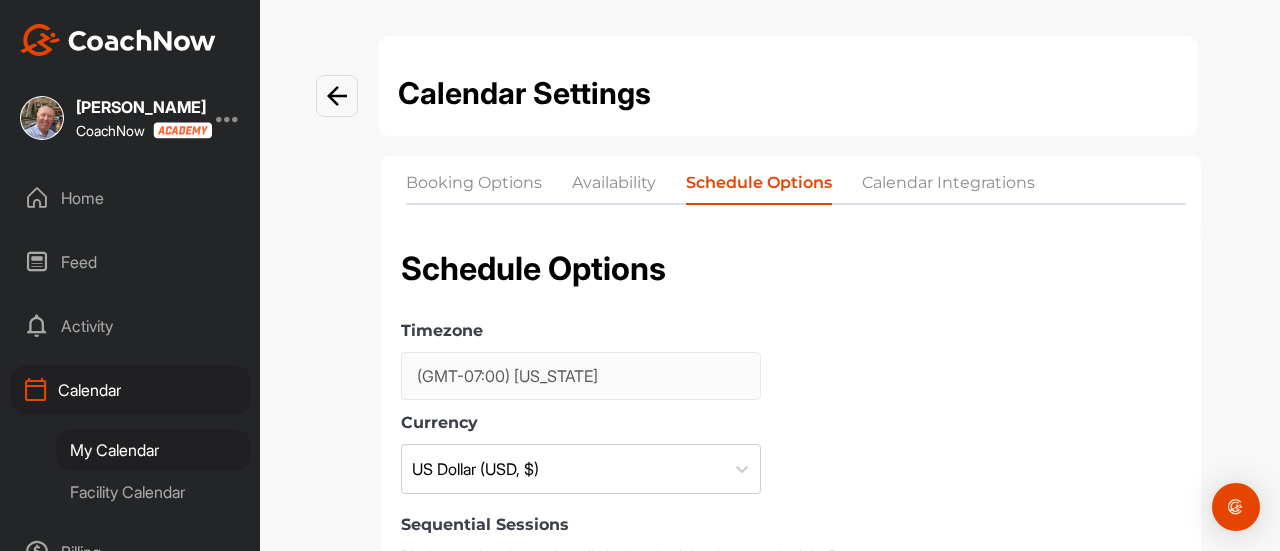 scroll, scrollTop: 0, scrollLeft: 0, axis: both 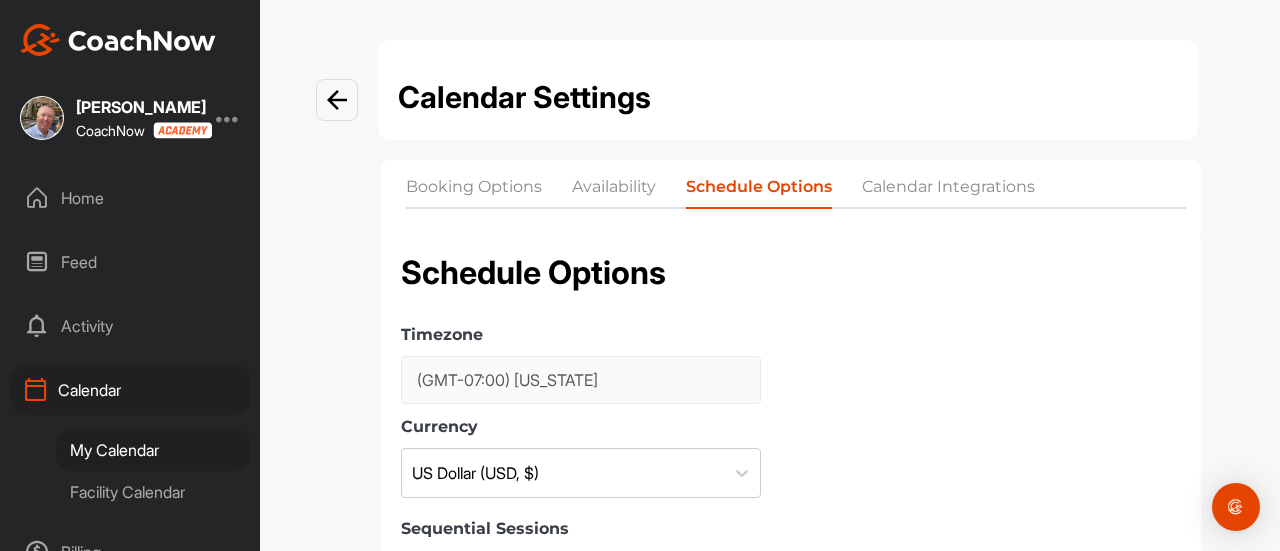 click on "Calendar Integrations" at bounding box center (948, 191) 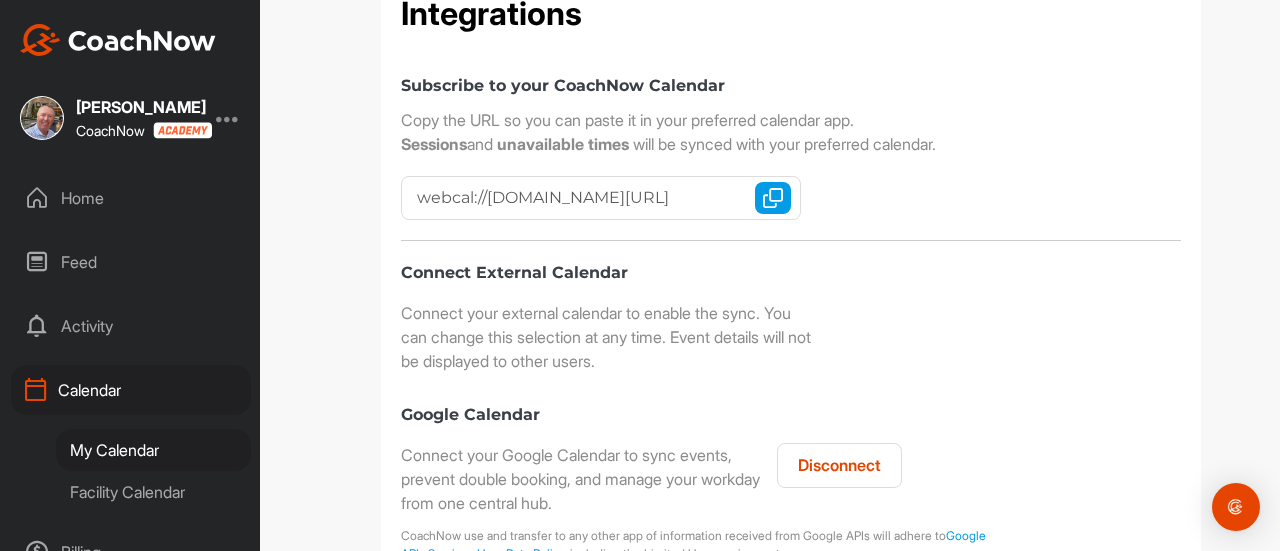 scroll, scrollTop: 200, scrollLeft: 0, axis: vertical 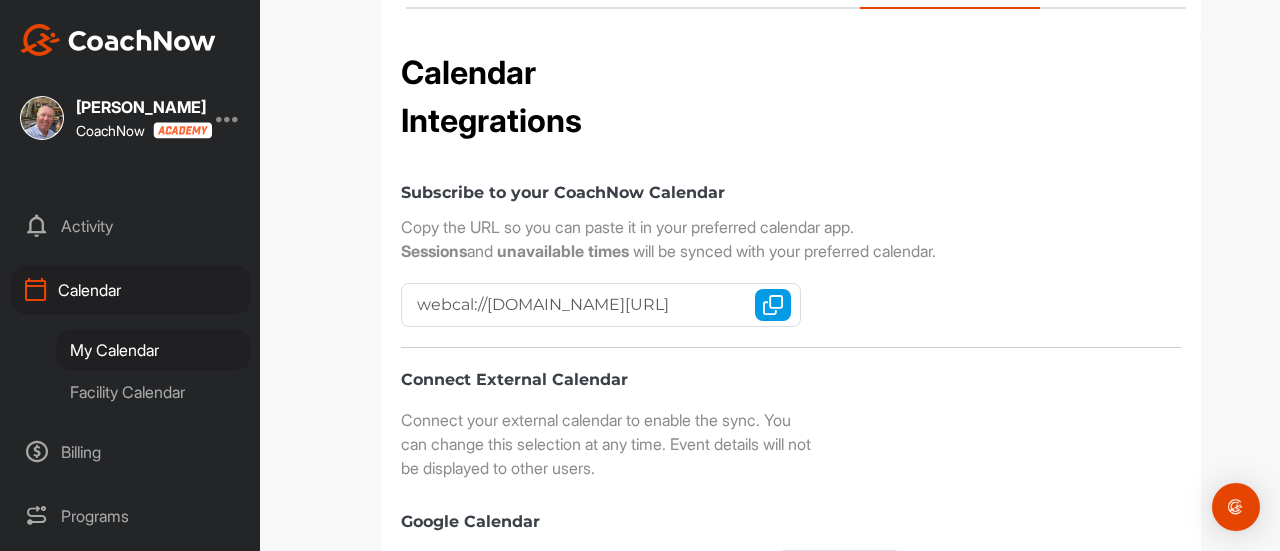 click on "Facility Calendar" at bounding box center (153, 392) 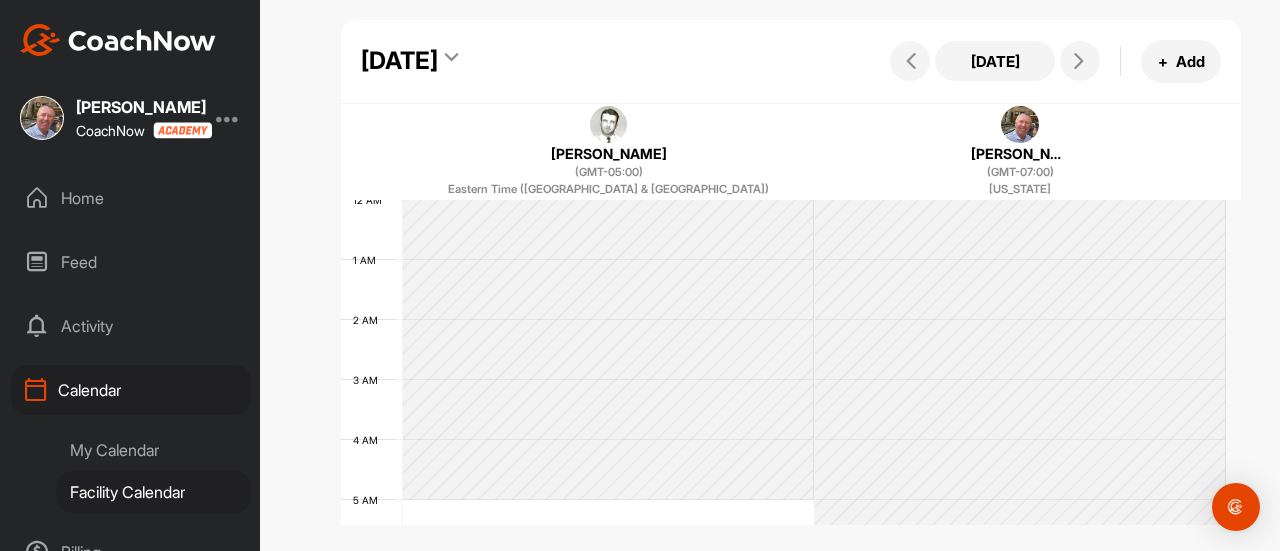 scroll, scrollTop: 0, scrollLeft: 0, axis: both 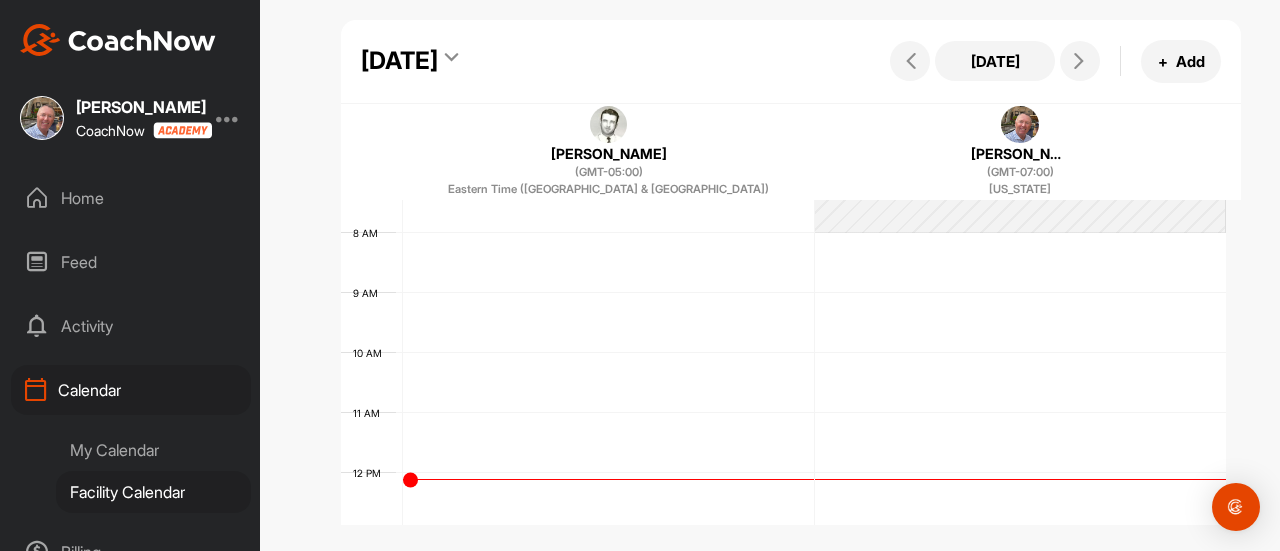 click on "12 AM 1 AM 2 AM 3 AM 4 AM 5 AM 6 AM 7 AM 8 AM 9 AM 10 AM 11 AM 12 PM 1 PM 2 PM 3 PM 4 PM 5 PM 6 PM 7 PM 8 PM 9 PM 10 PM 11 PM" at bounding box center [783, 473] 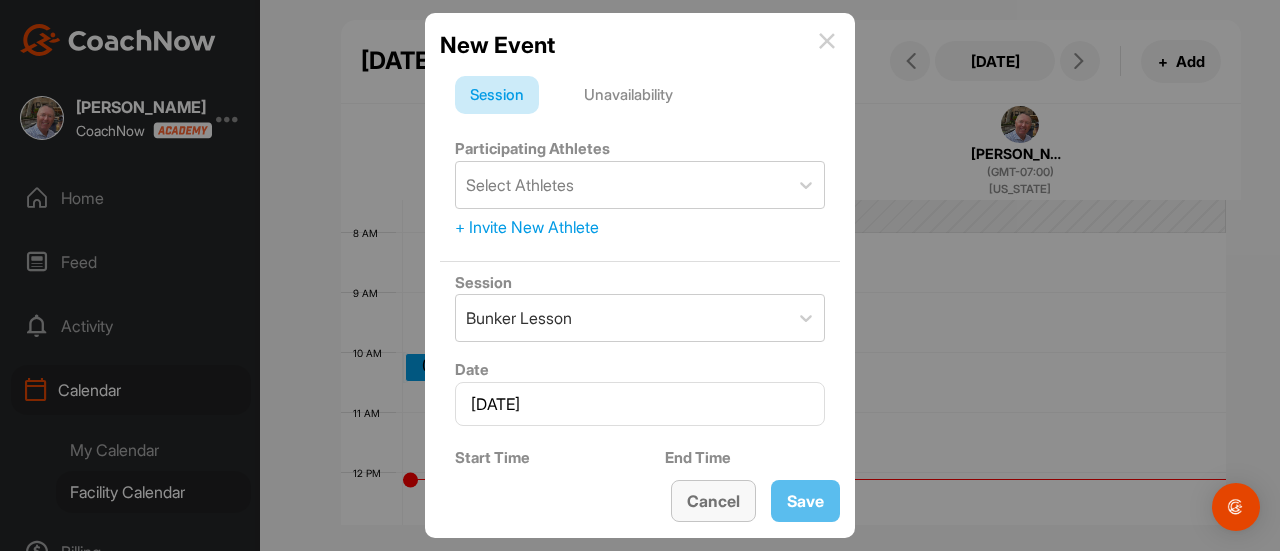 click on "Cancel" at bounding box center [713, 501] 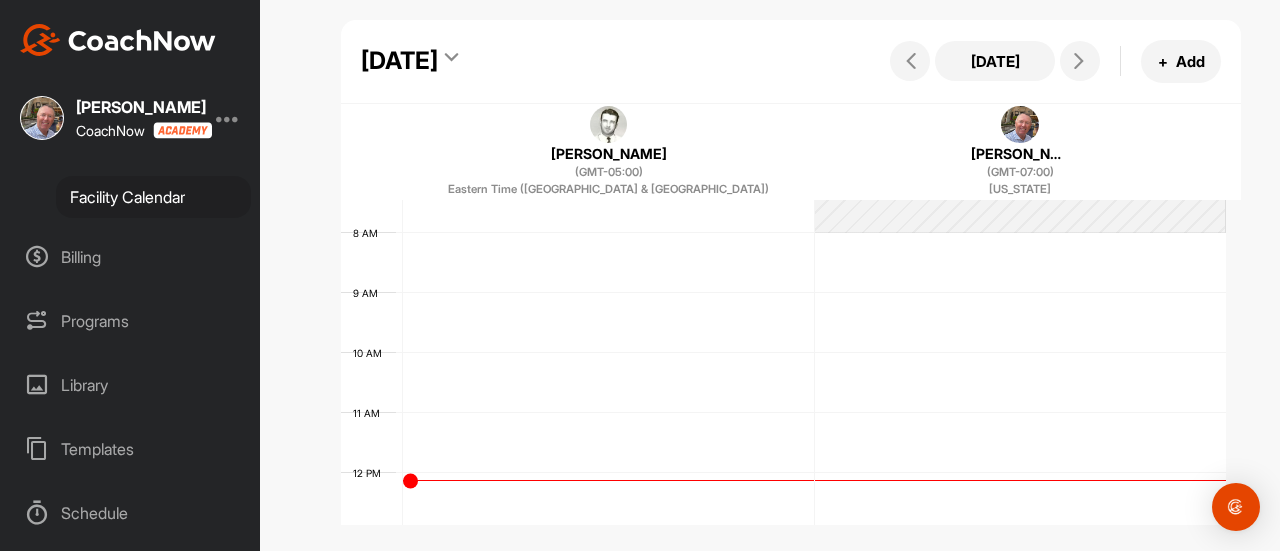 scroll, scrollTop: 300, scrollLeft: 0, axis: vertical 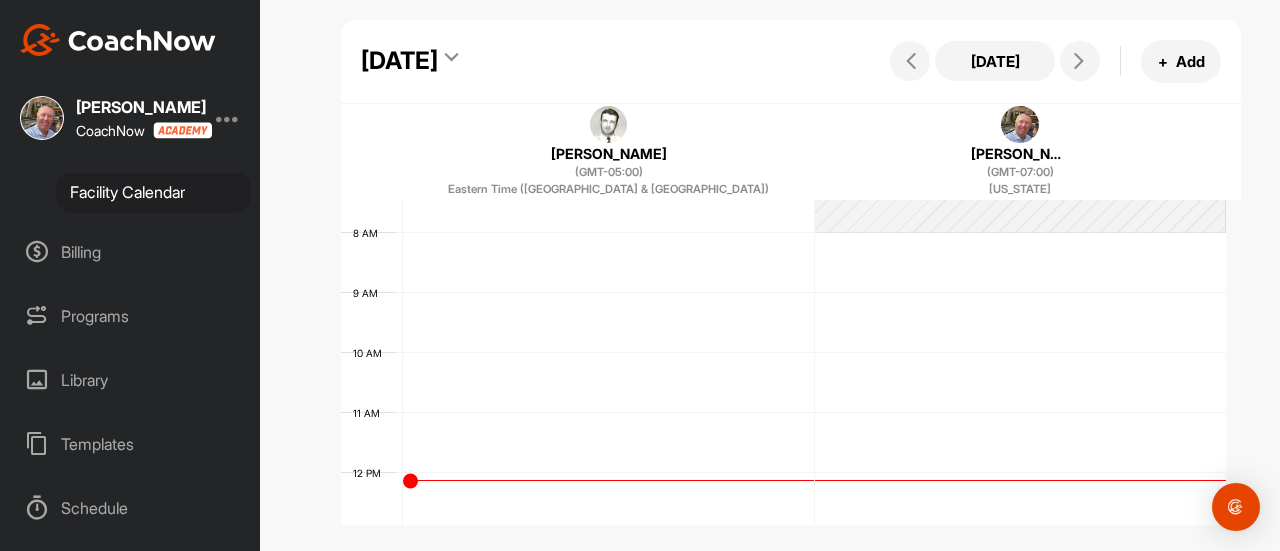 click on "12 AM 1 AM 2 AM 3 AM 4 AM 5 AM 6 AM 7 AM 8 AM 9 AM 10 AM 11 AM 12 PM 1 PM 2 PM 3 PM 4 PM 5 PM 6 PM 7 PM 8 PM 9 PM 10 PM 11 PM" at bounding box center (783, 473) 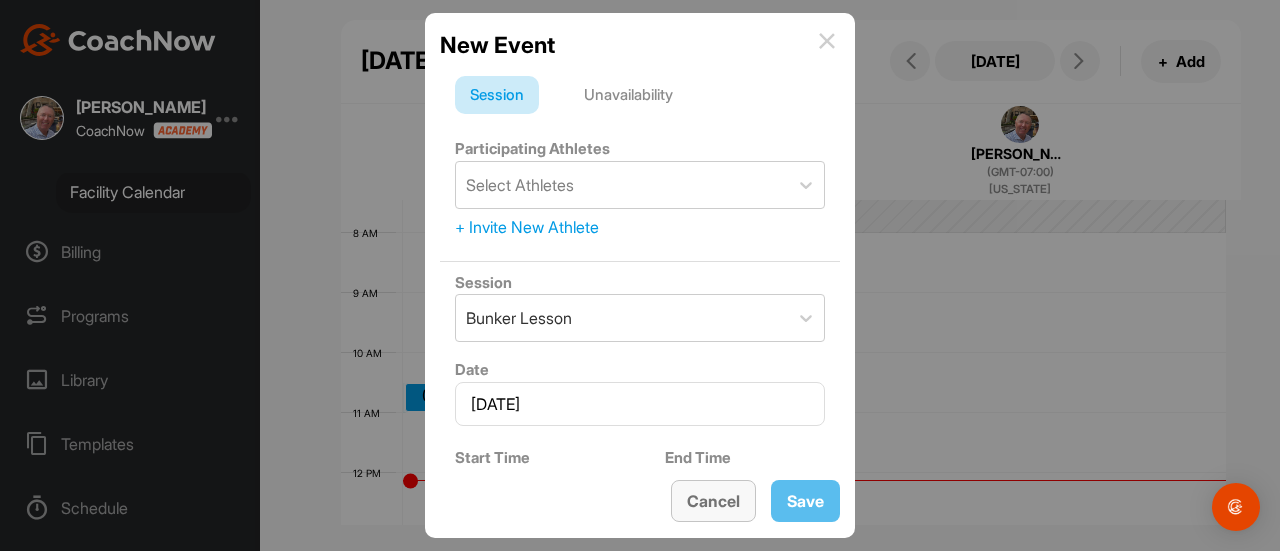 click on "Cancel" at bounding box center [713, 501] 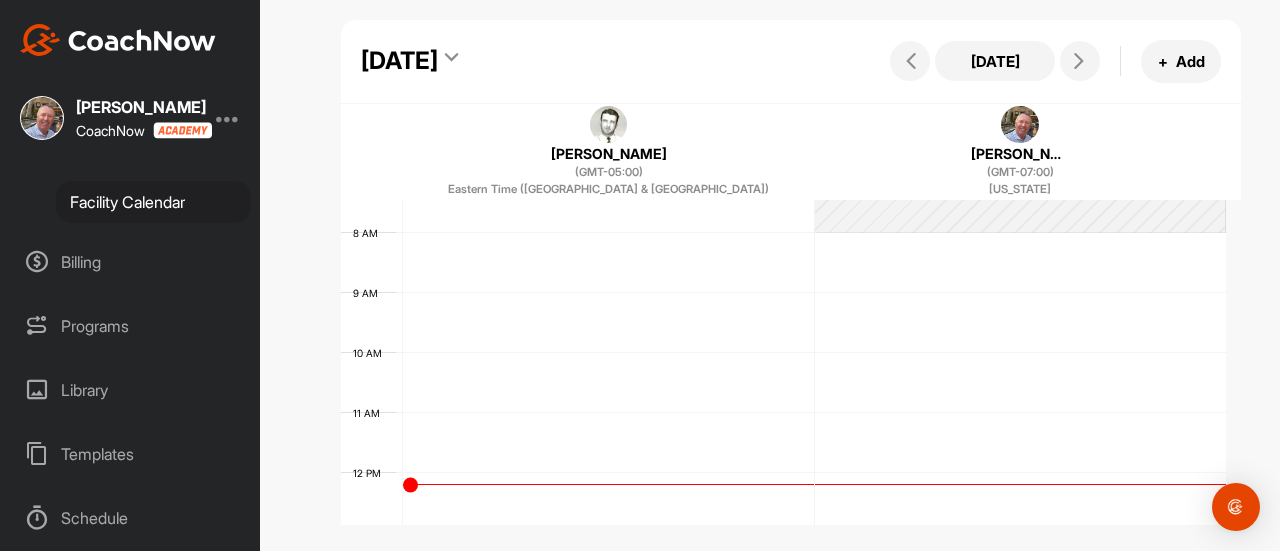 scroll, scrollTop: 289, scrollLeft: 0, axis: vertical 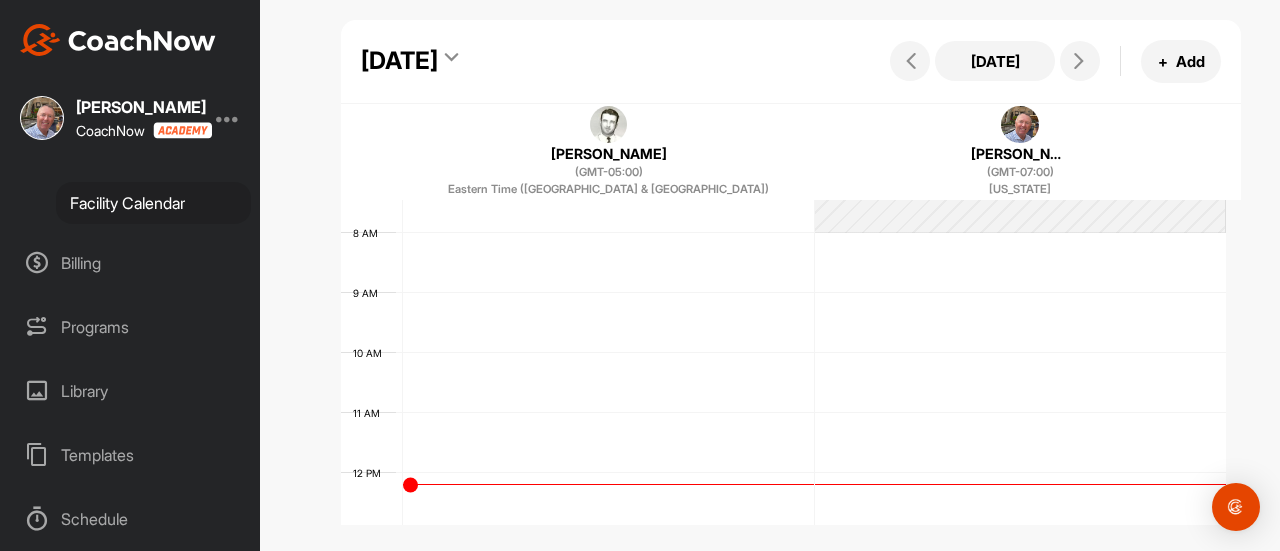 click on "Billing" at bounding box center (131, 263) 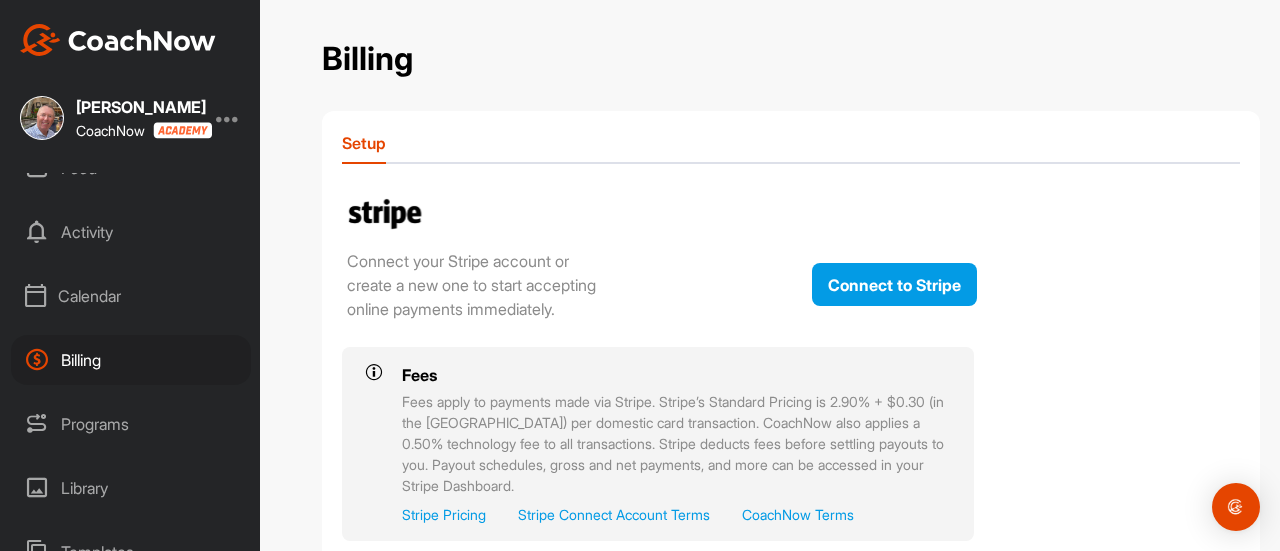 scroll, scrollTop: 100, scrollLeft: 0, axis: vertical 